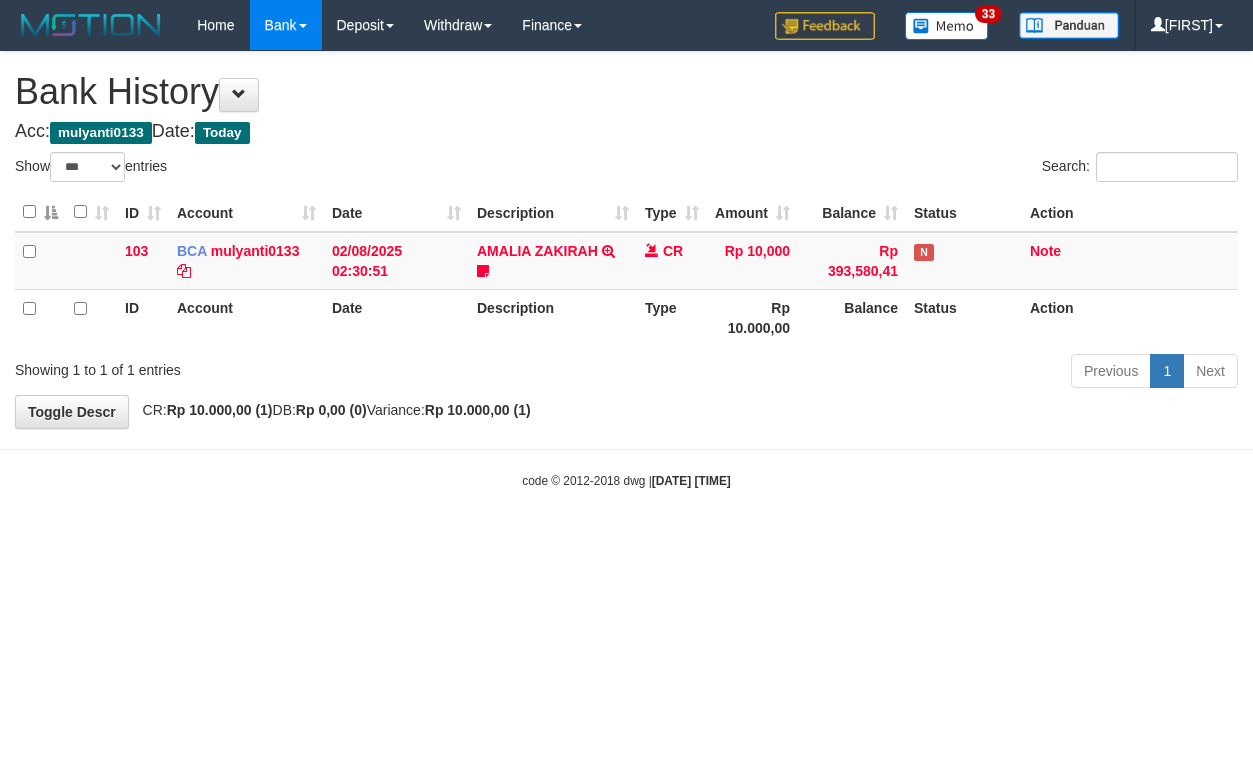 select on "***" 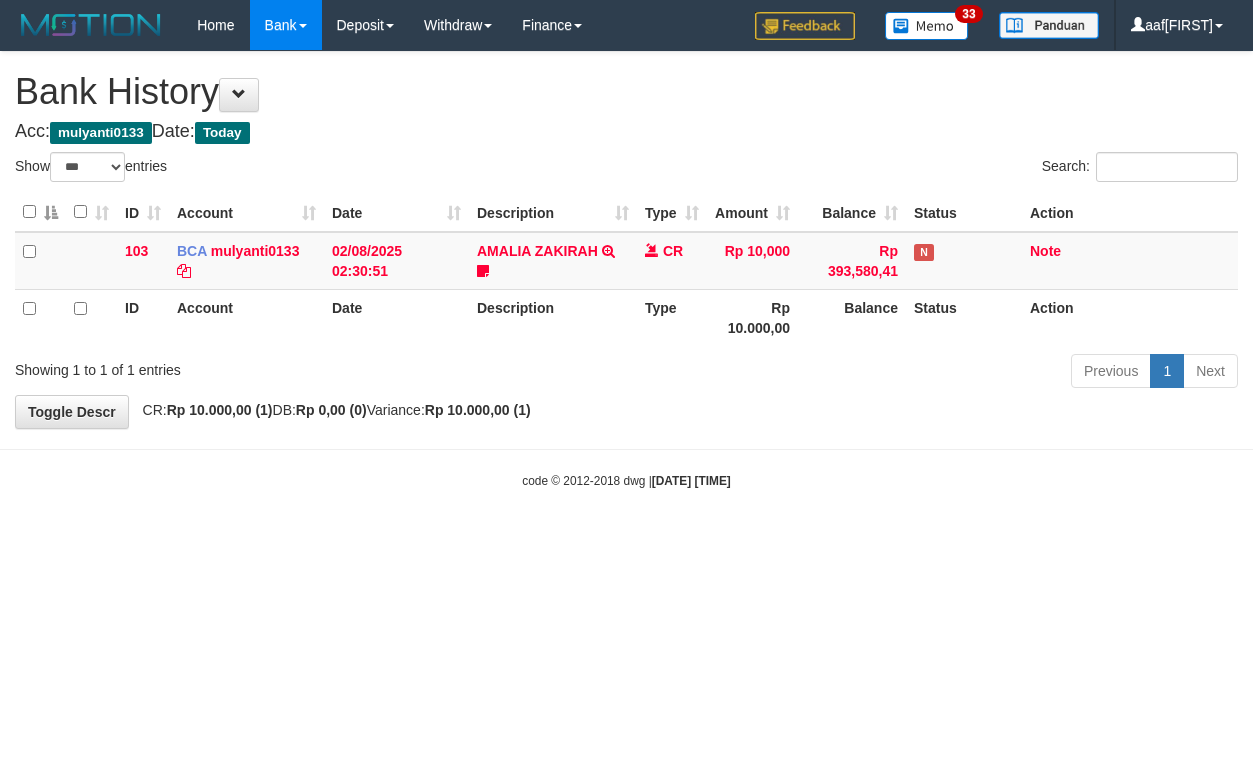 select on "***" 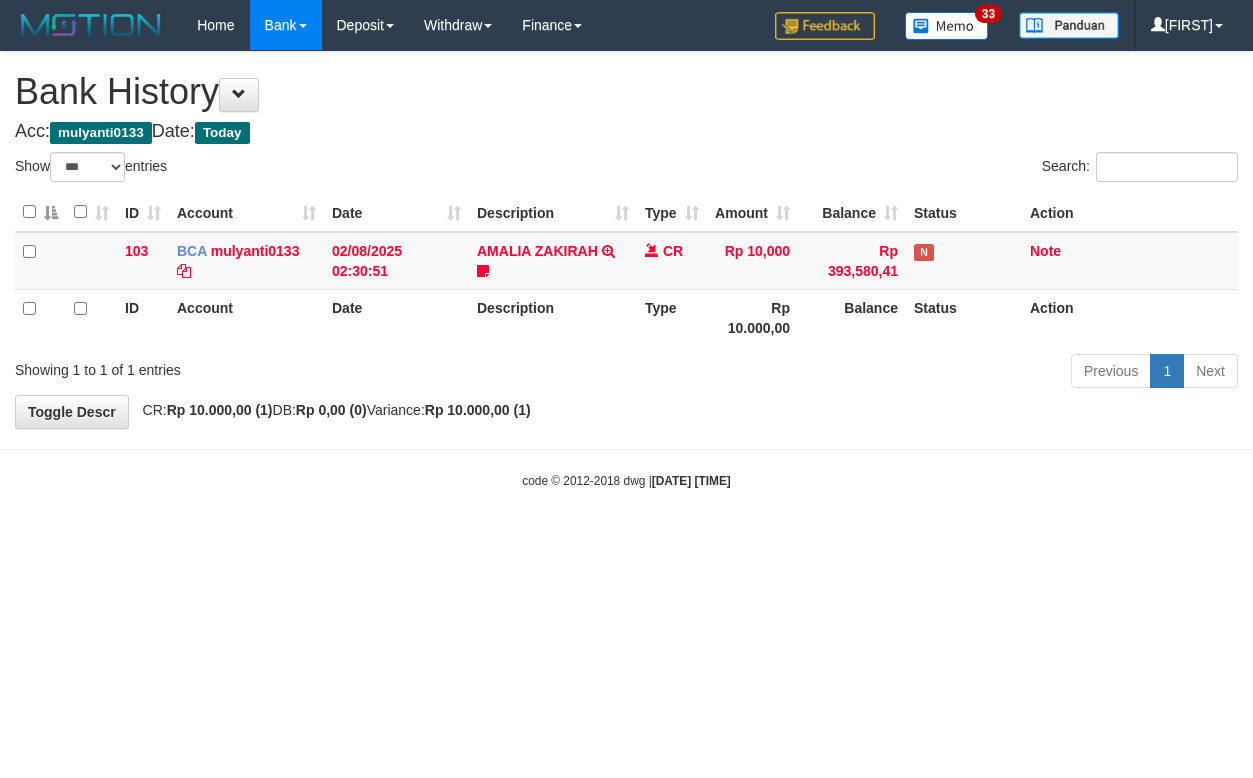 select on "***" 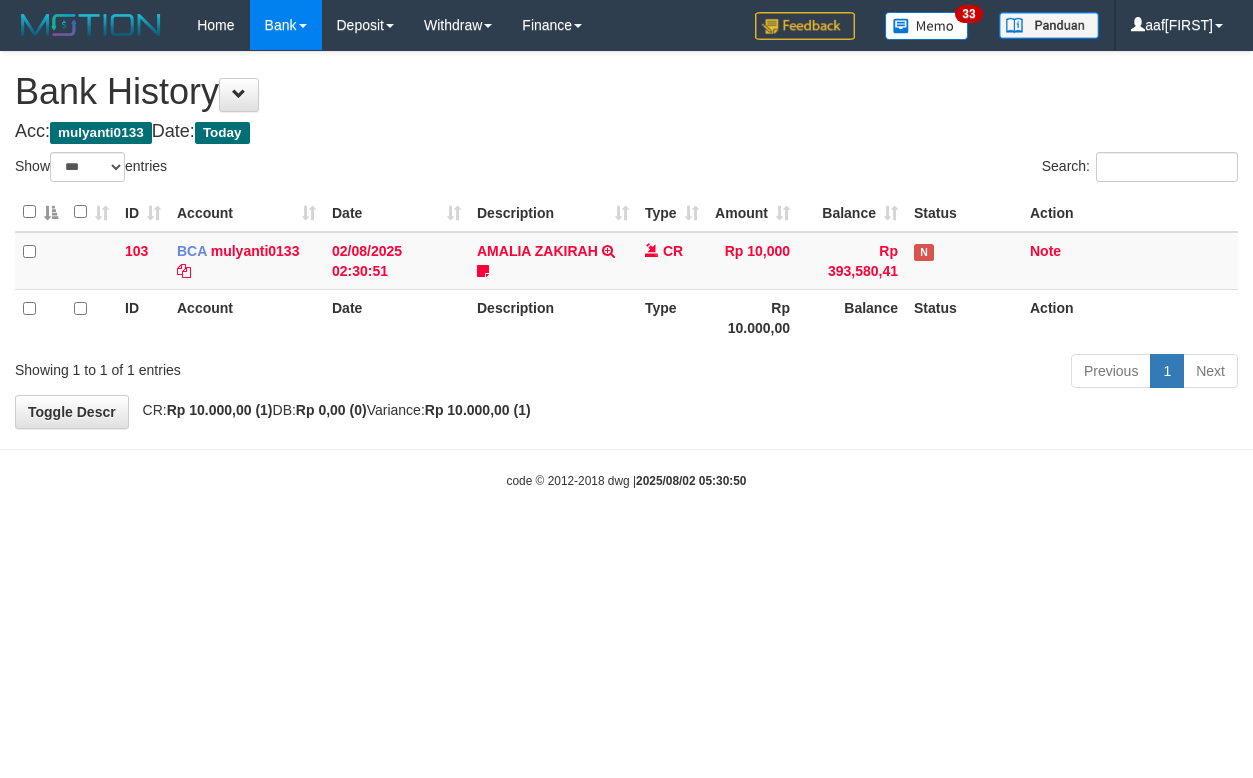 select on "***" 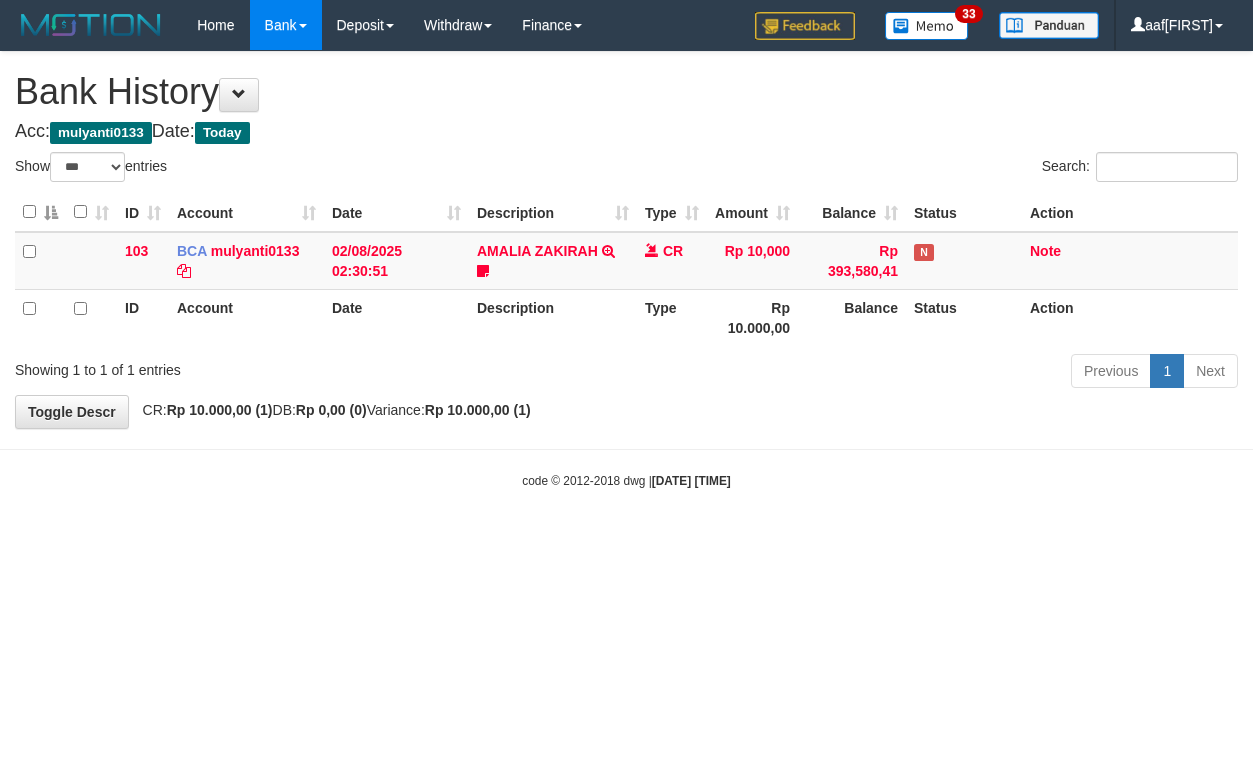 select on "***" 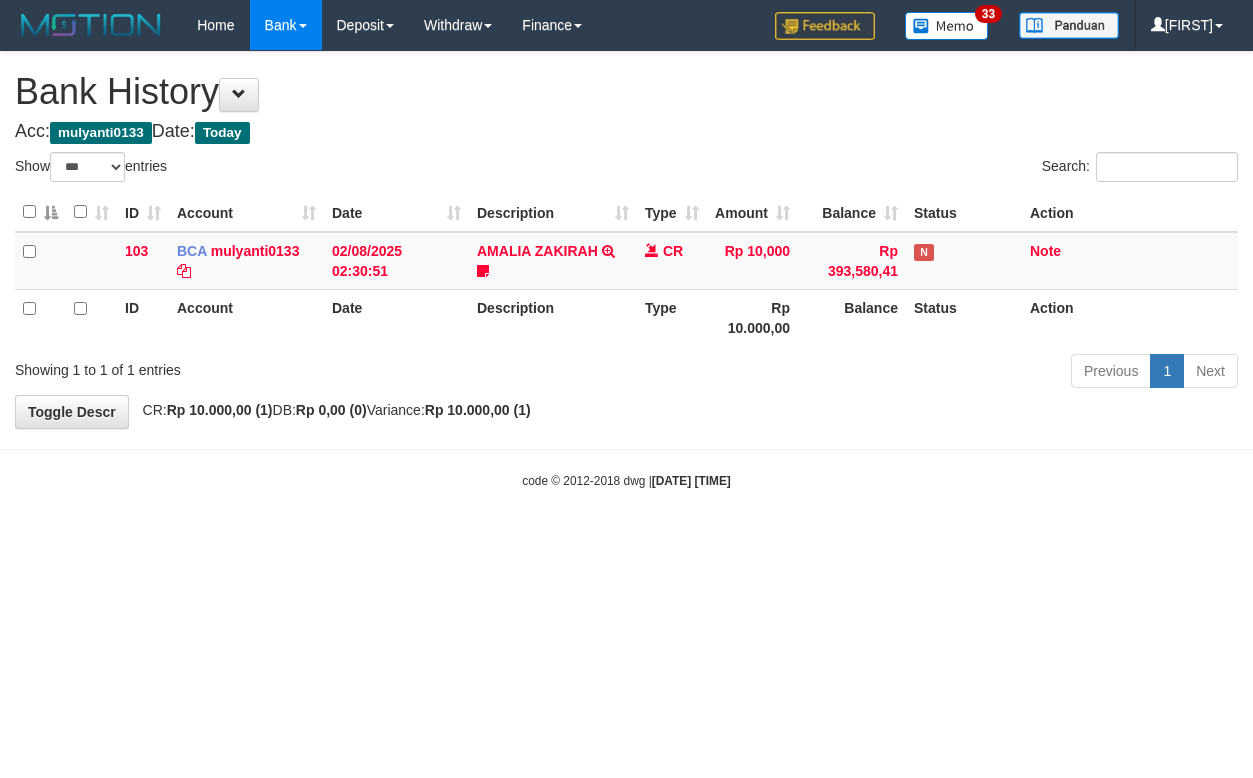 select on "***" 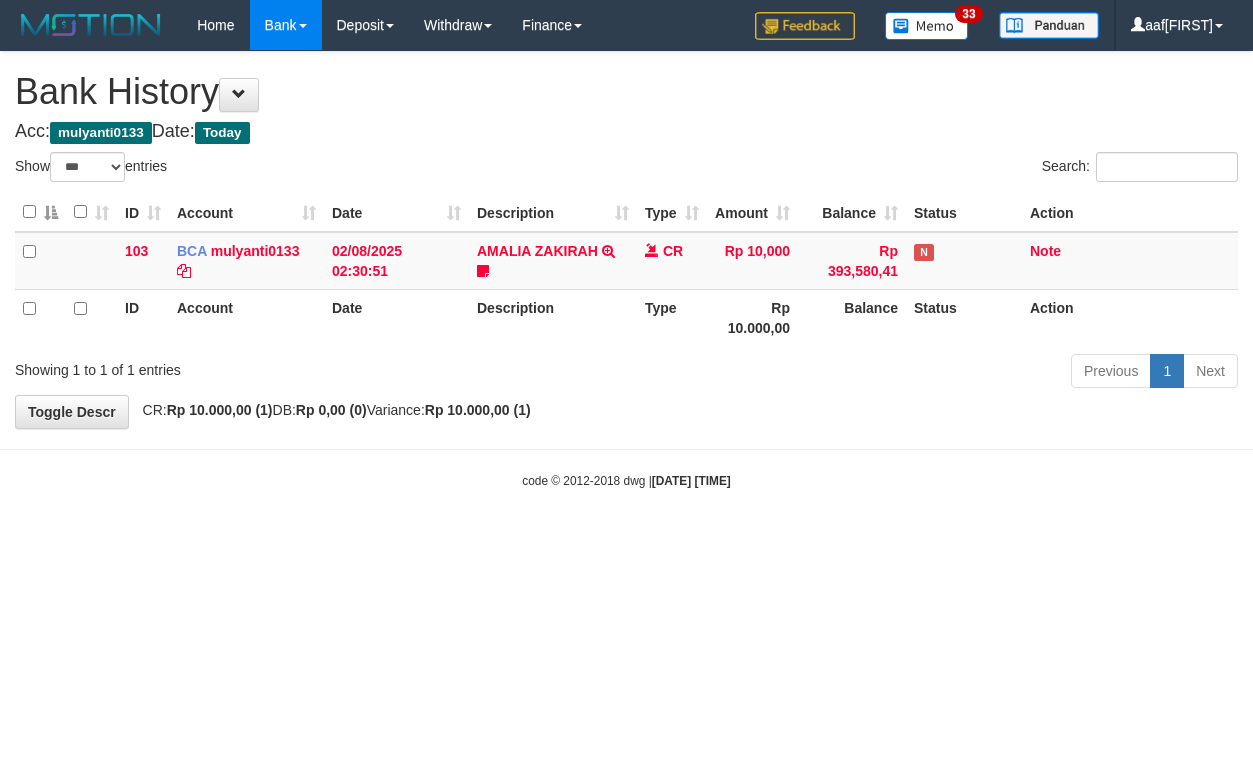 select on "***" 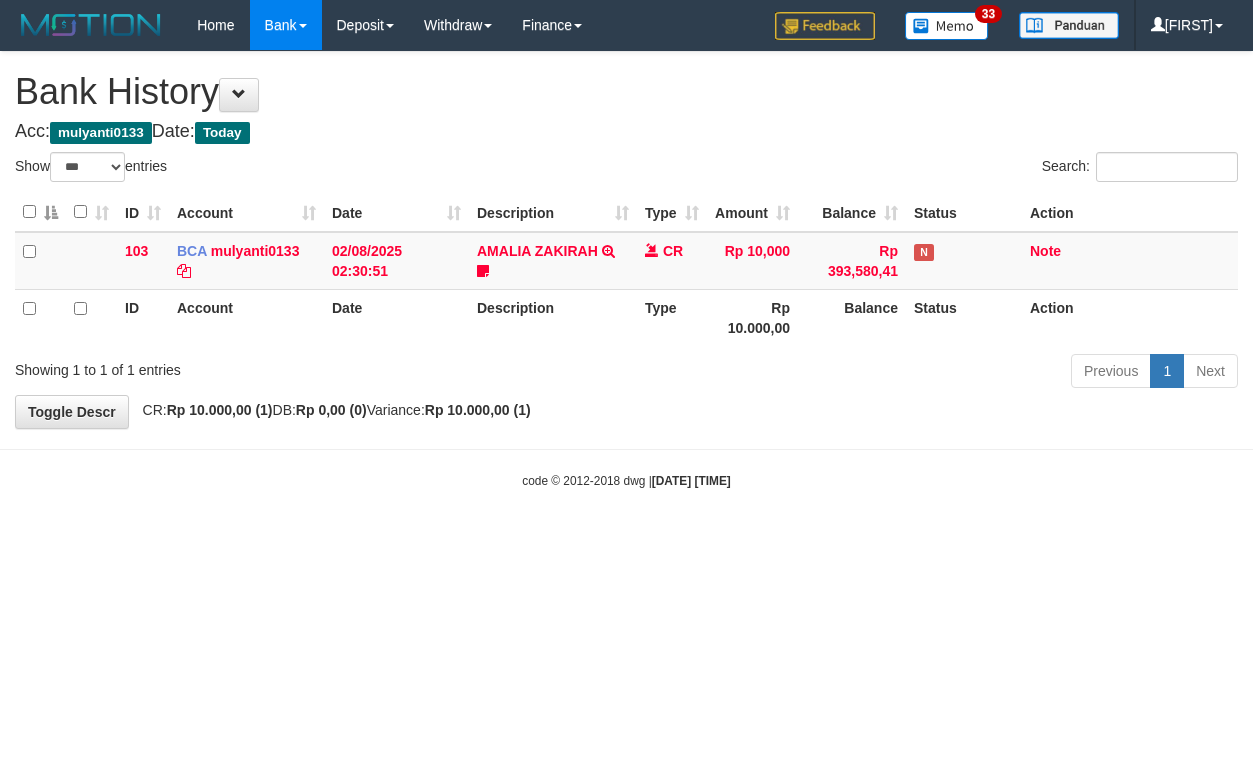 select on "***" 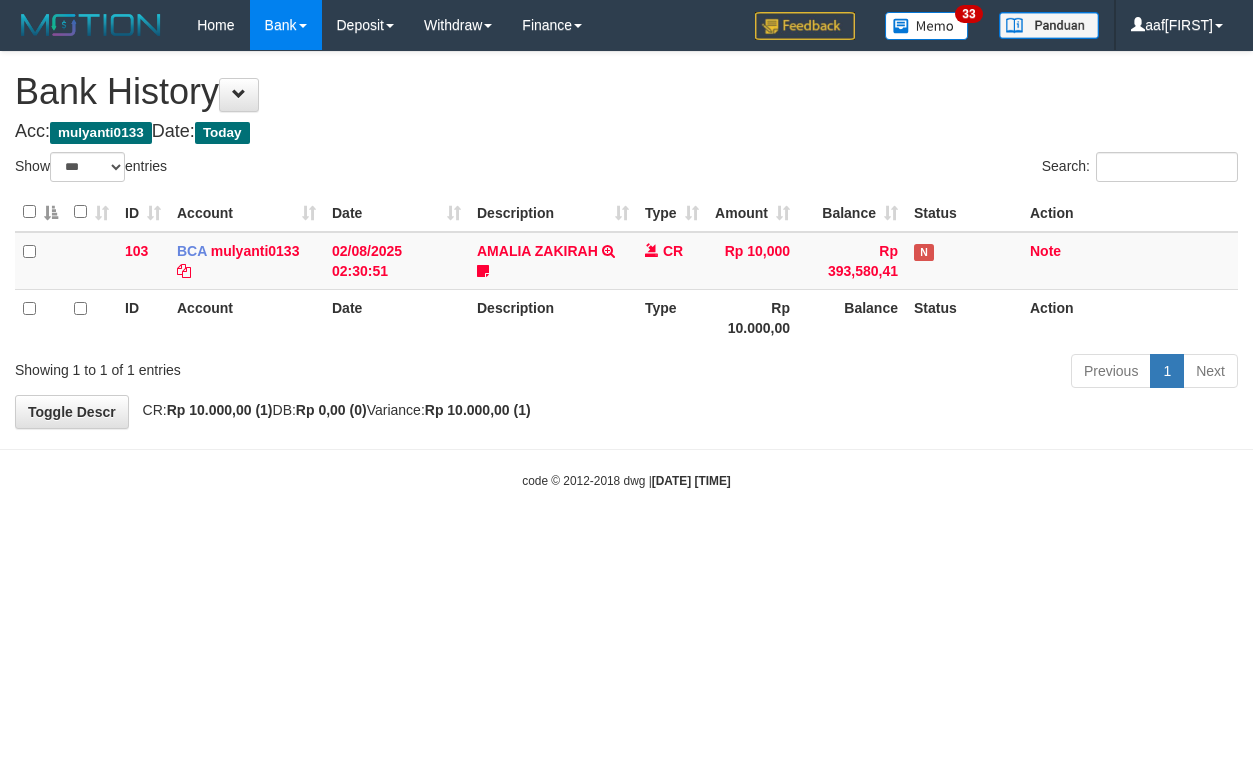 select on "***" 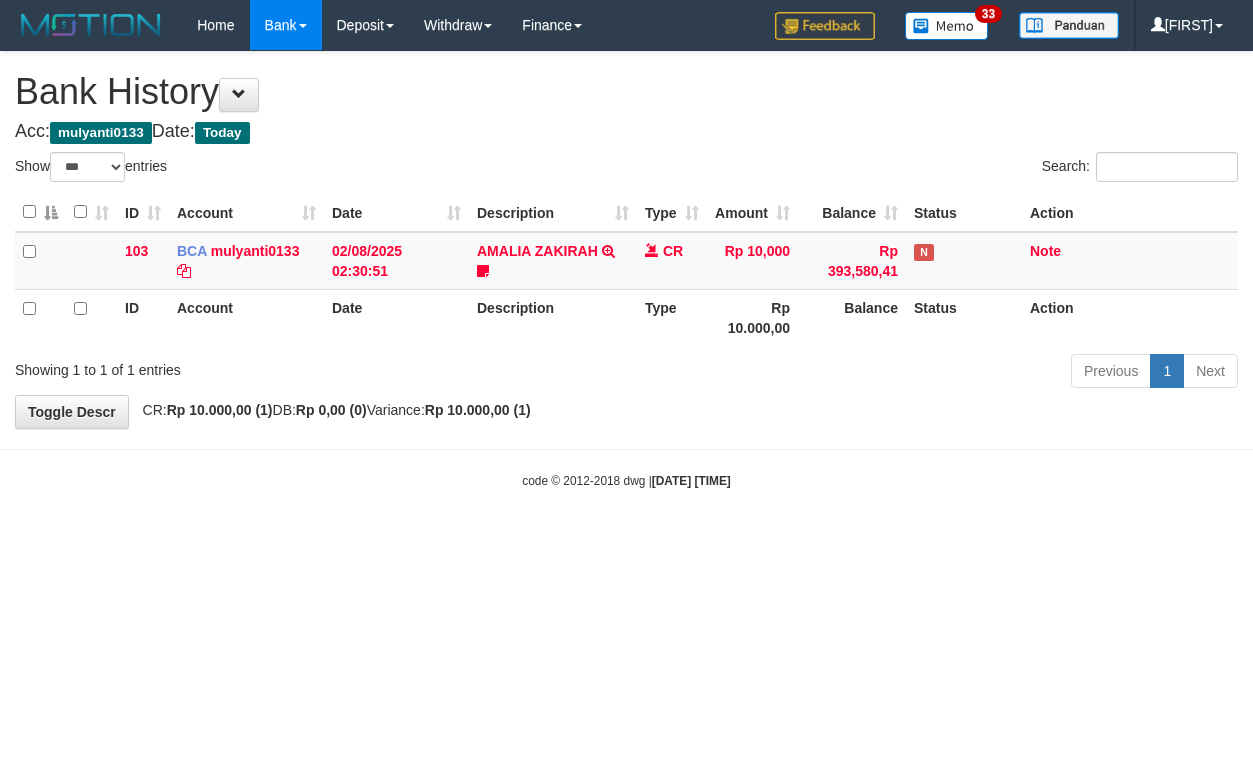 select on "***" 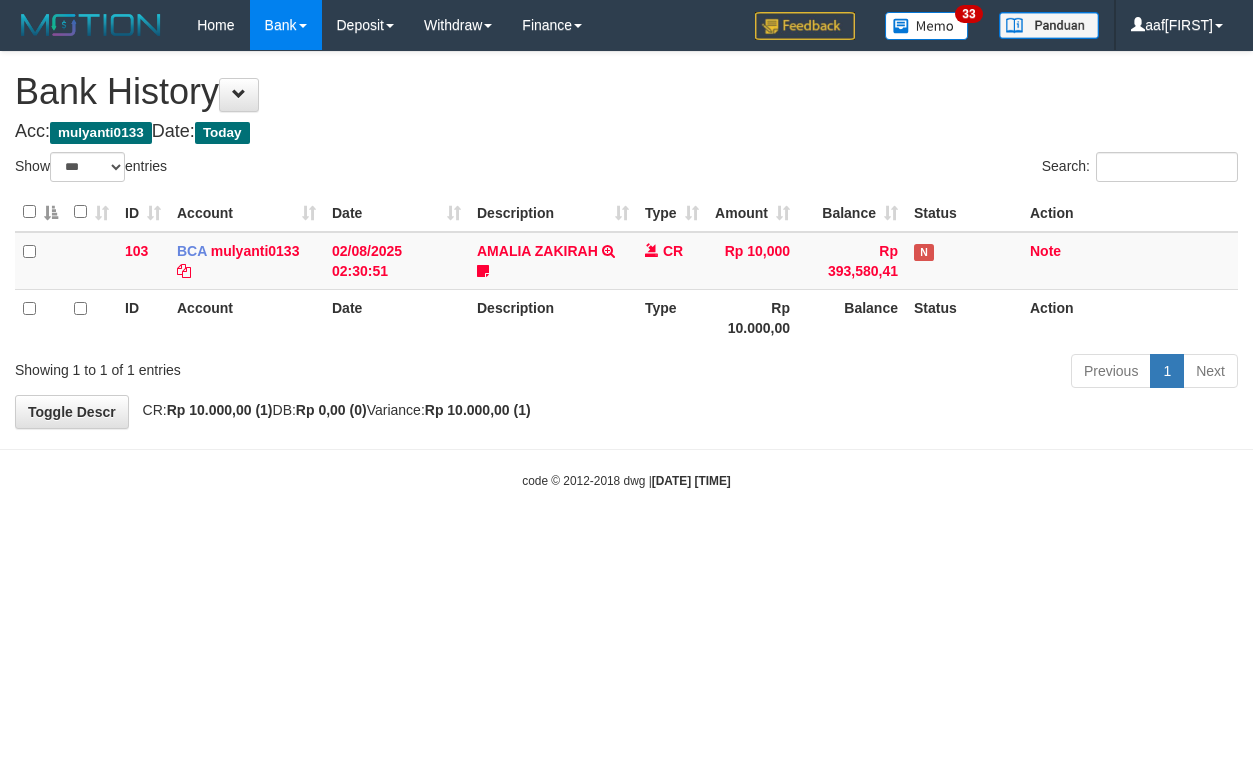 select on "***" 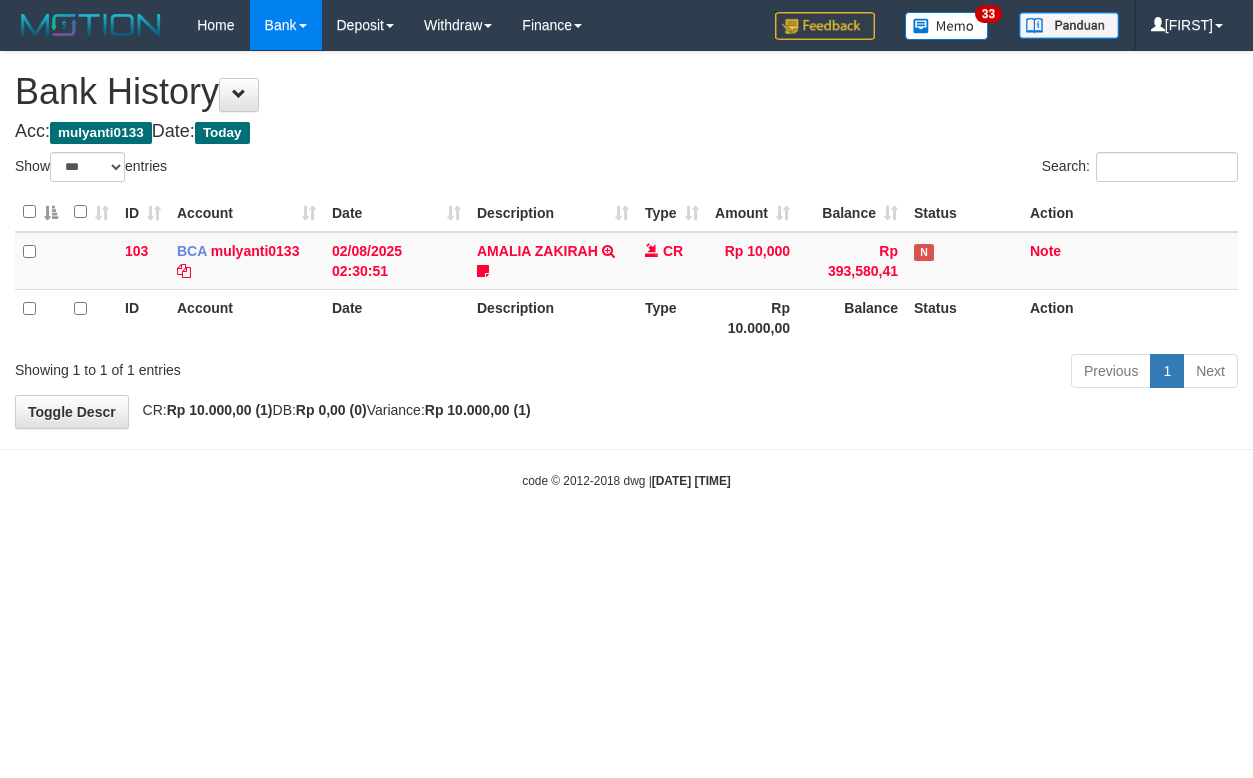 select on "***" 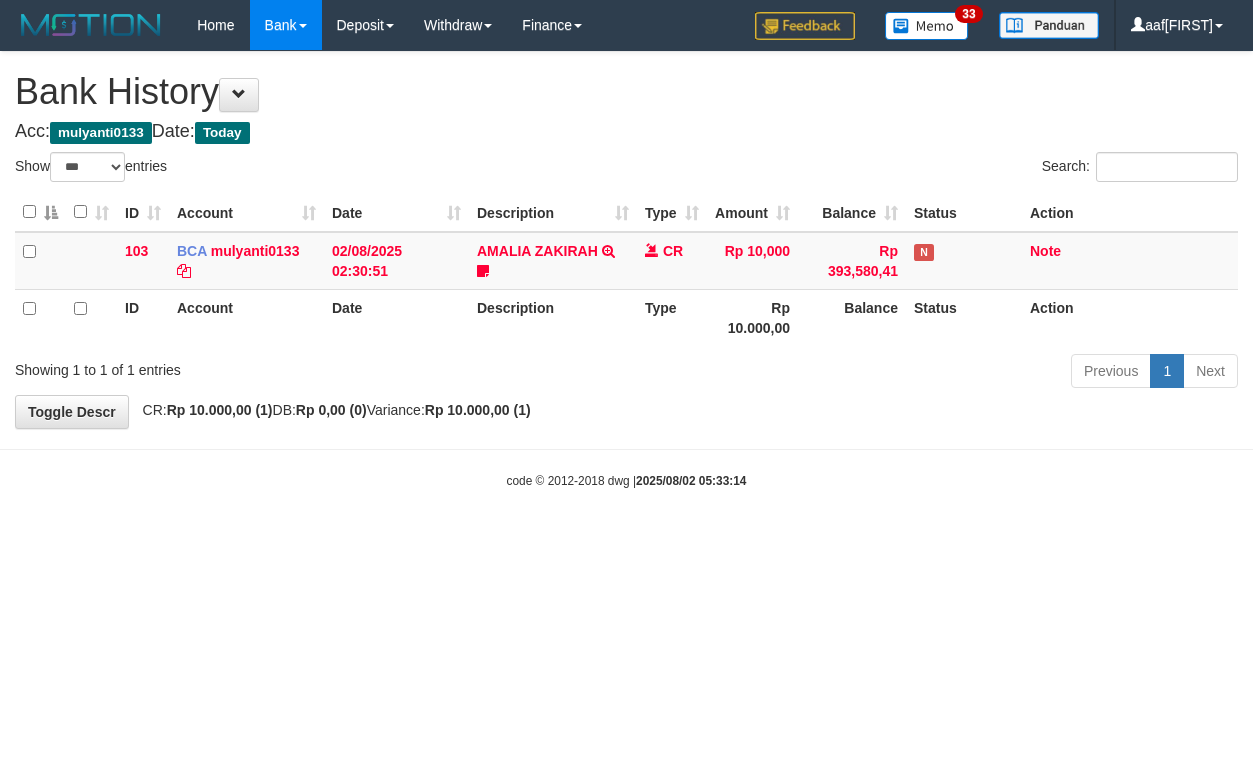 select on "***" 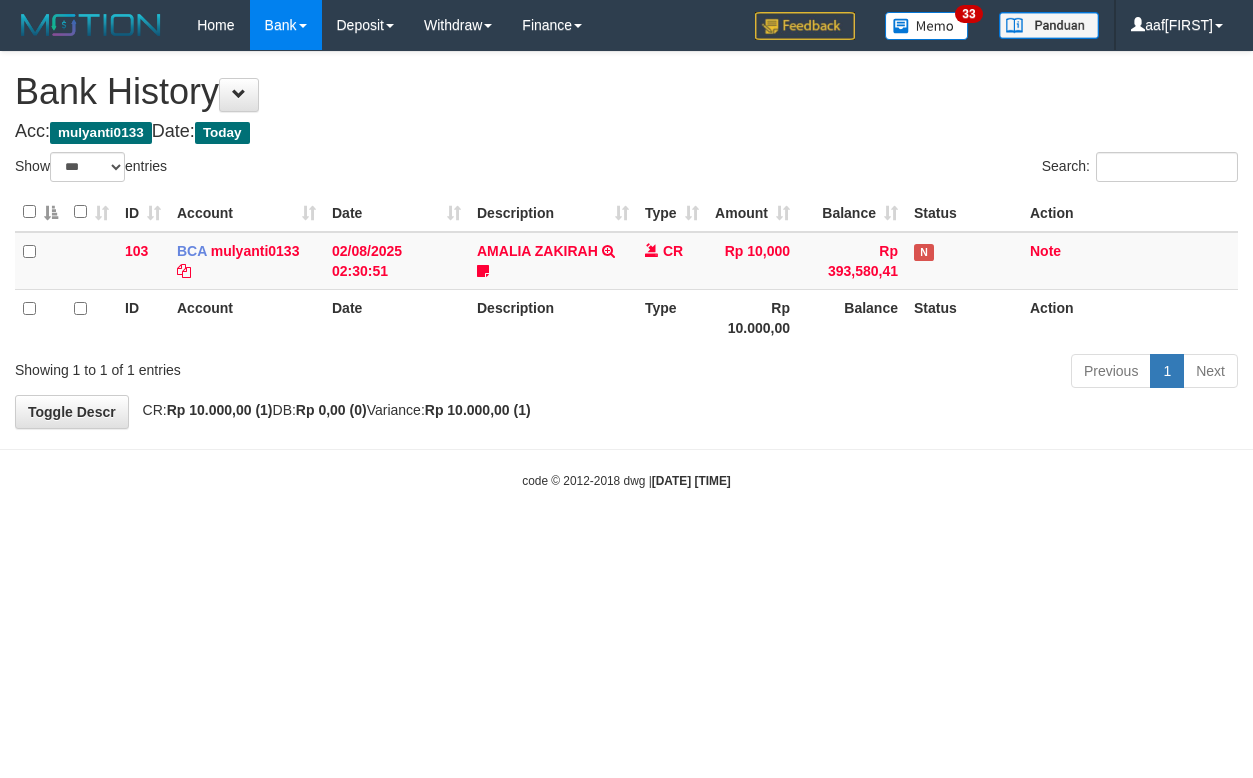 select on "***" 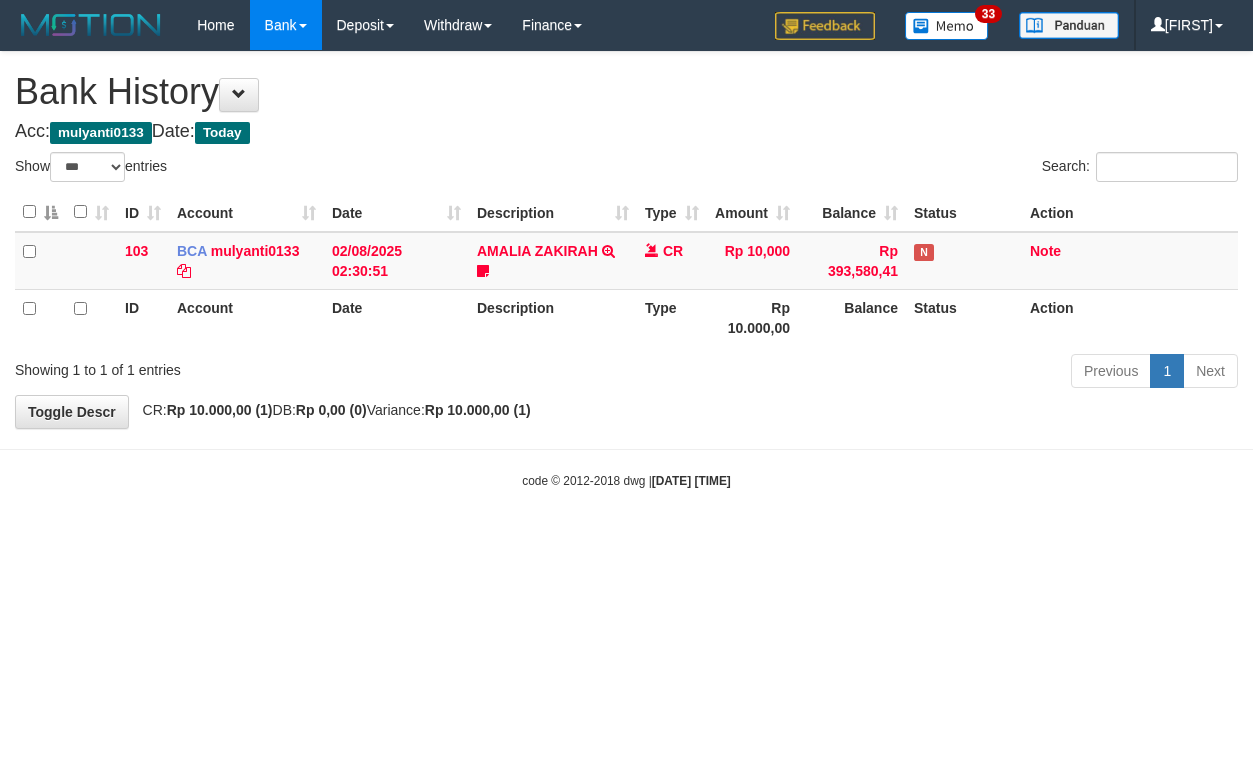 select on "***" 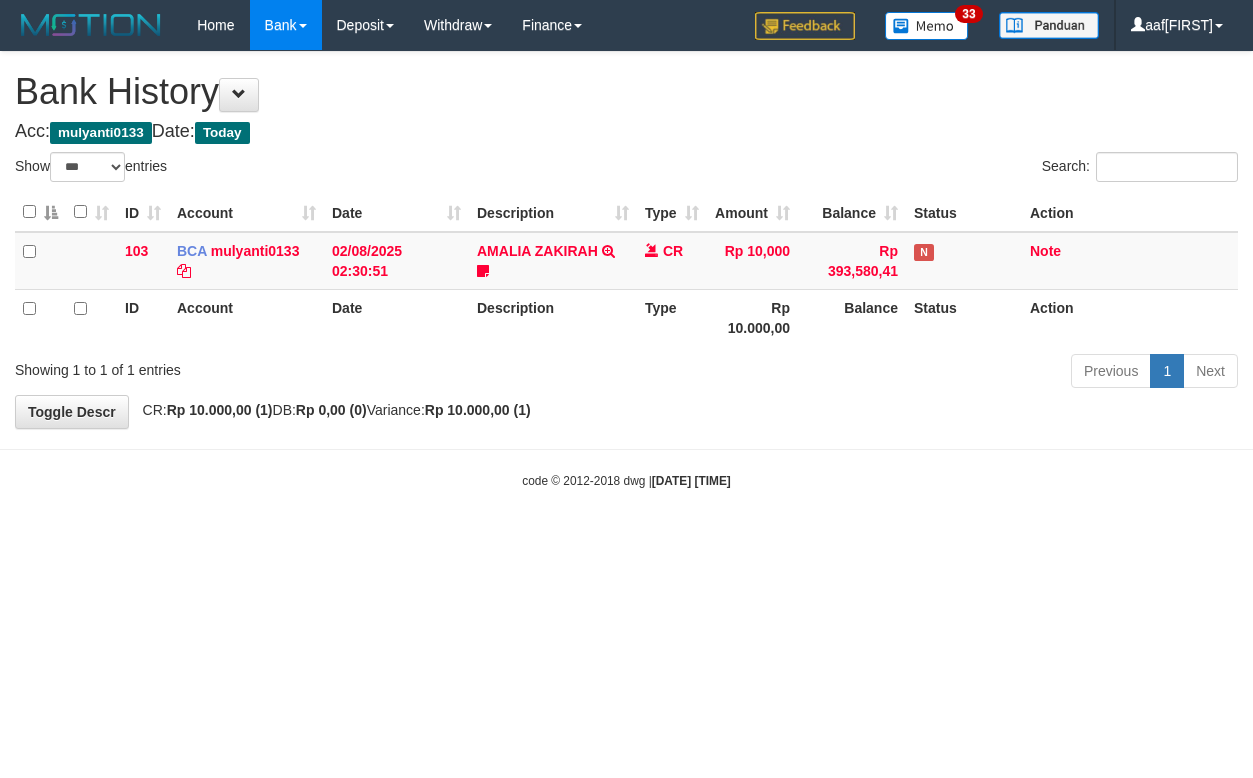 select on "***" 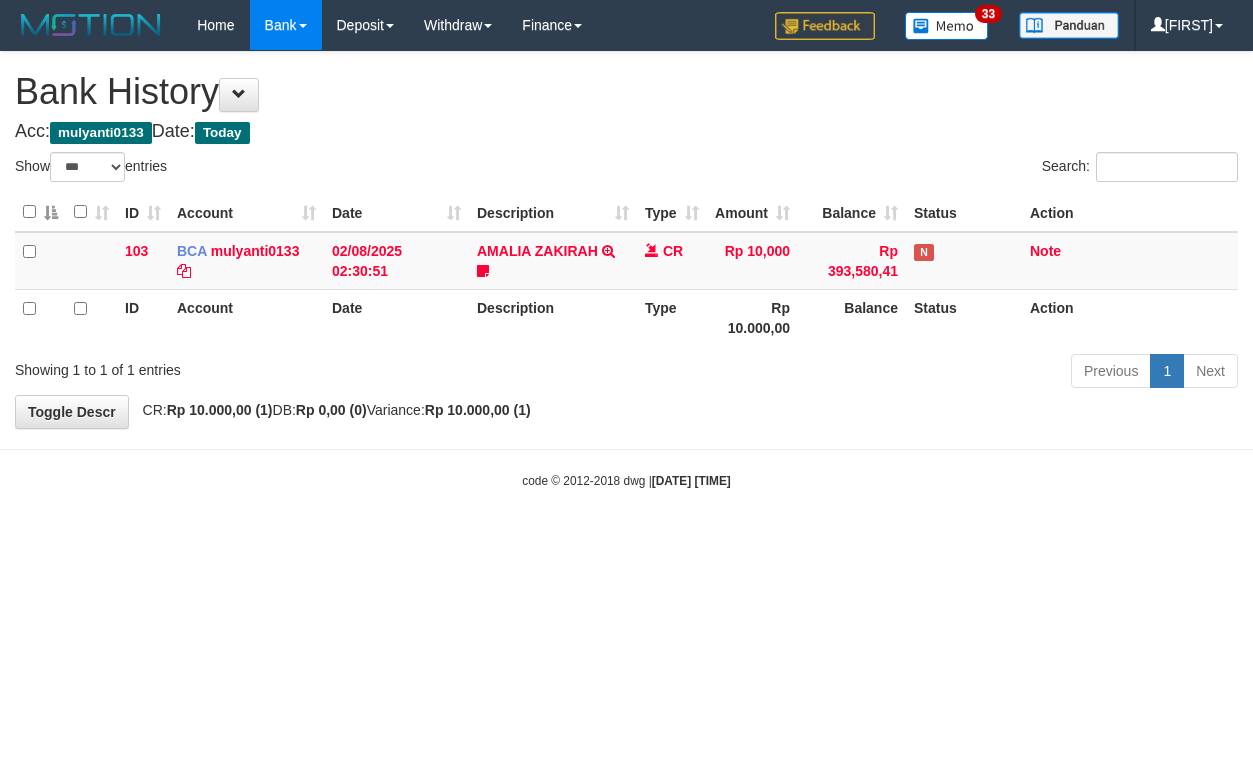 select on "***" 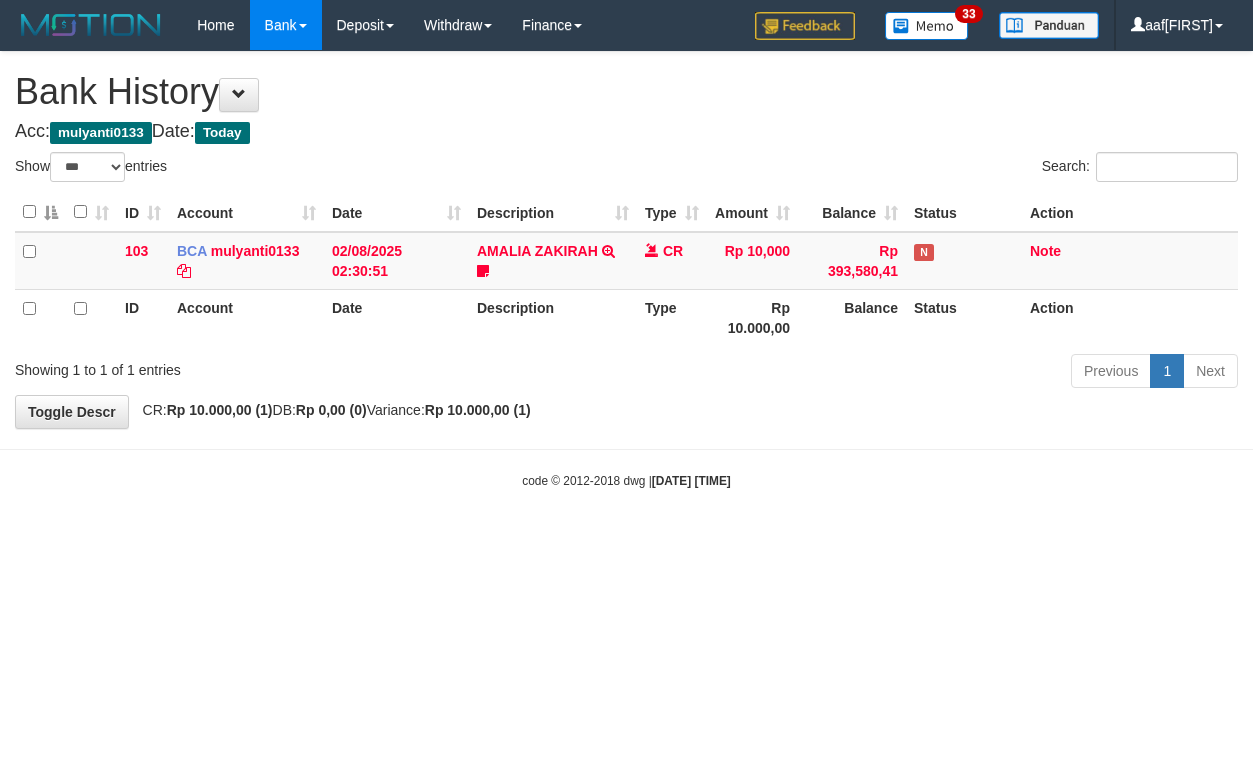 select on "***" 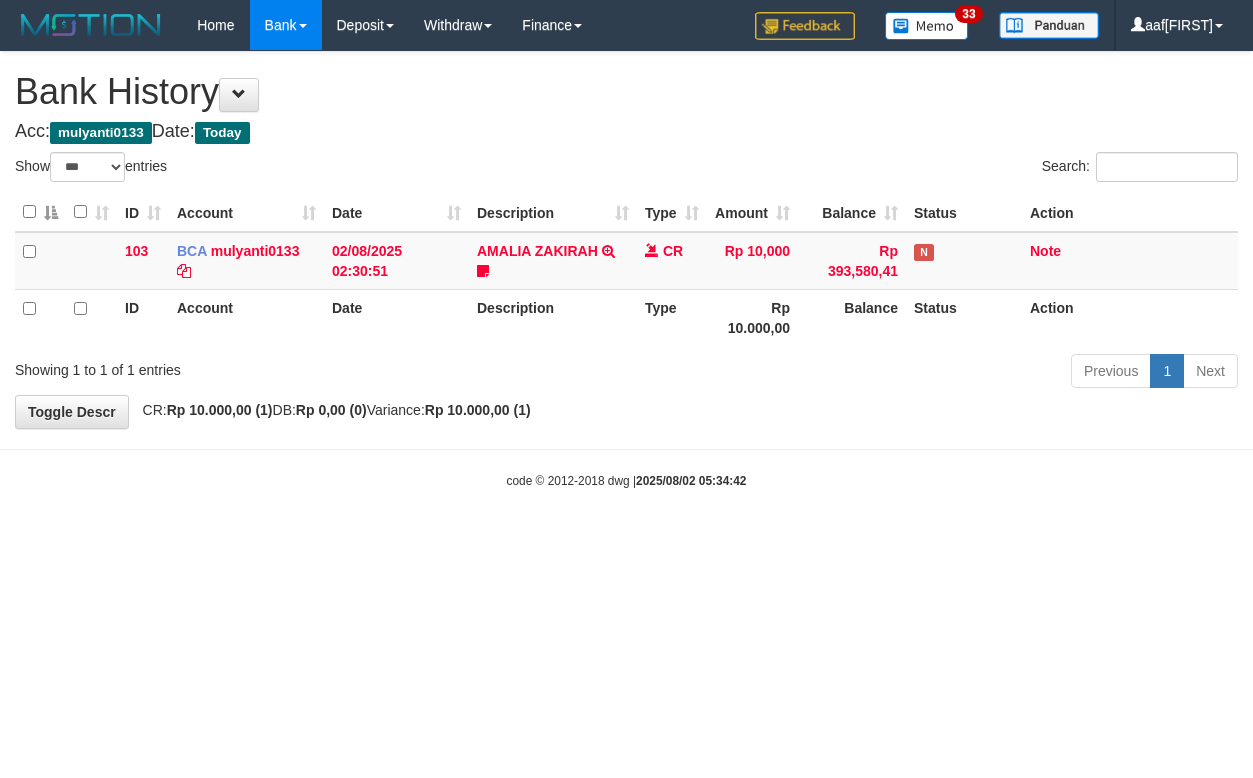 select on "***" 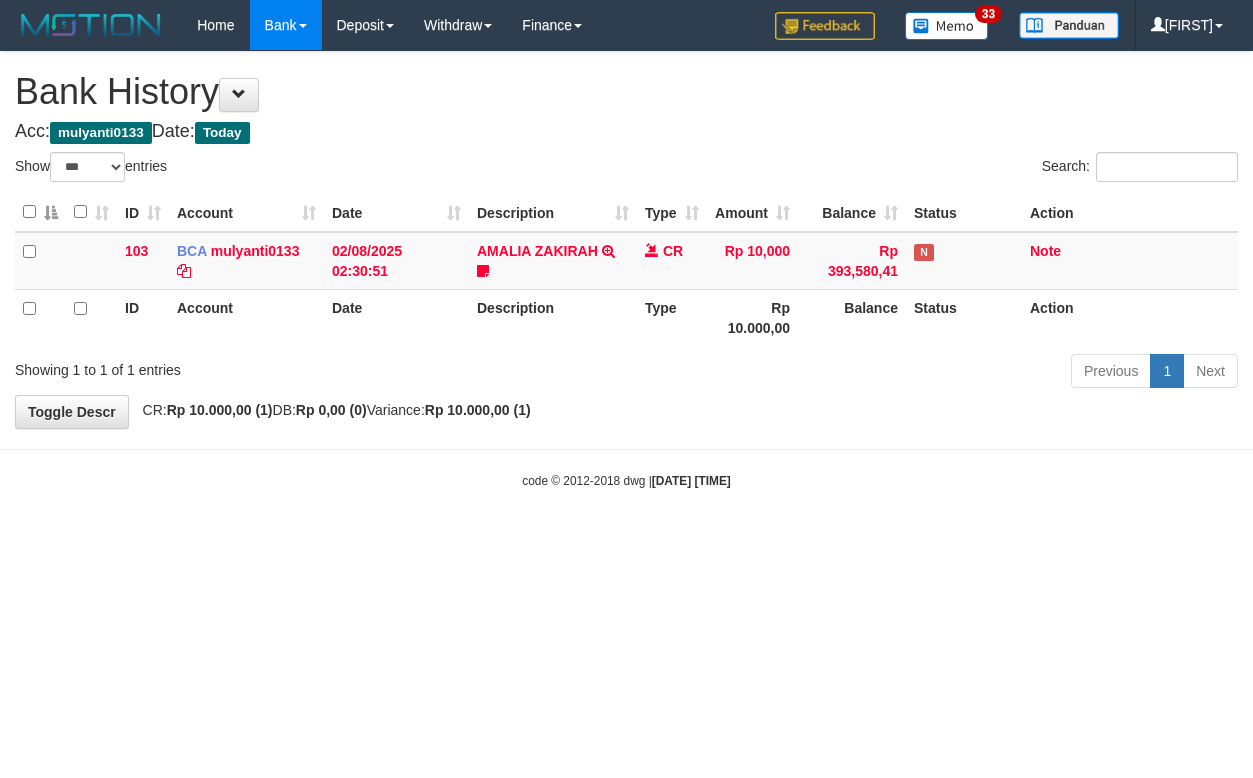 select on "***" 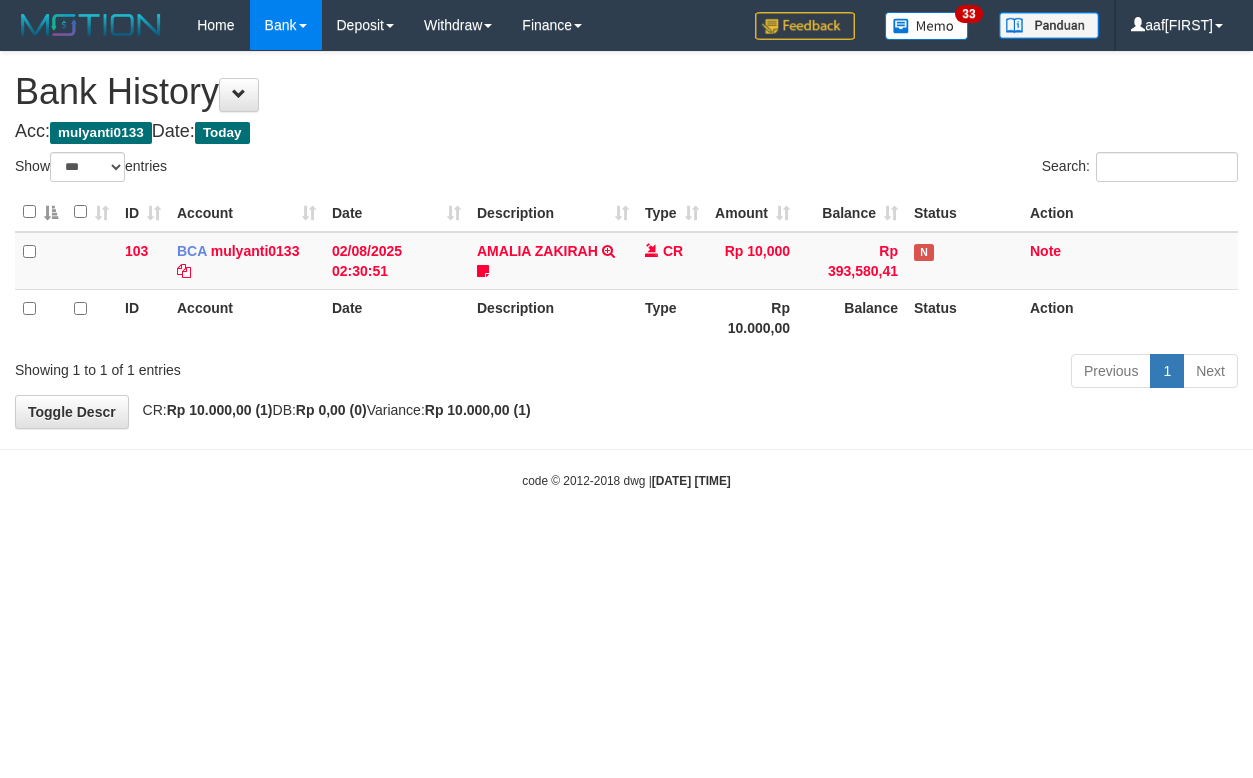 select on "***" 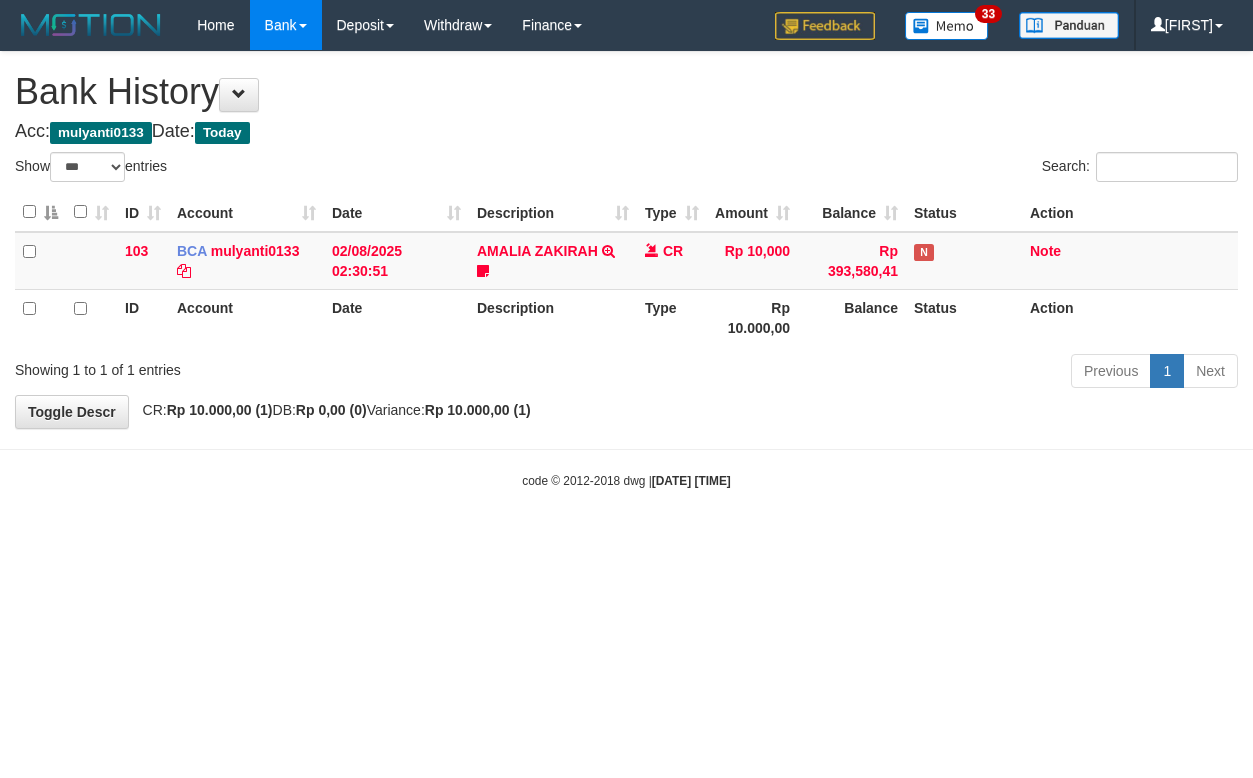 select on "***" 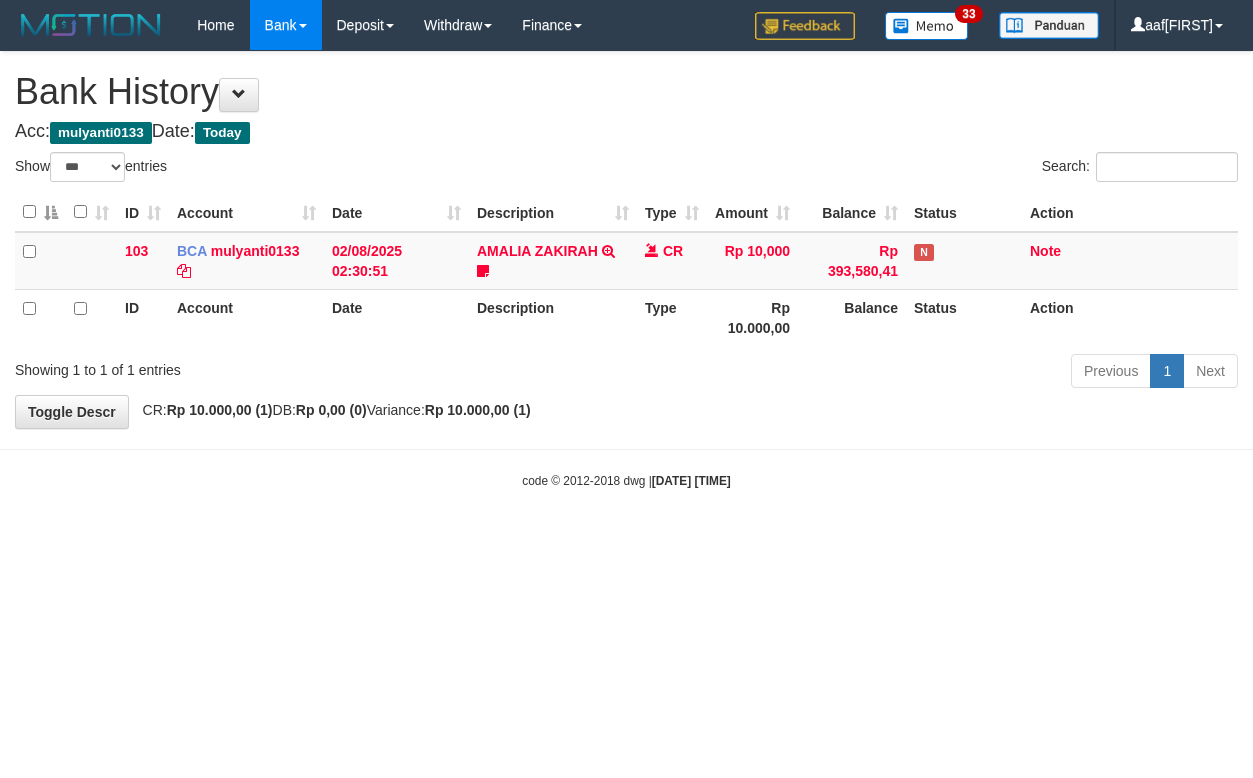 select on "***" 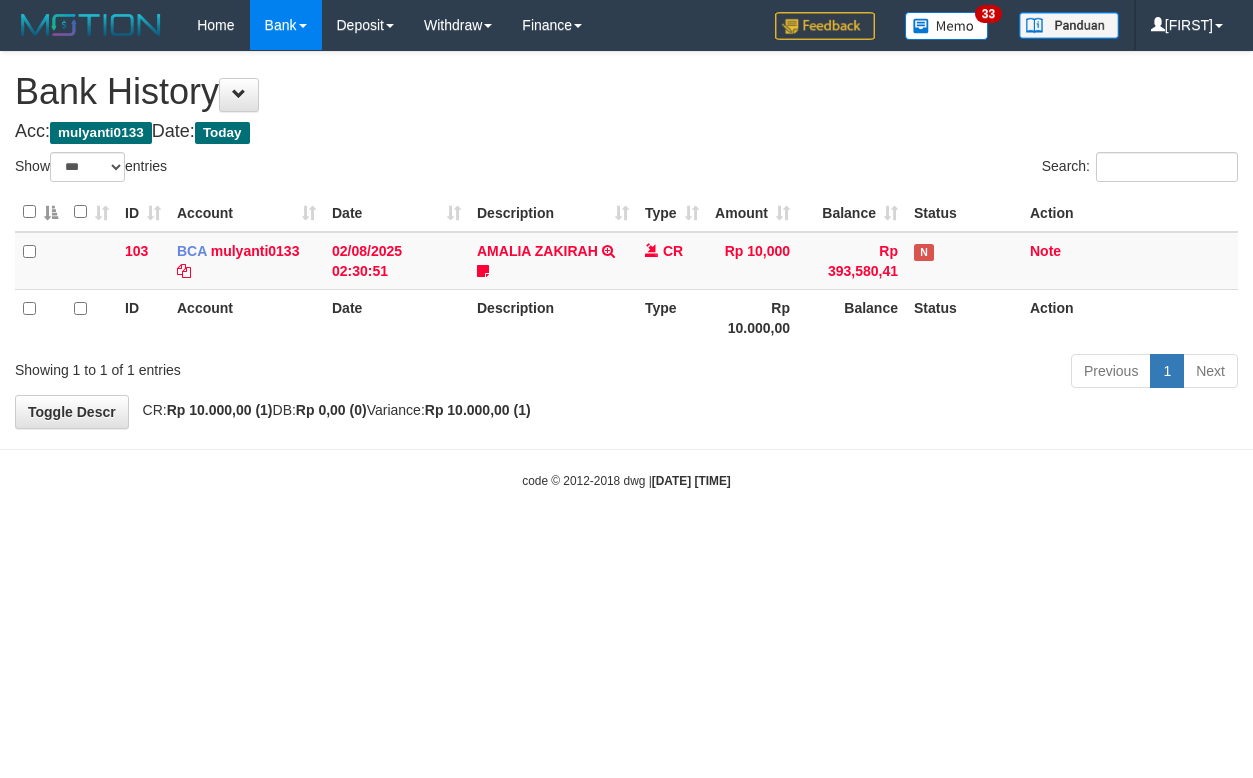 select on "***" 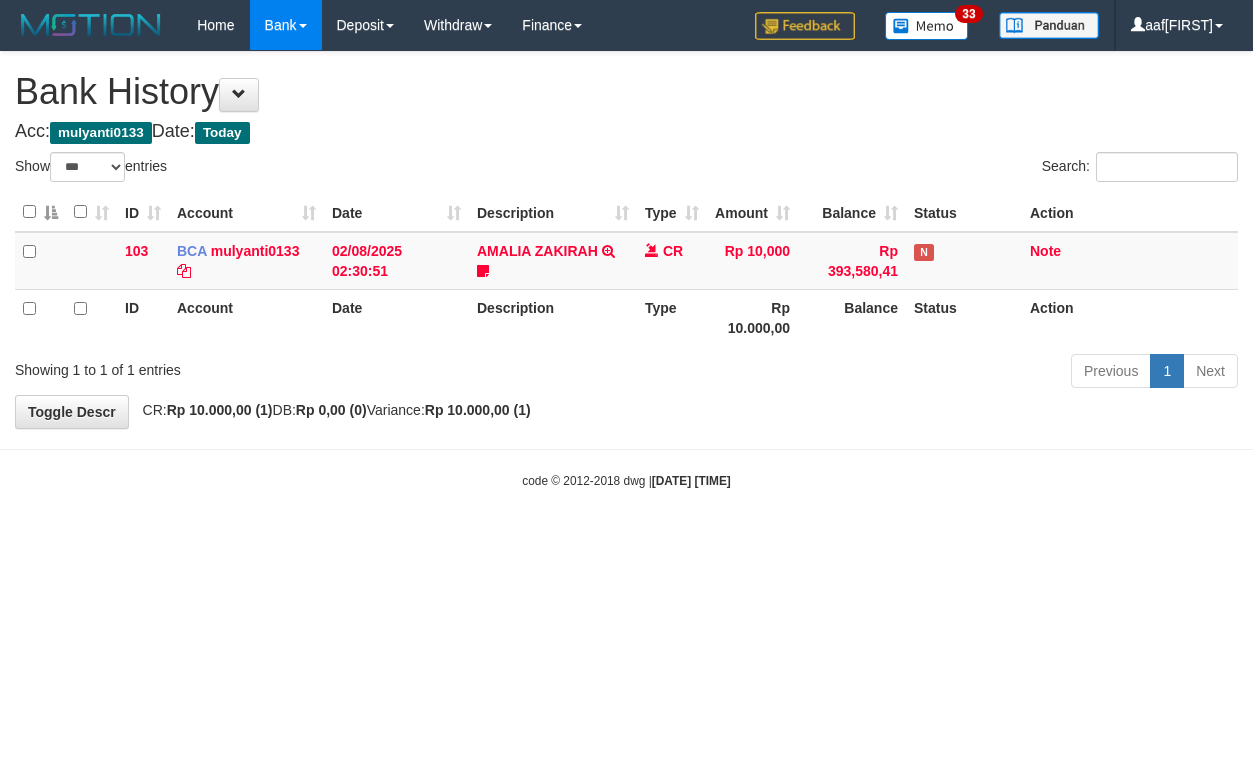 select on "***" 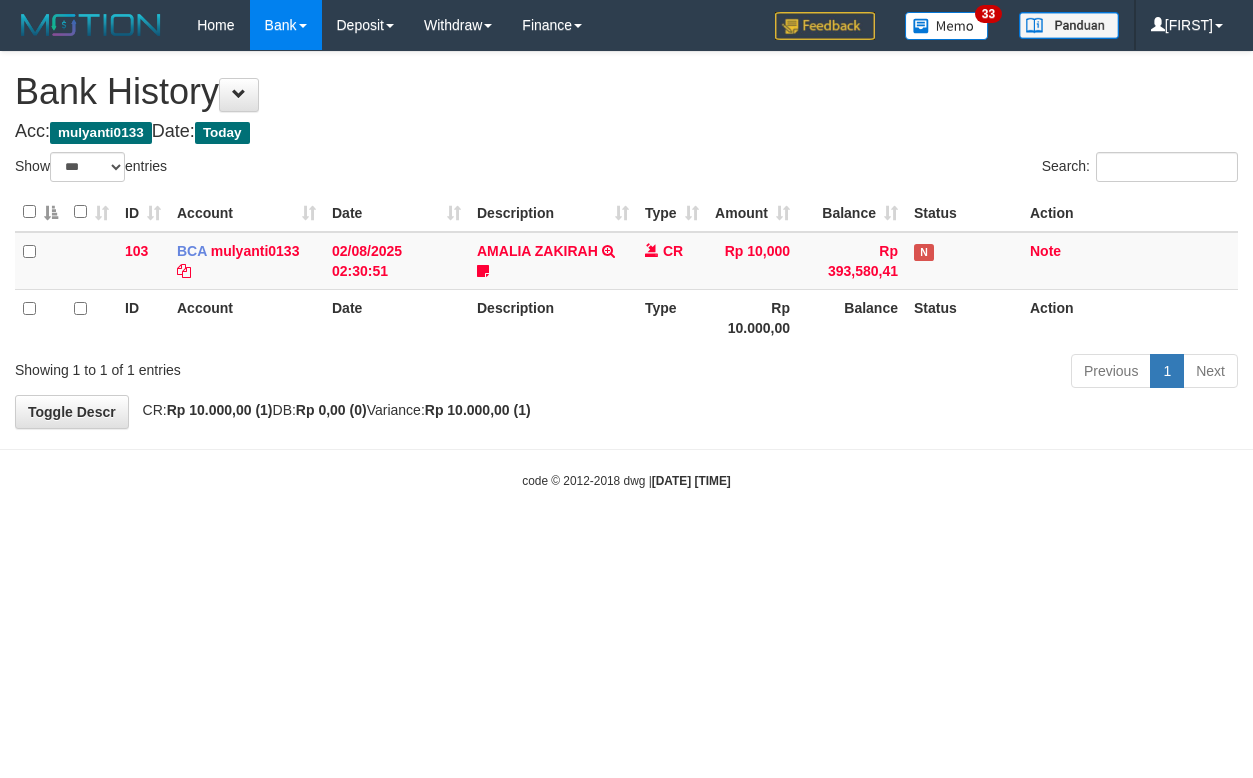 select on "***" 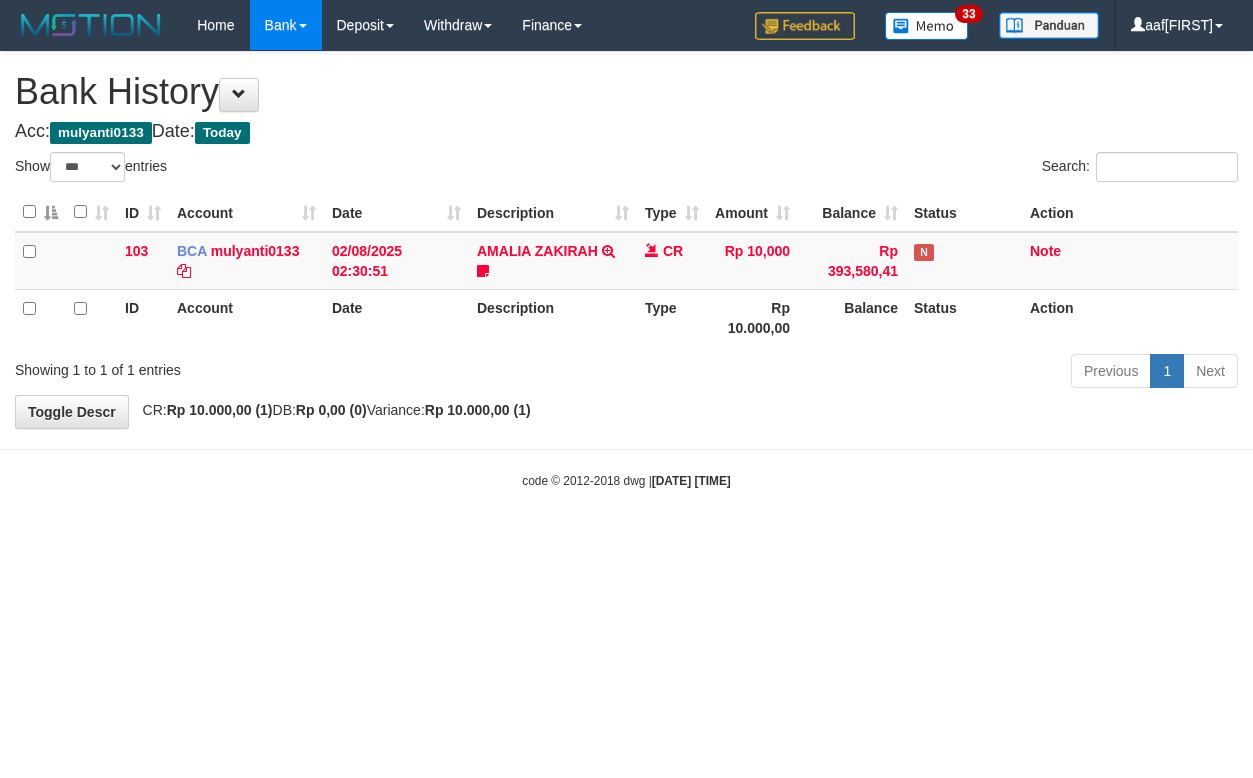 select on "***" 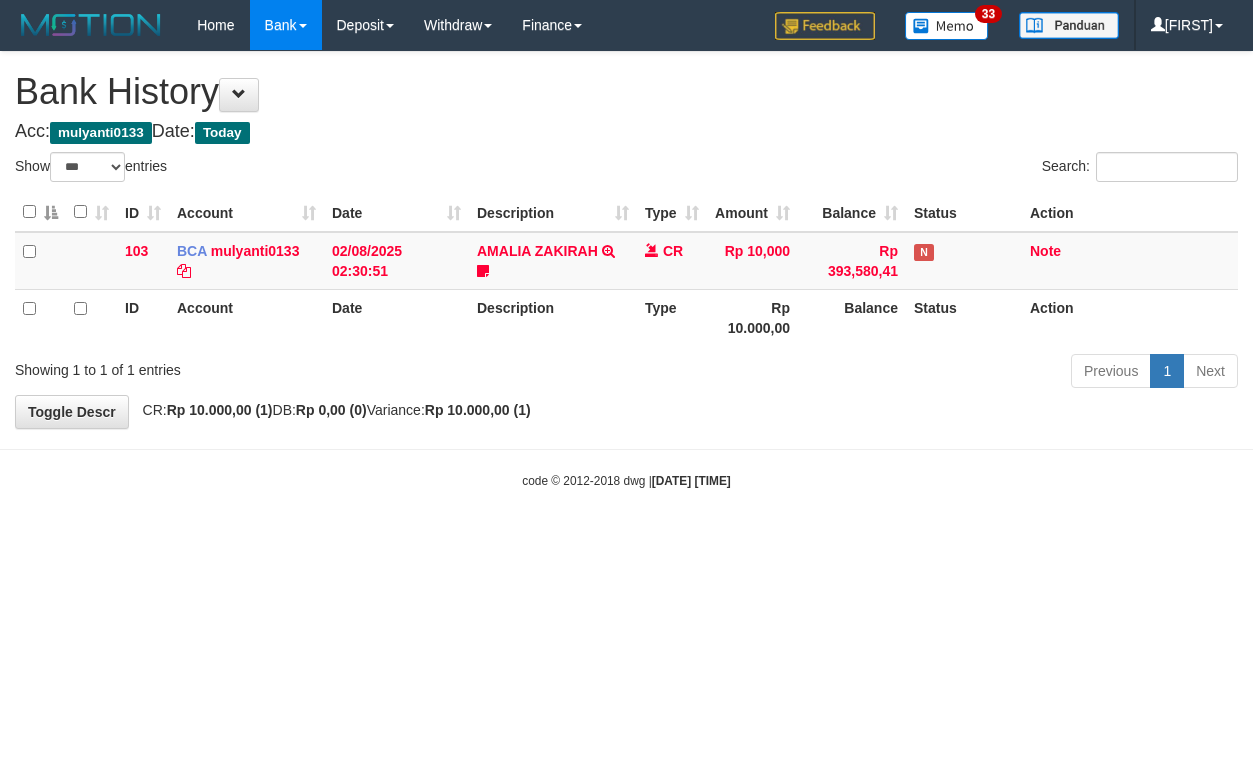 select on "***" 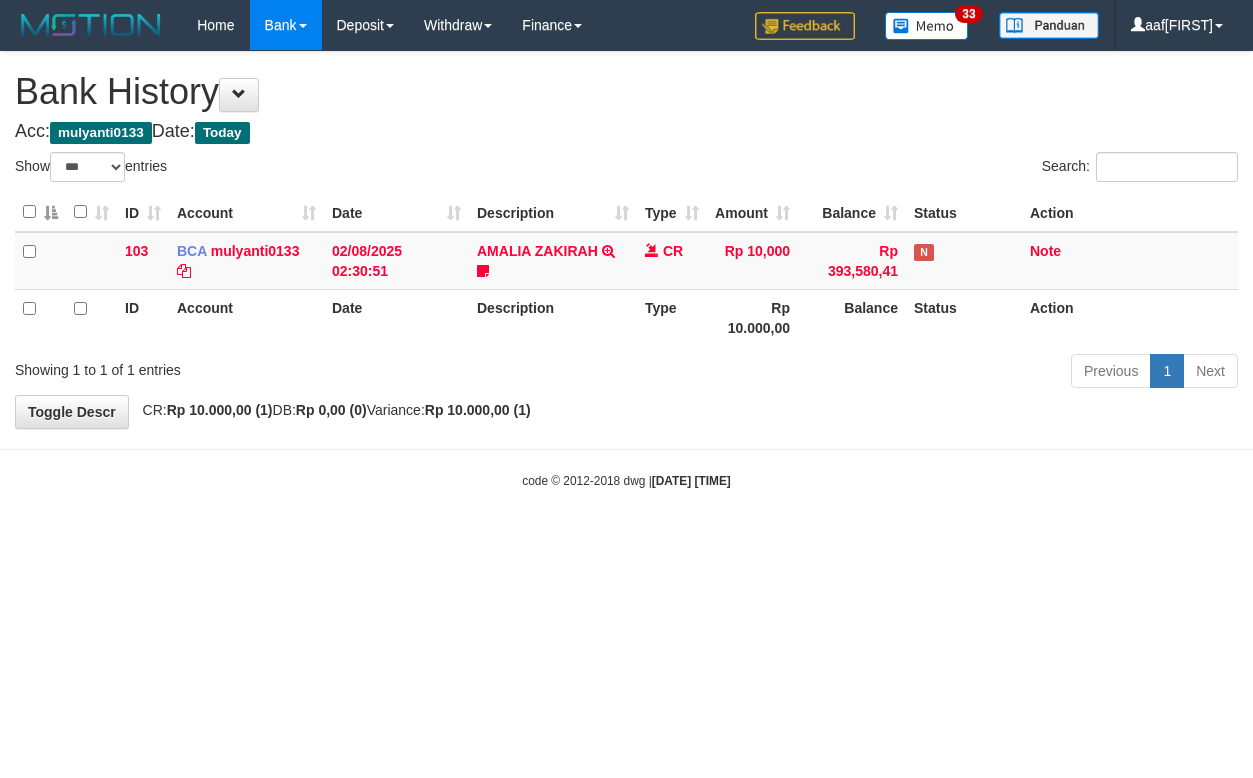select on "***" 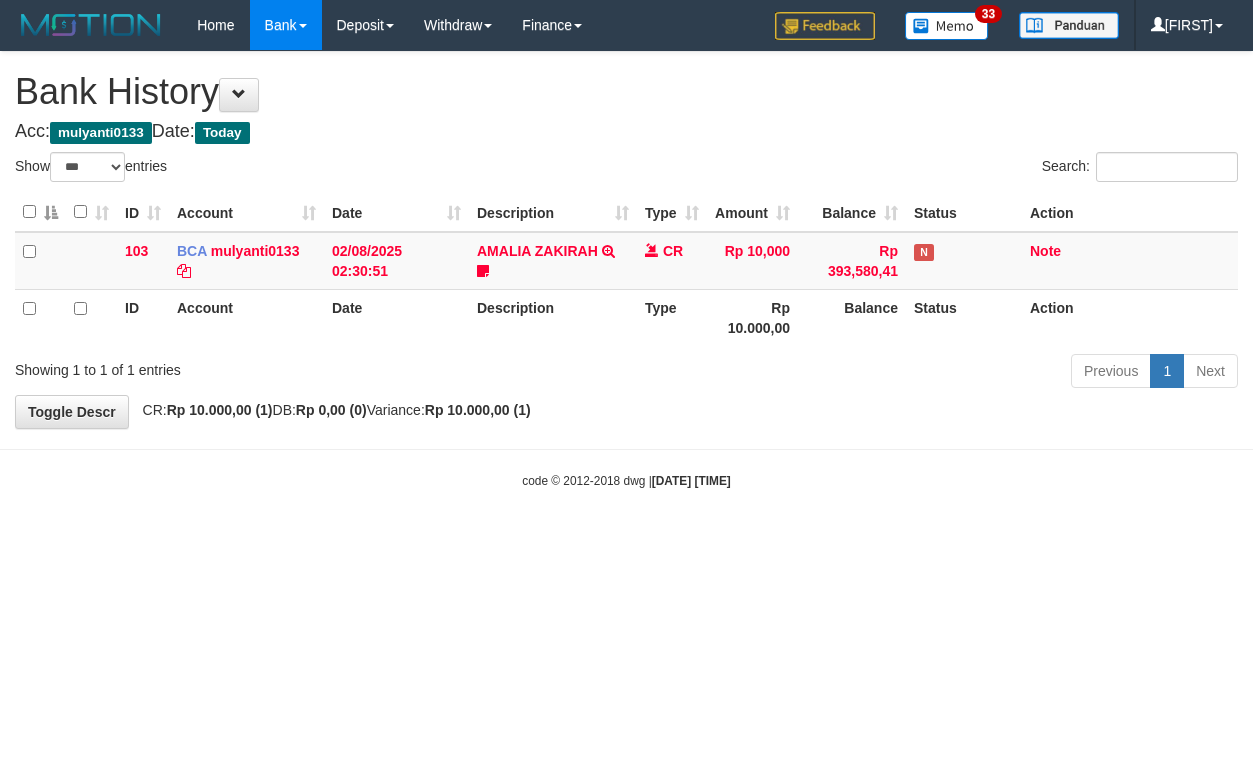 select on "***" 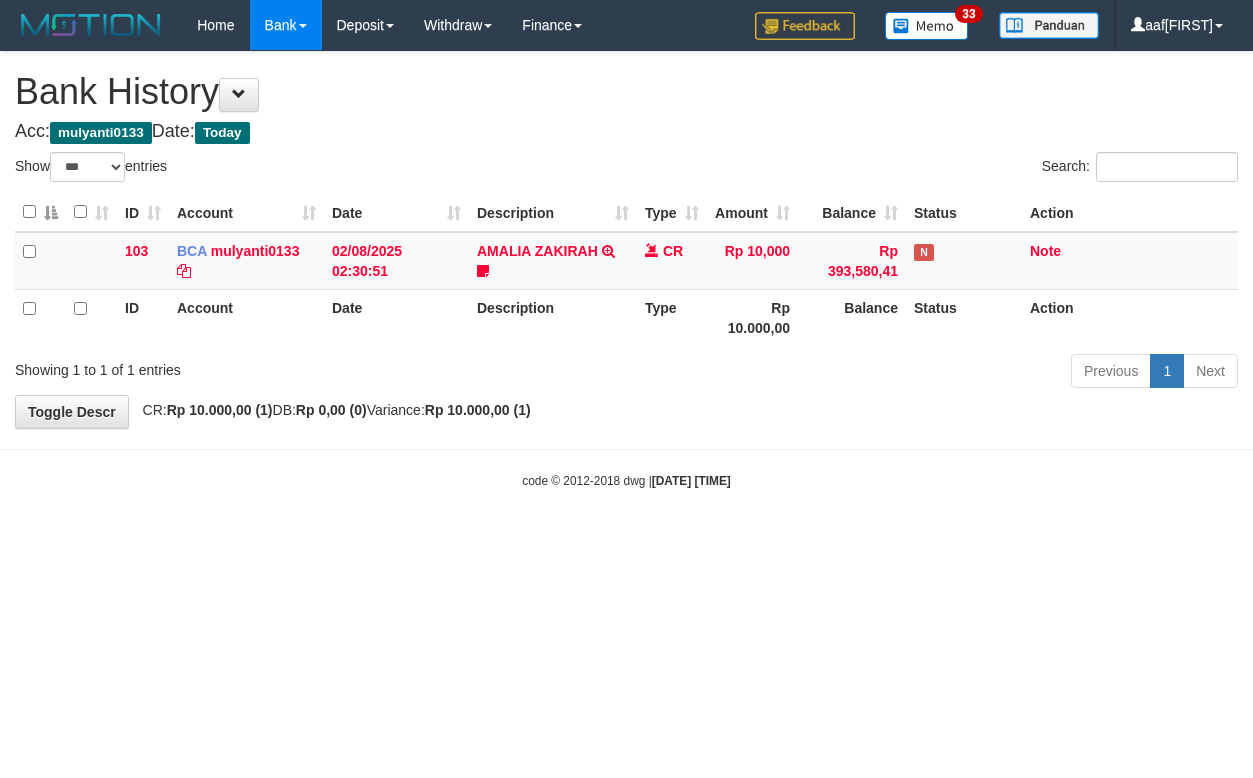 select on "***" 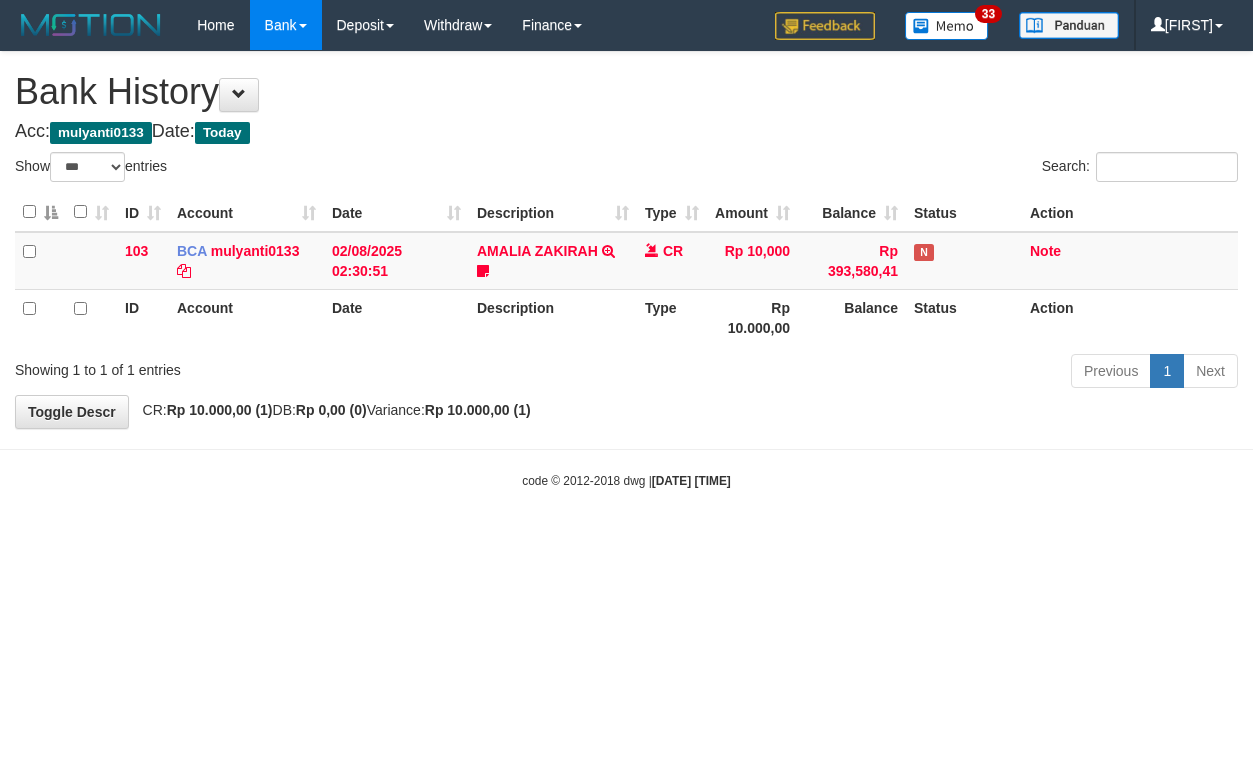 select on "***" 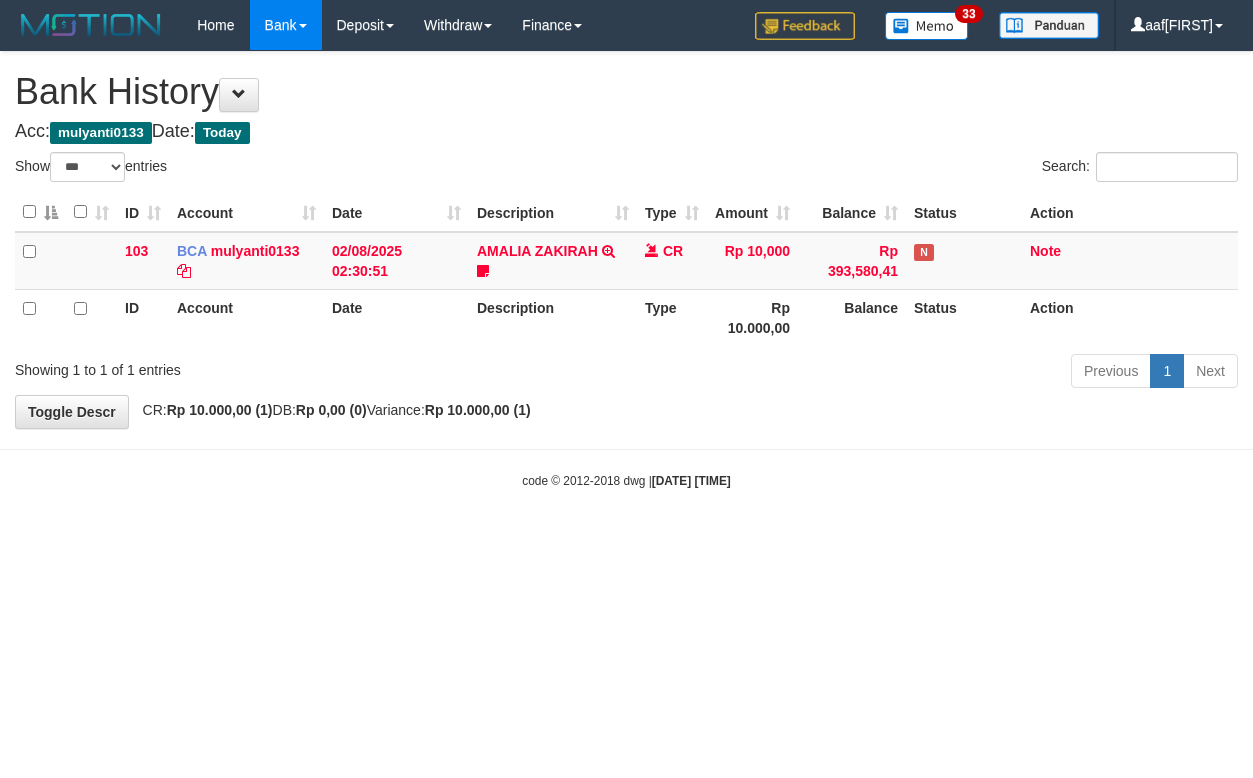 select on "***" 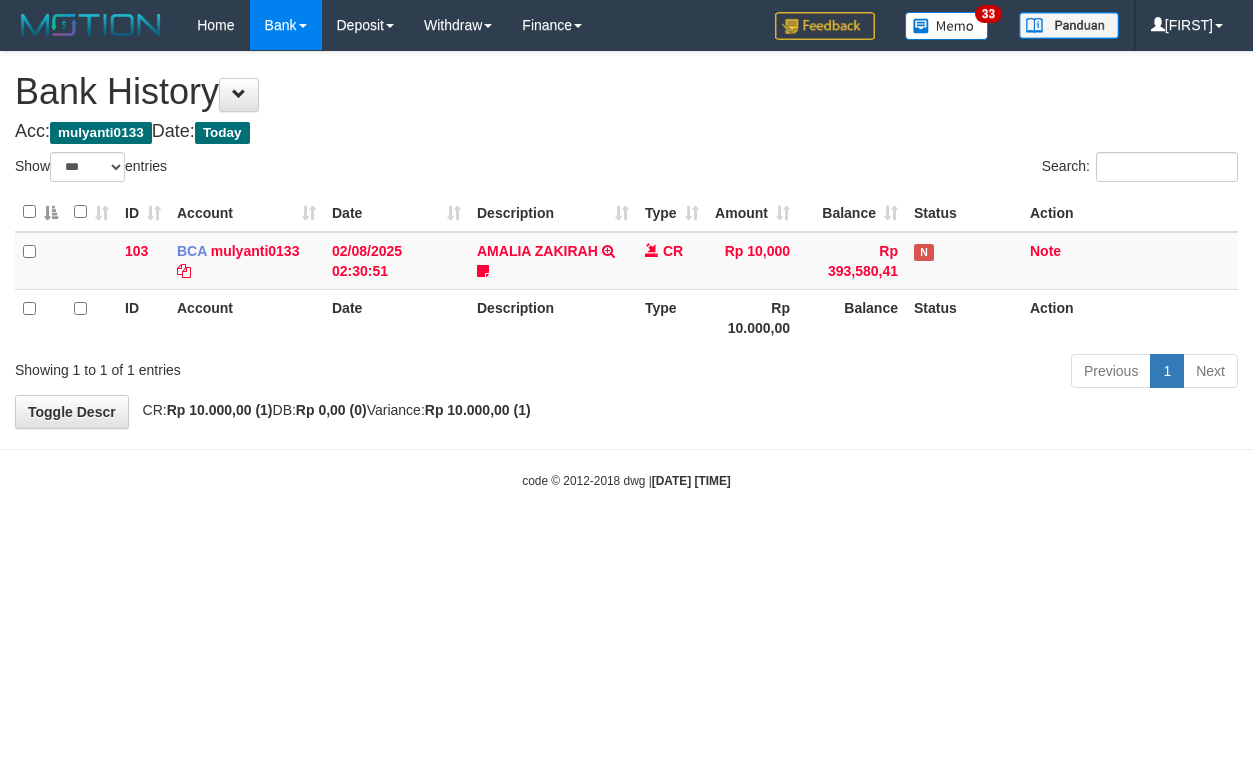 select on "***" 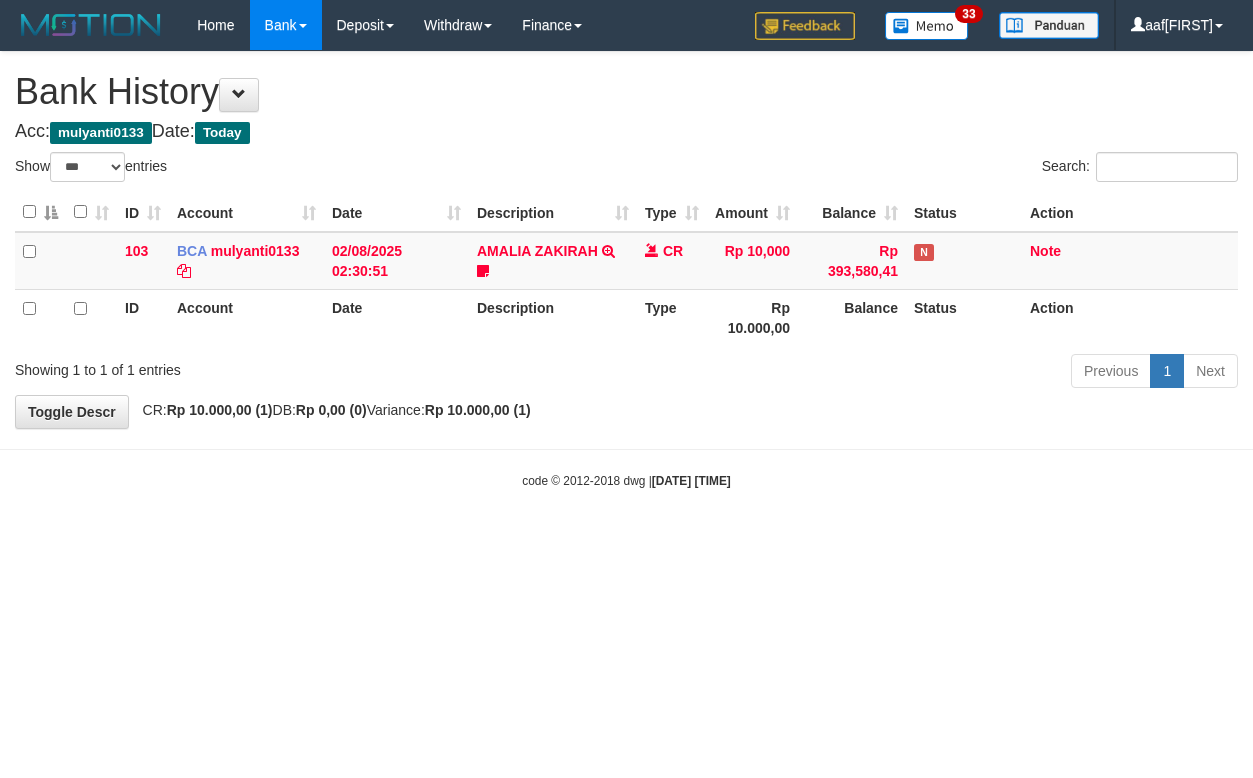 select on "***" 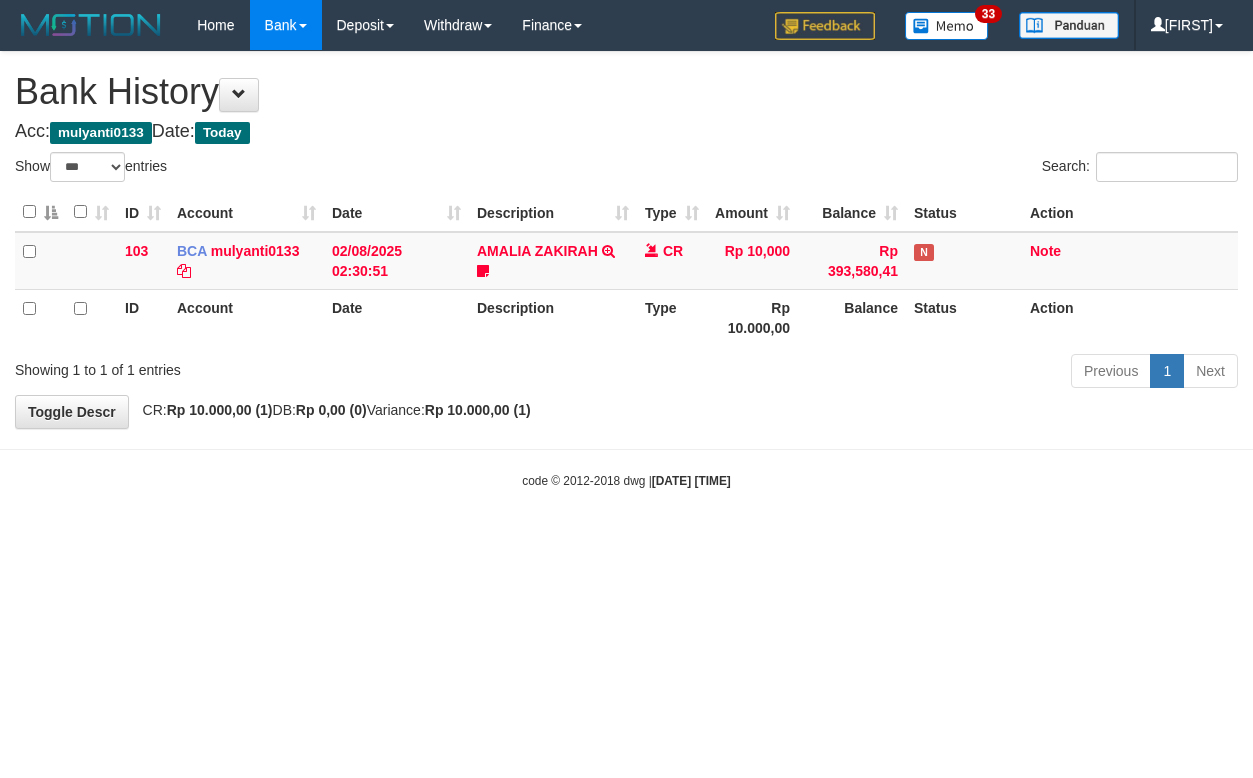 select on "***" 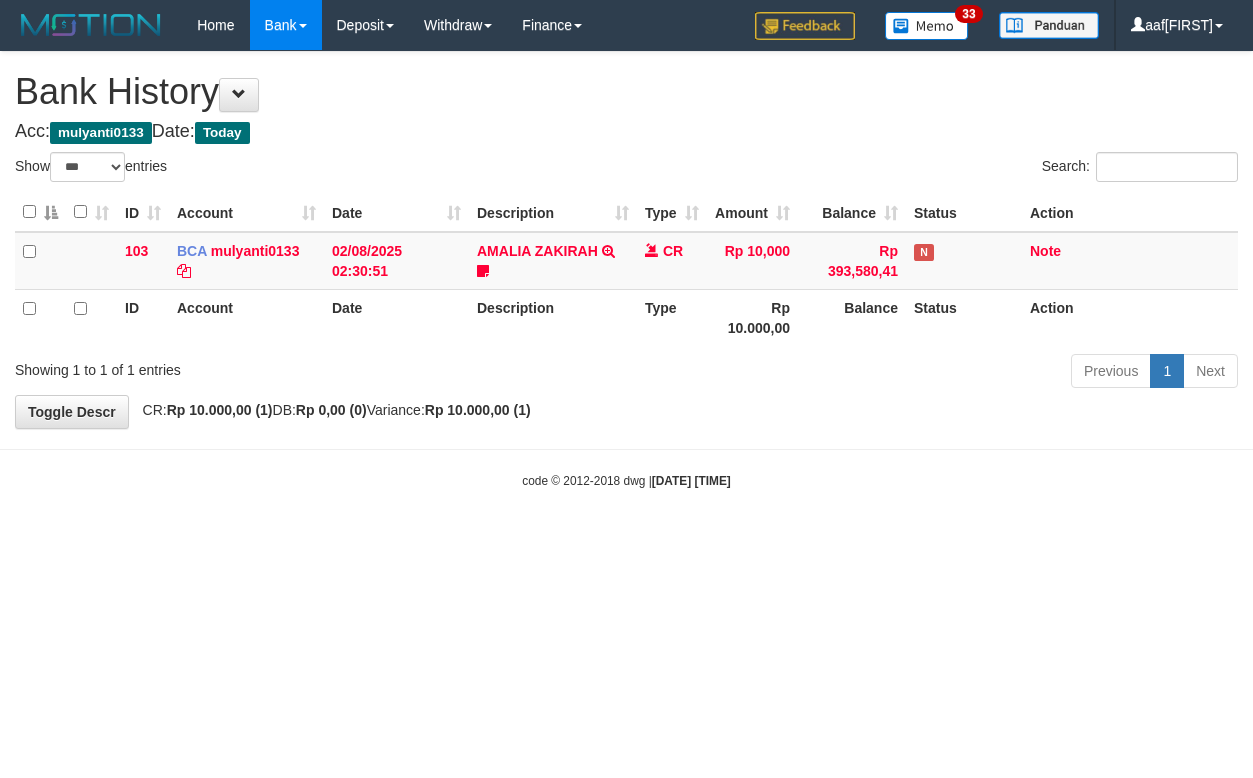 select on "***" 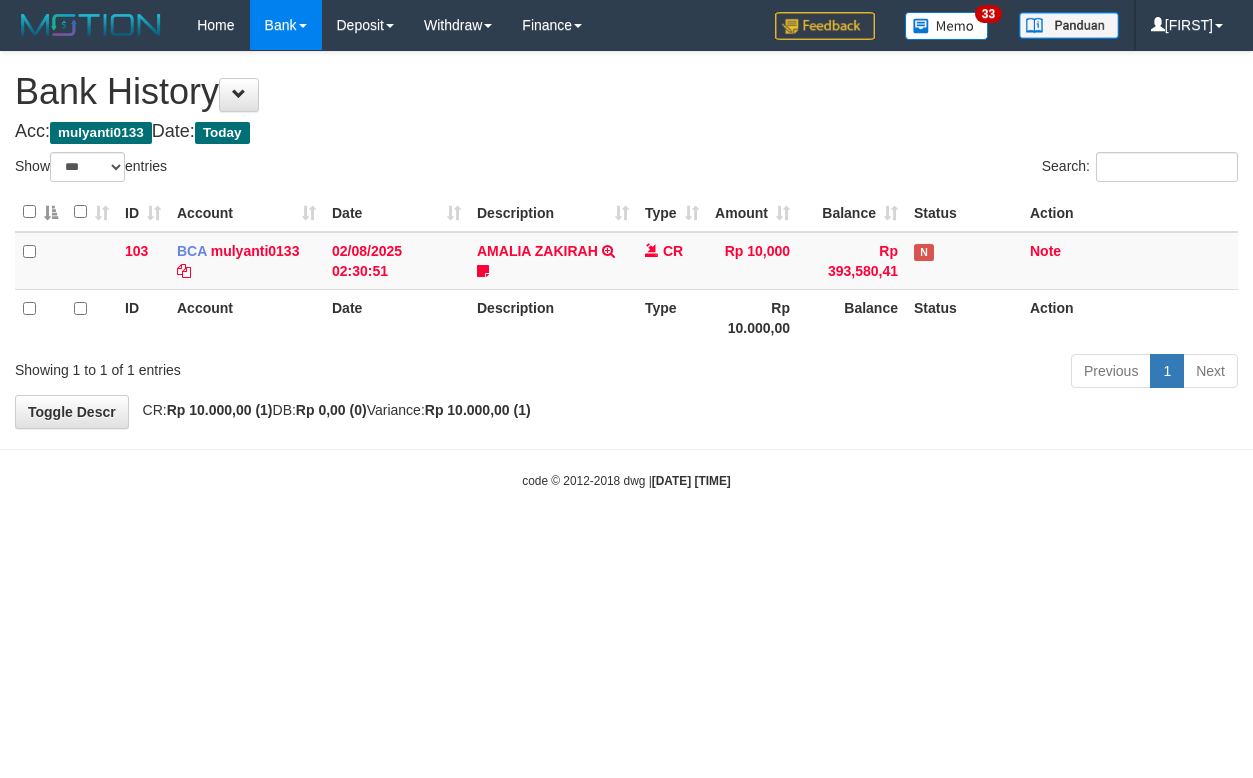 select on "***" 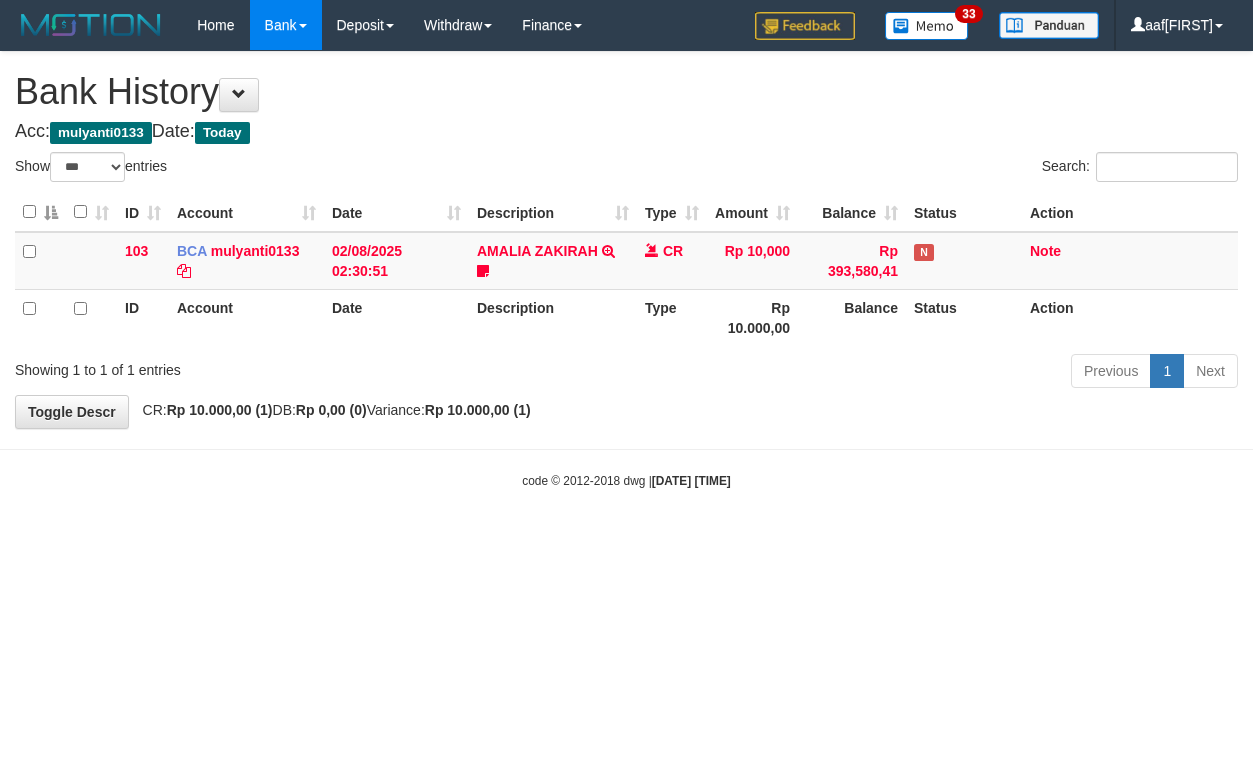 select on "***" 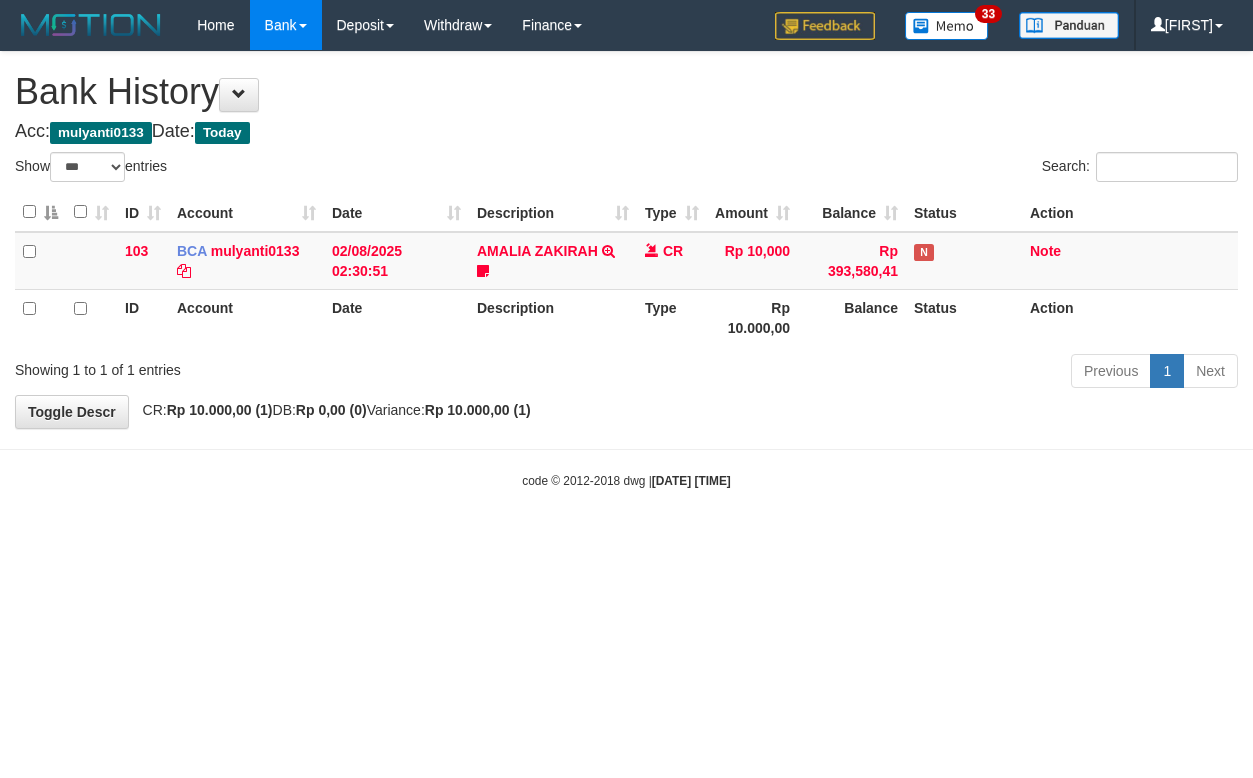 select on "***" 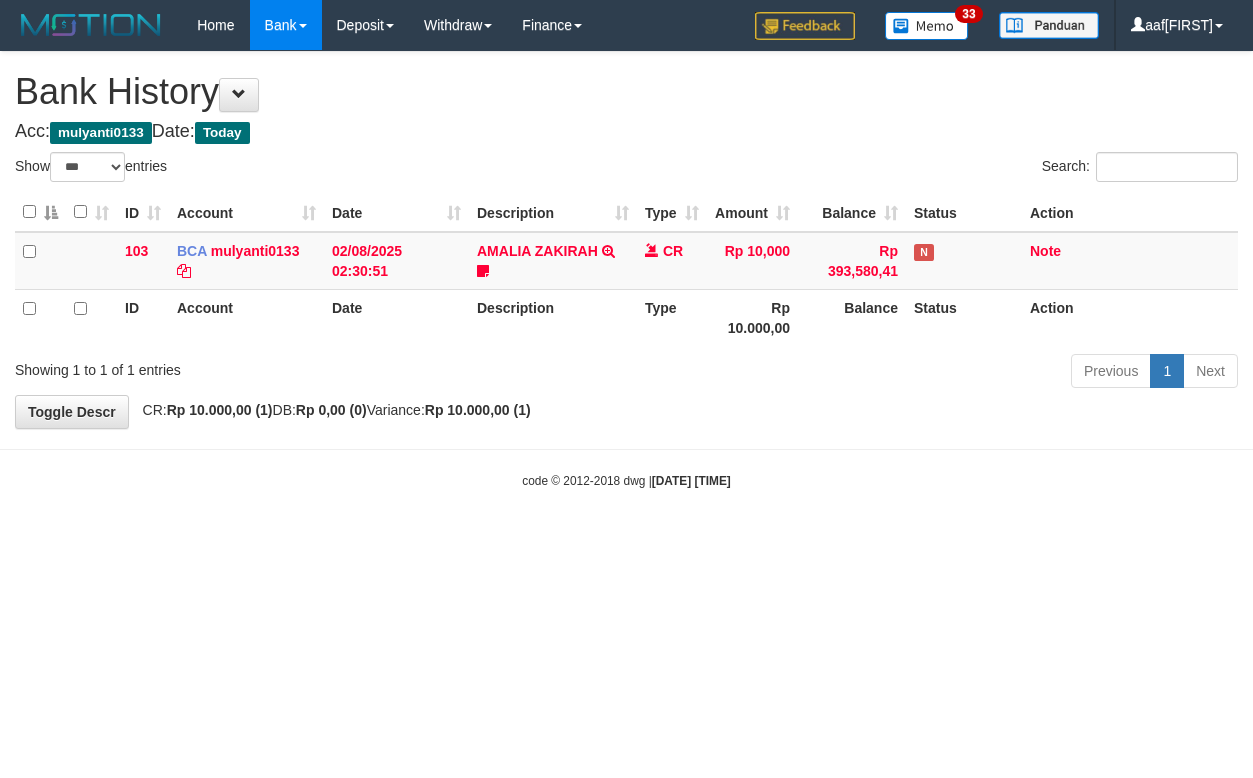 select on "***" 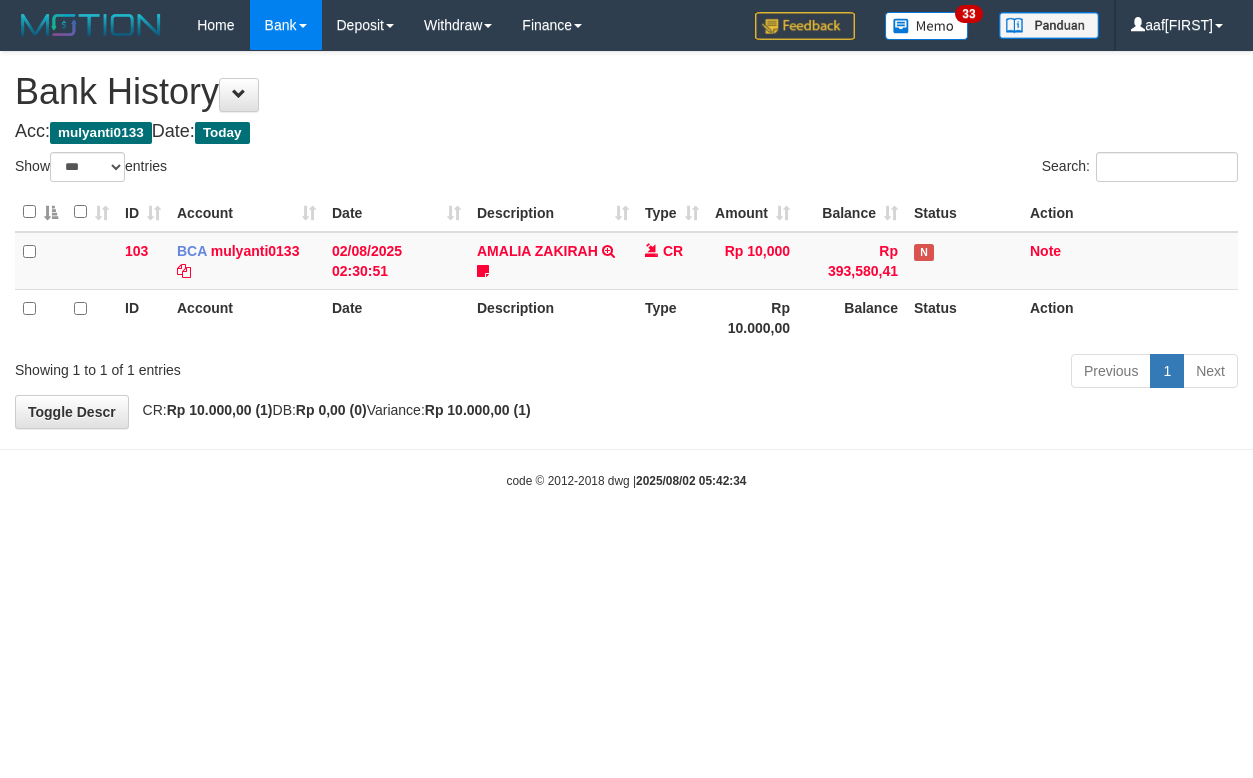 select on "***" 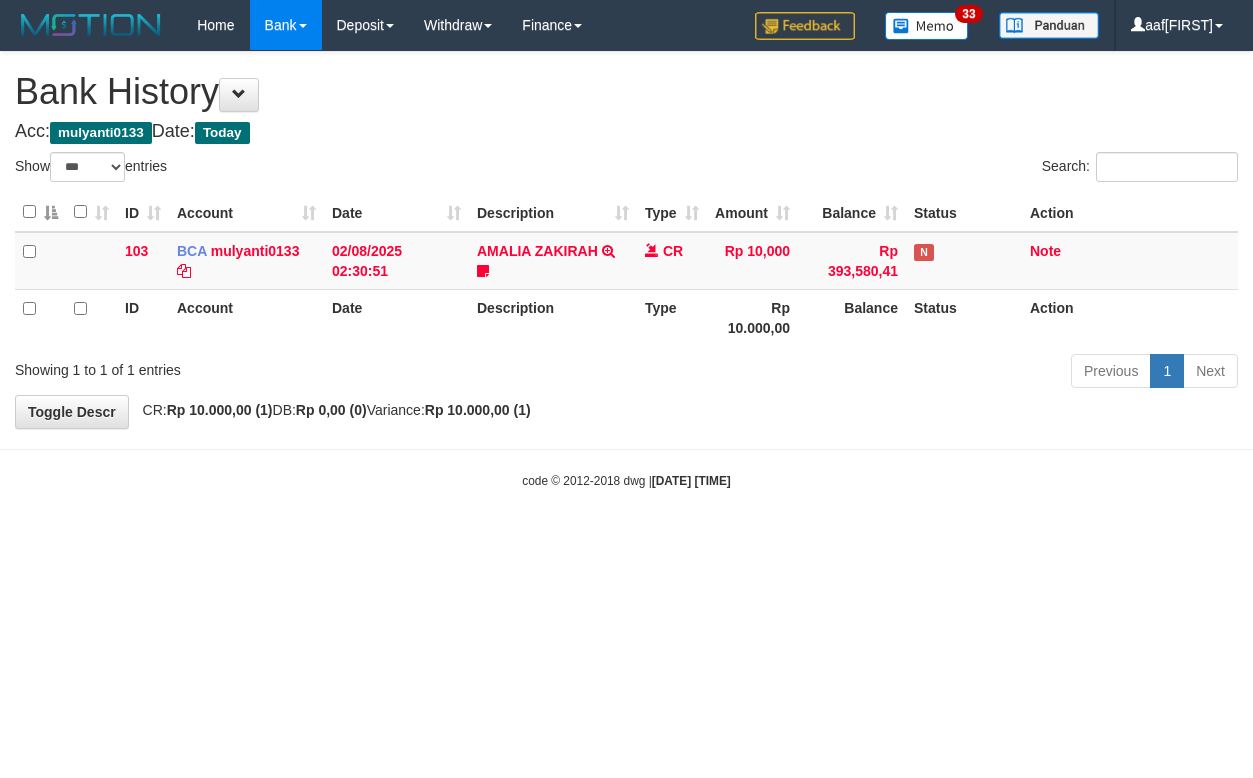 select on "***" 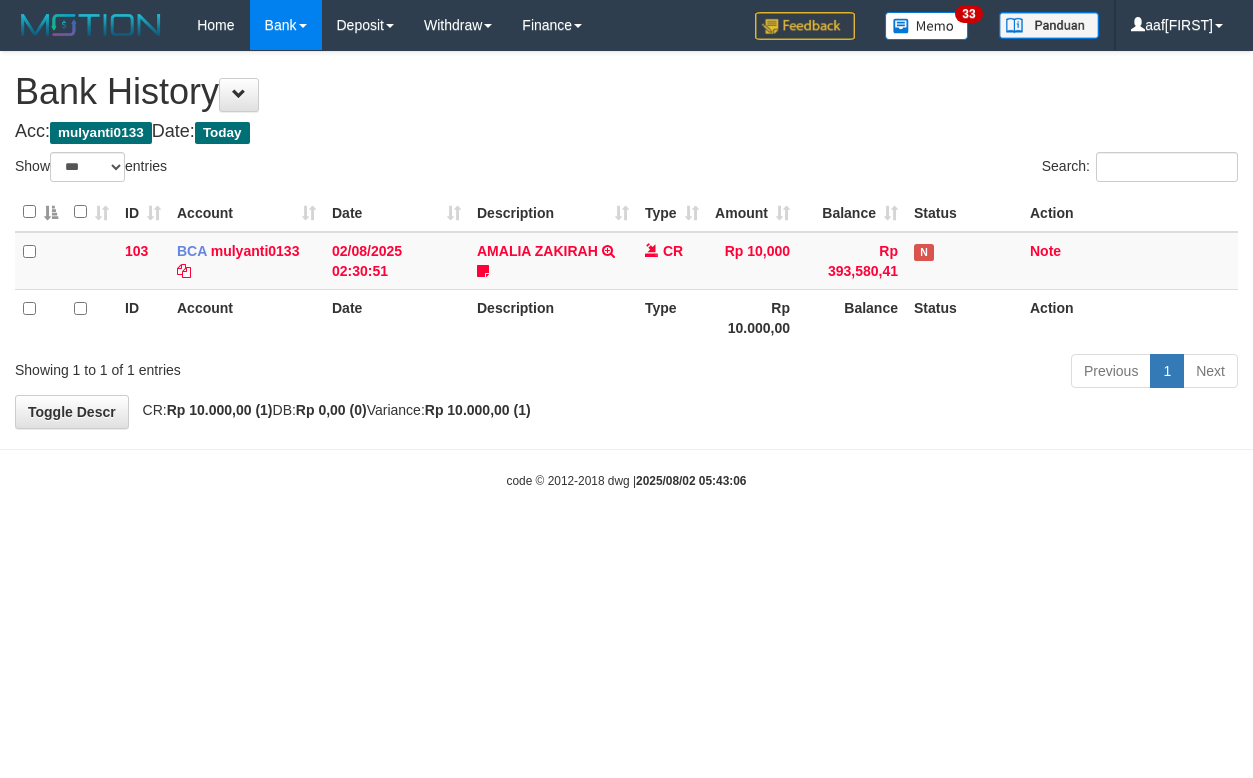 select on "***" 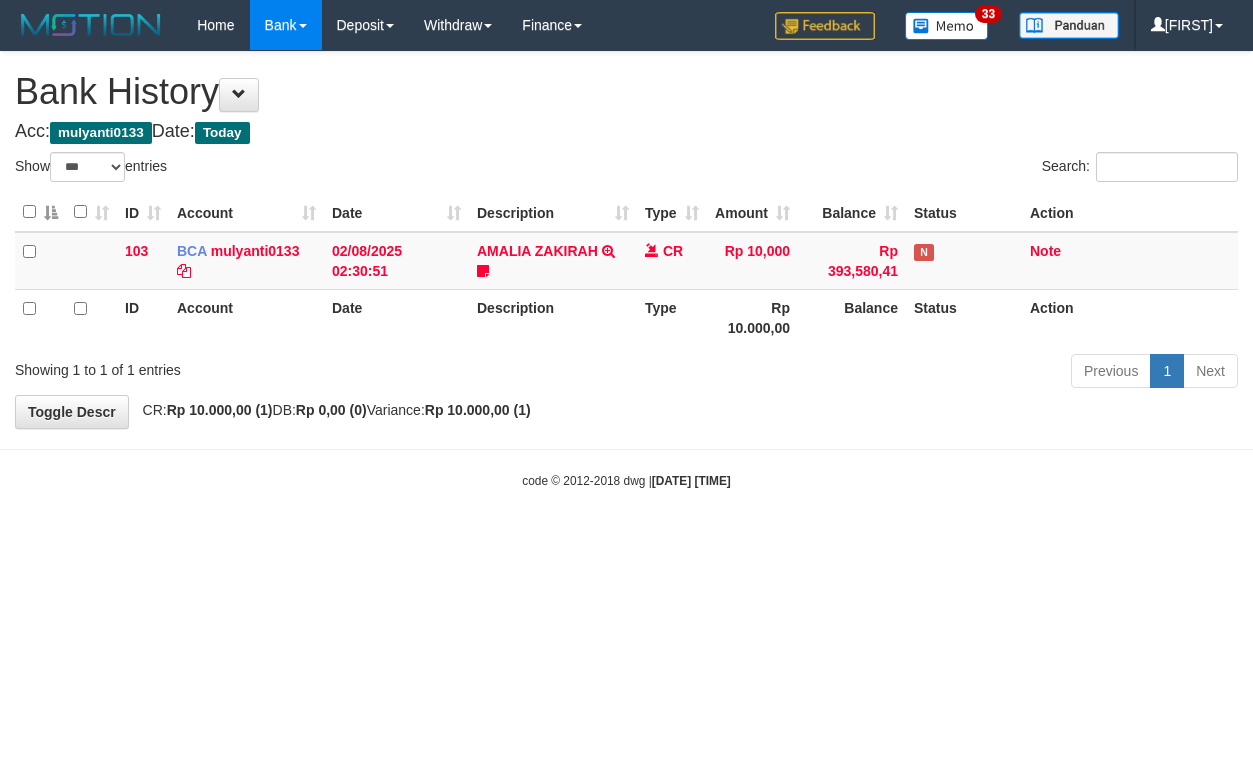 select on "***" 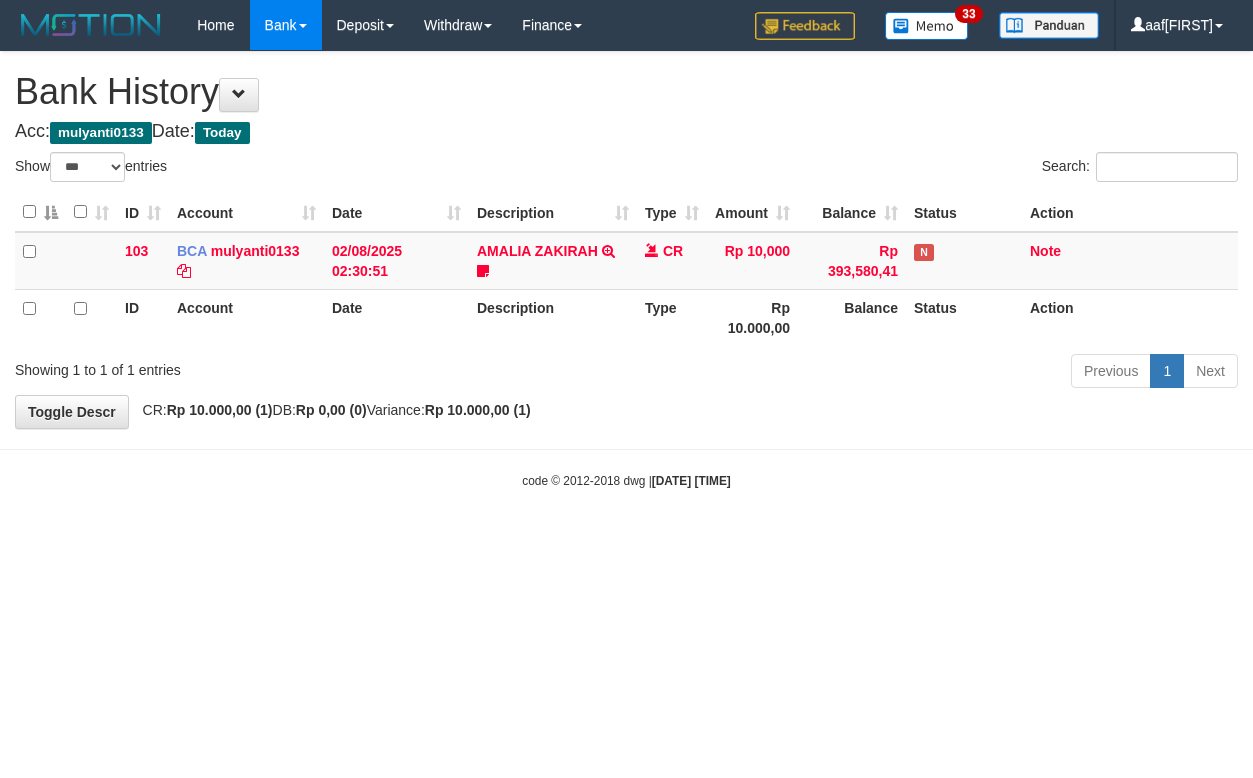 select on "***" 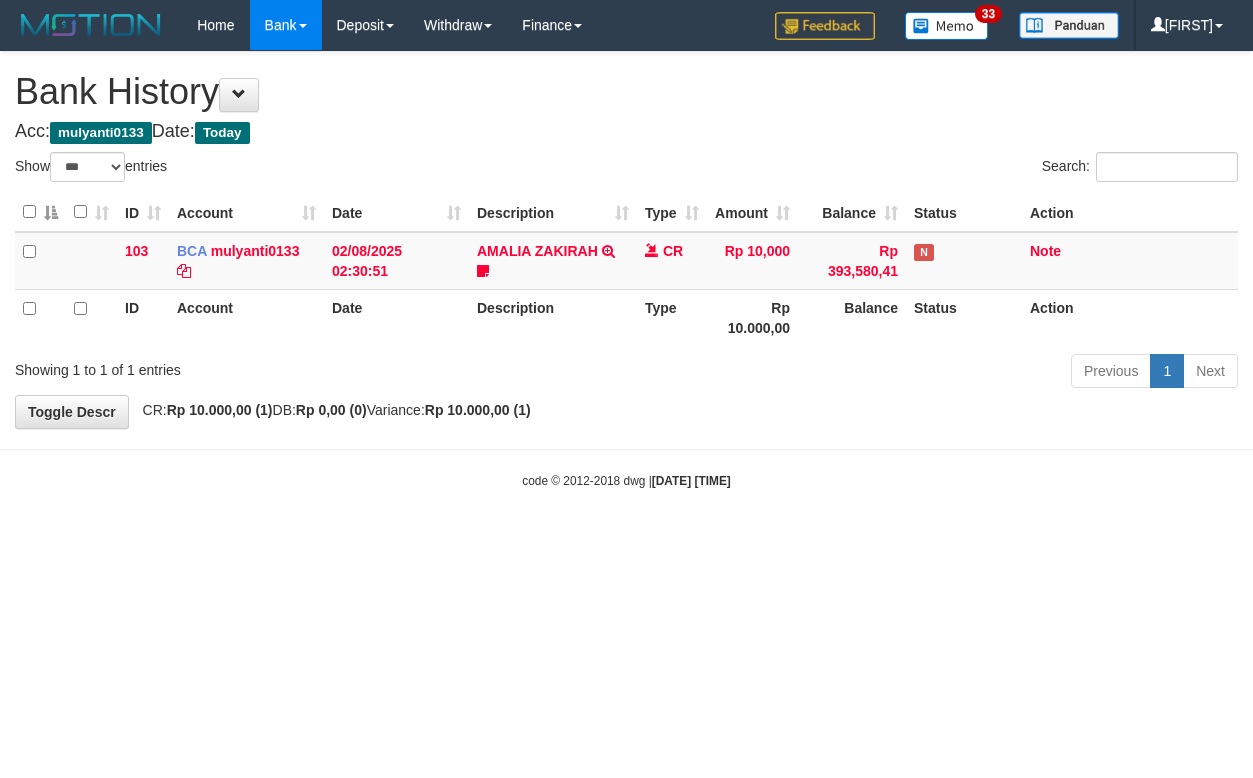 select on "***" 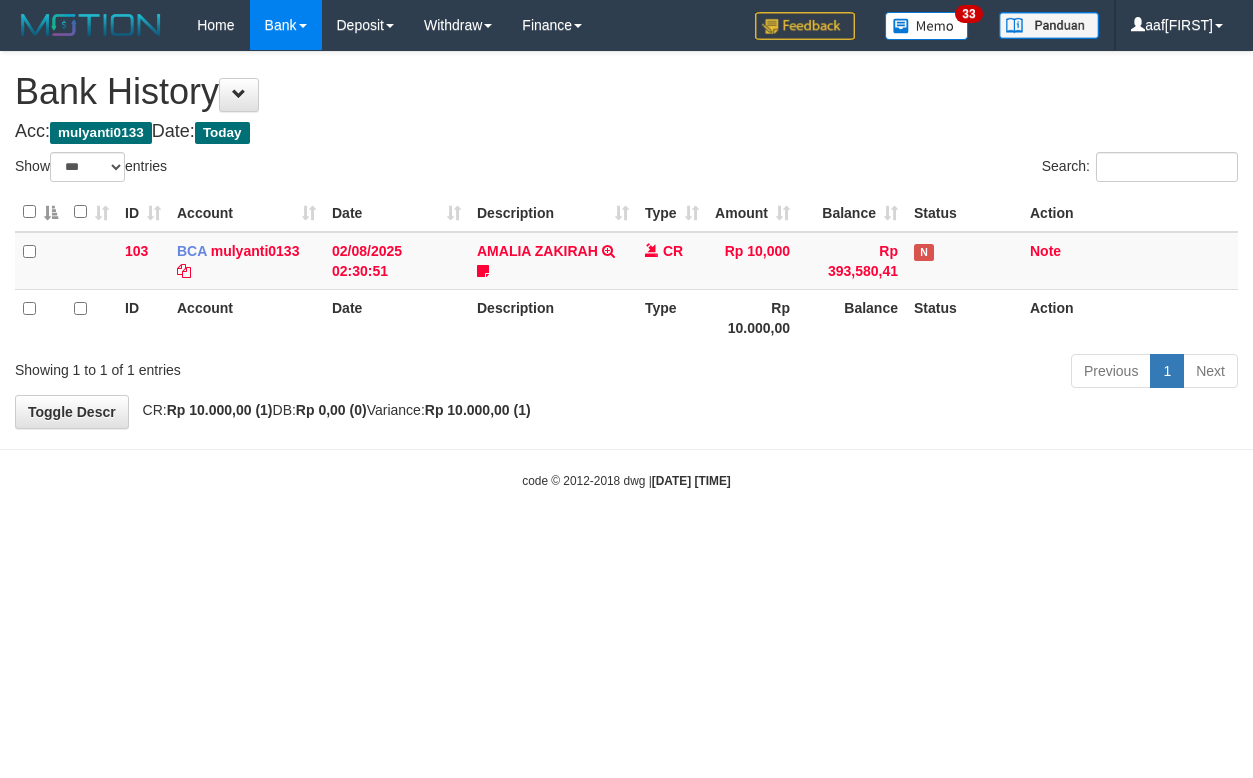 select on "***" 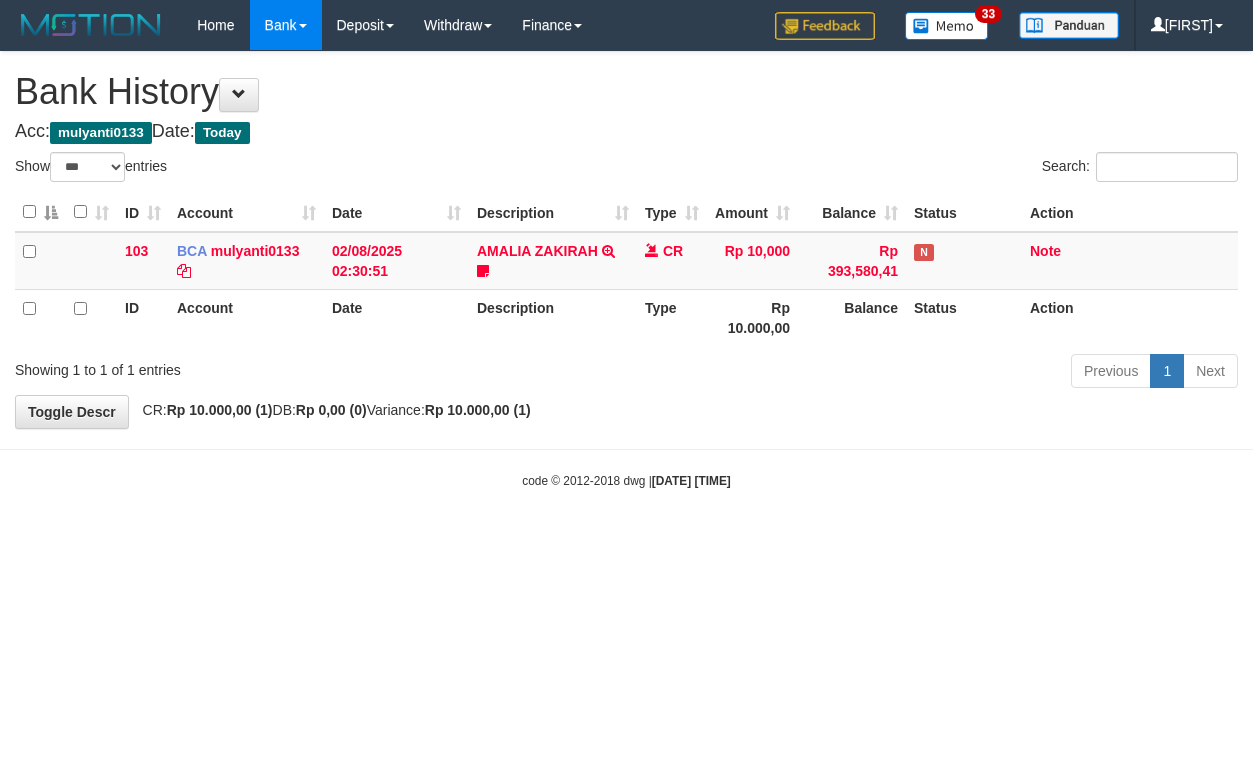 select on "***" 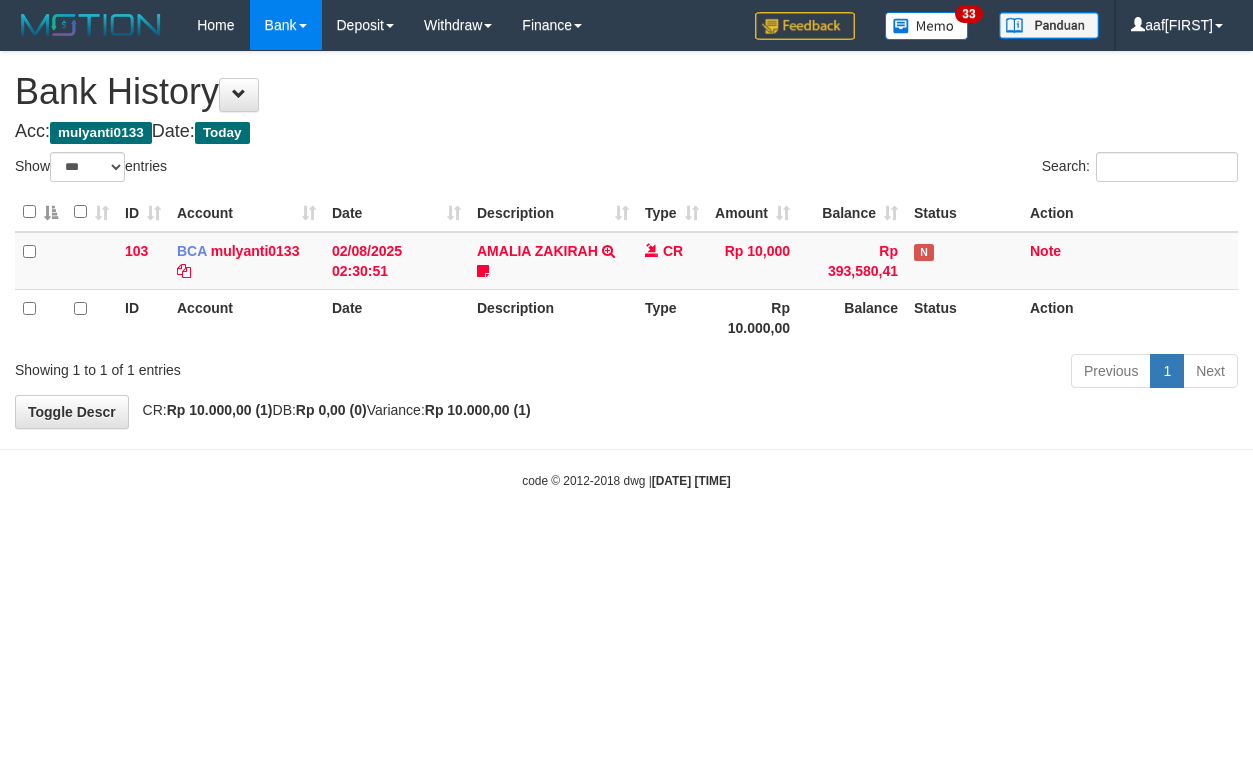 select on "***" 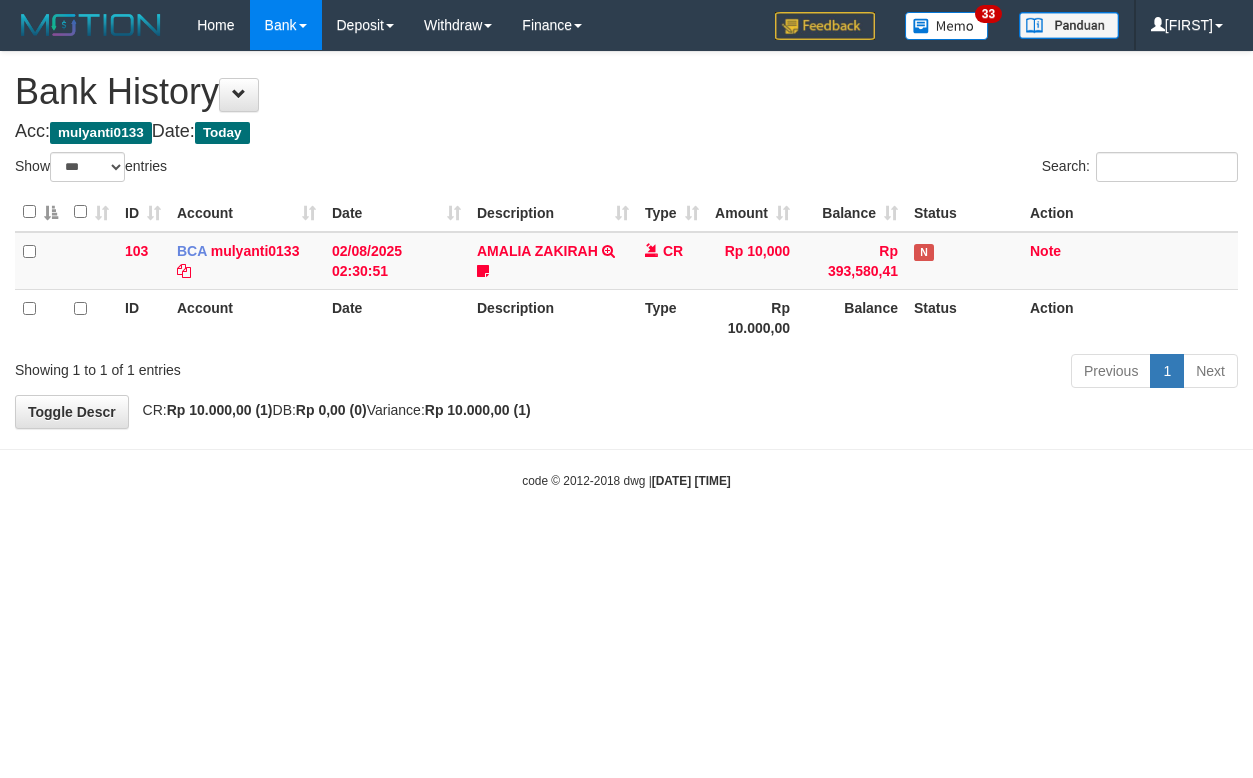 select on "***" 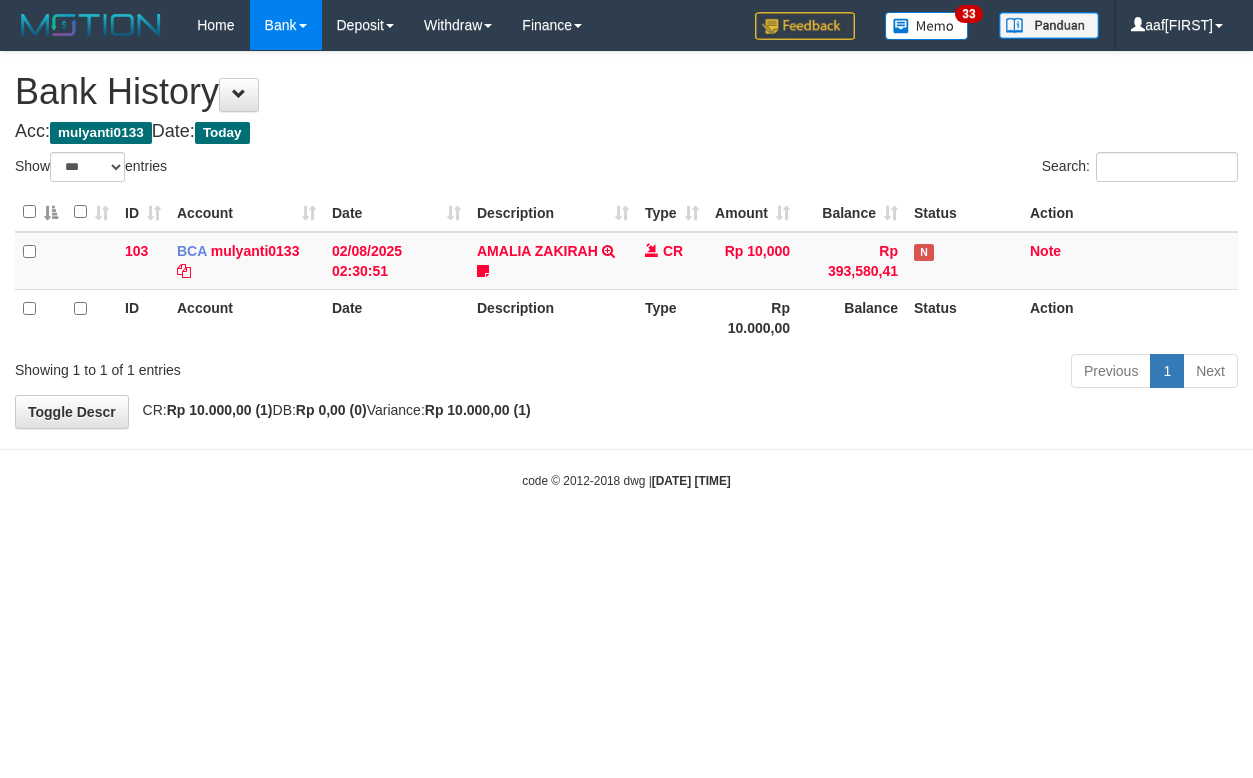 select on "***" 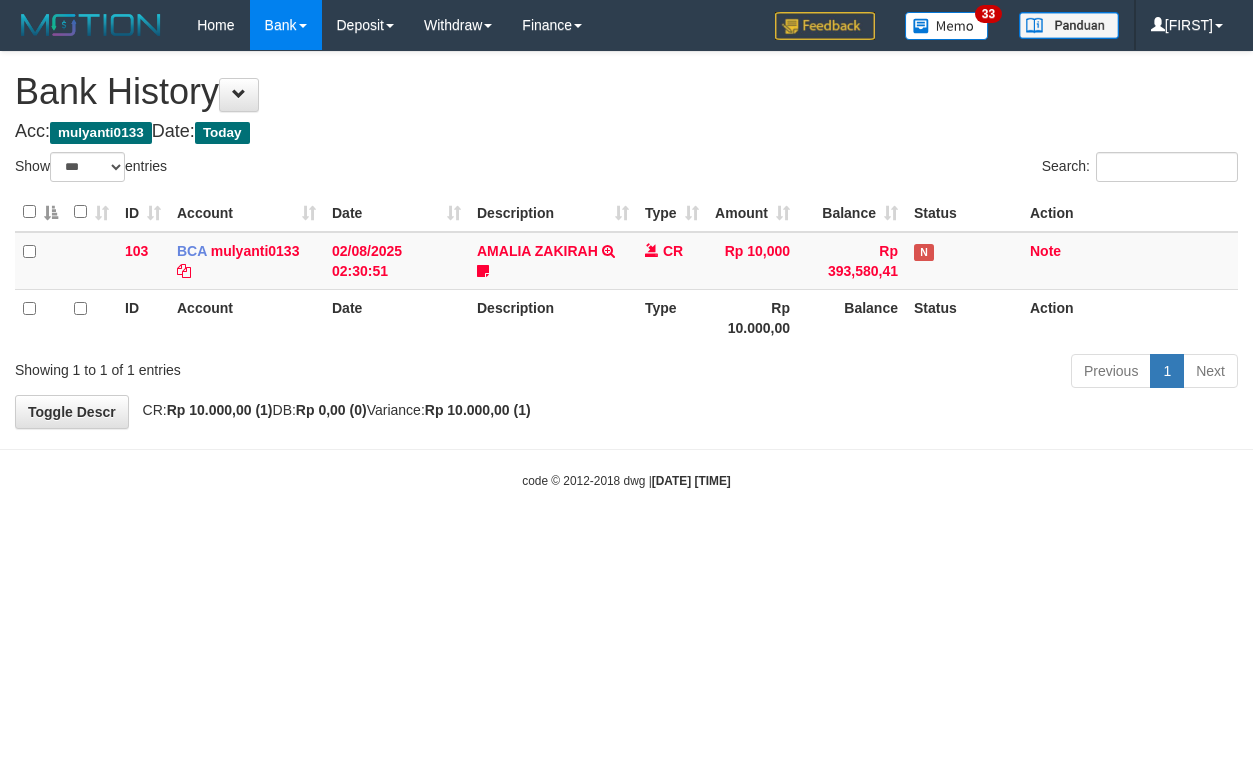 select on "***" 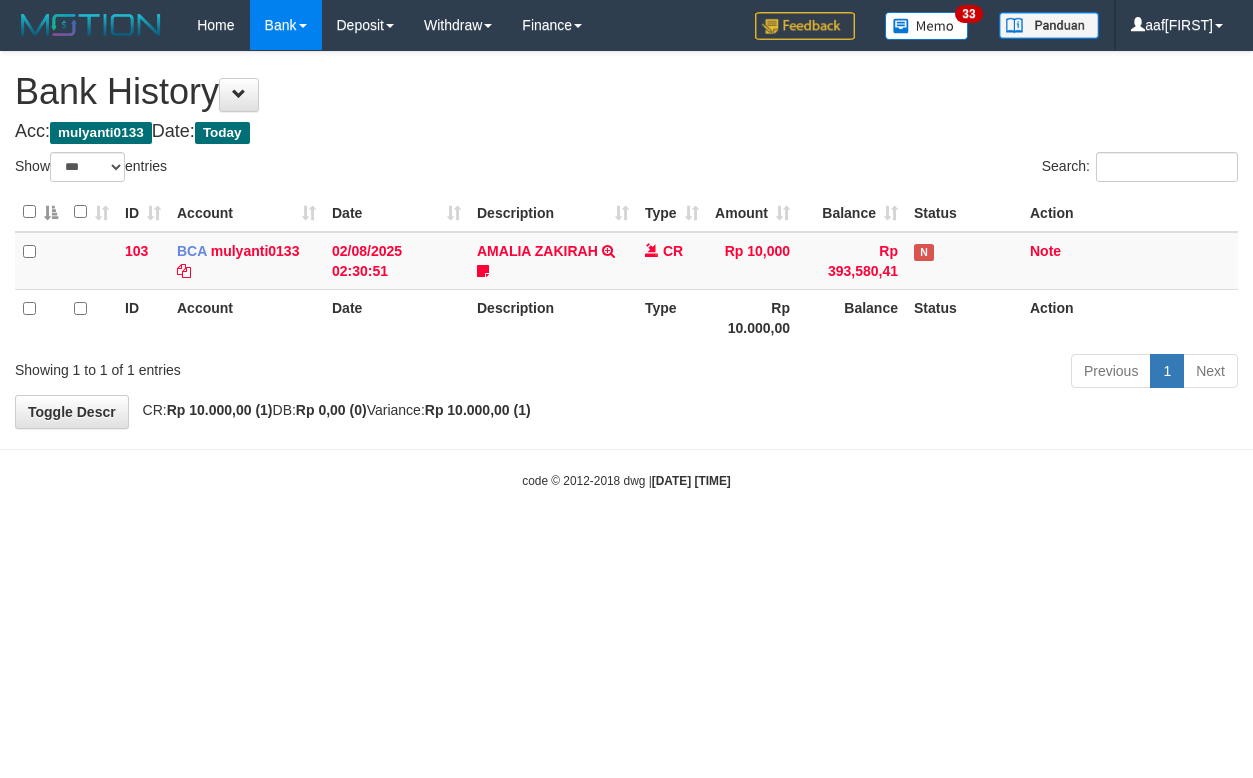 select on "***" 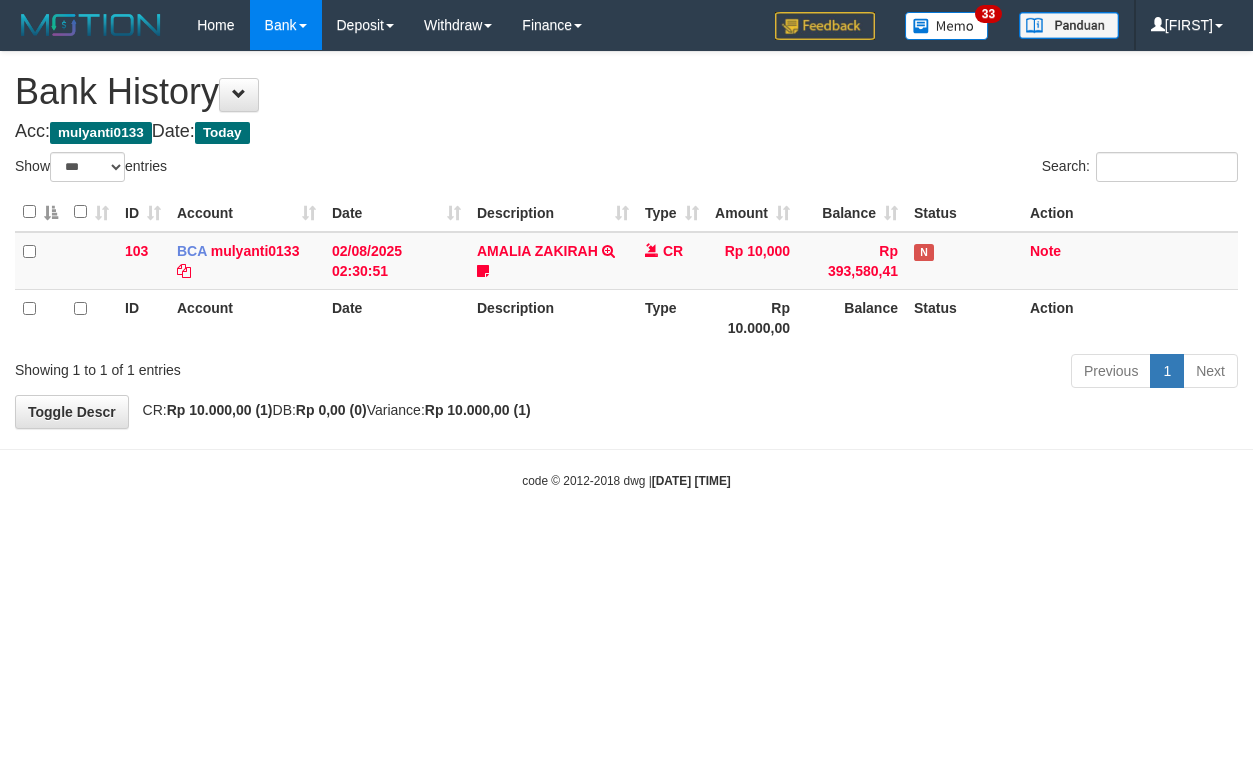 select on "***" 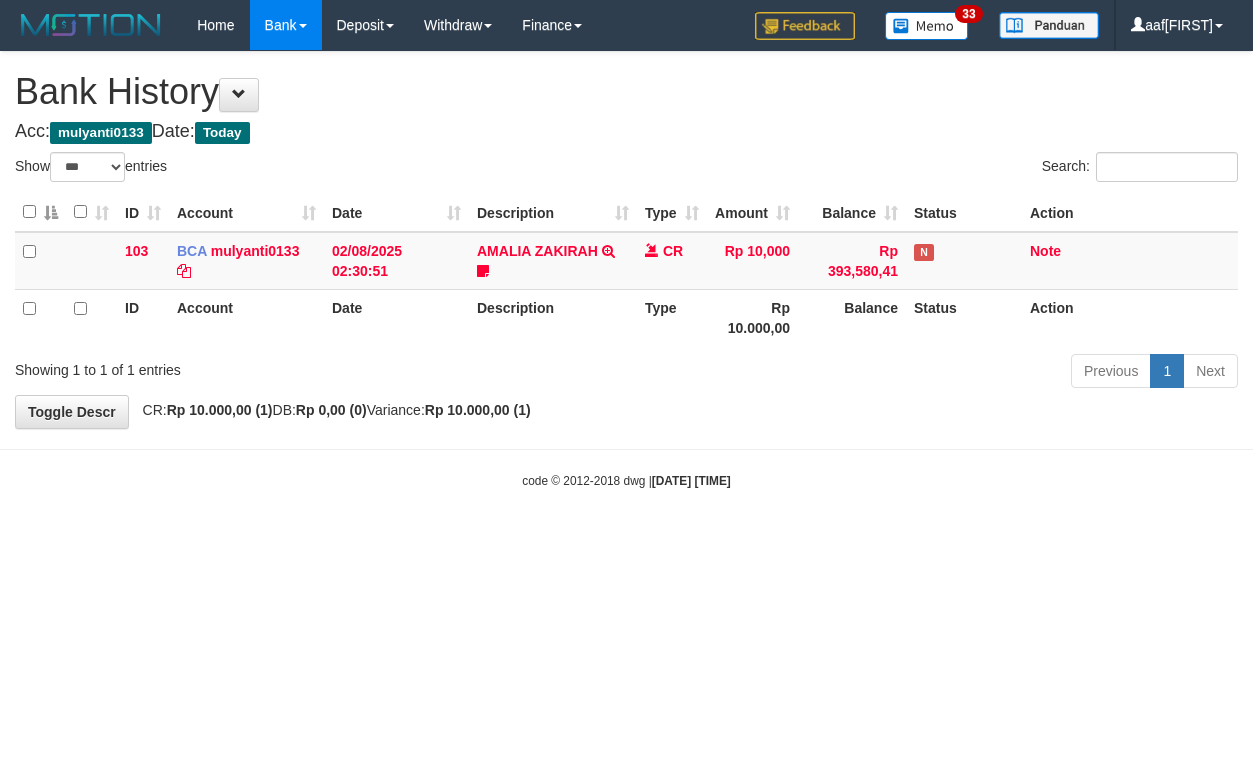 select on "***" 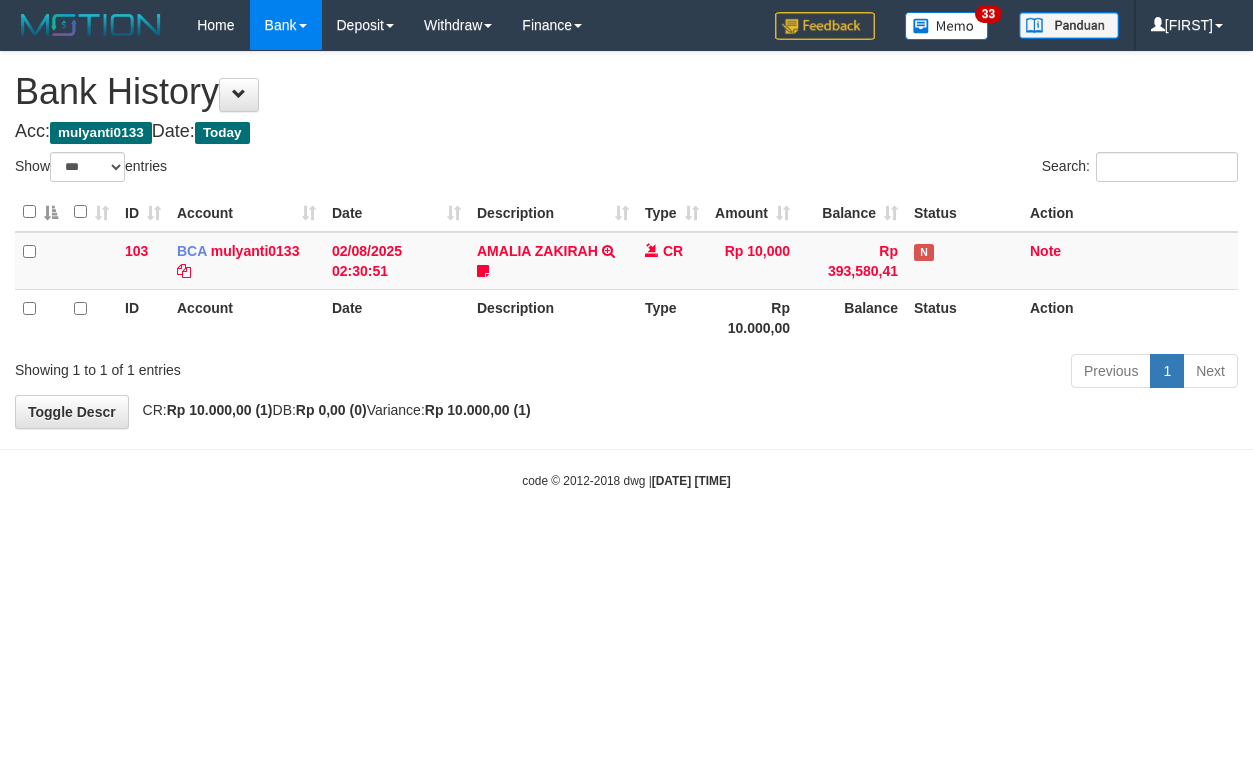 select on "***" 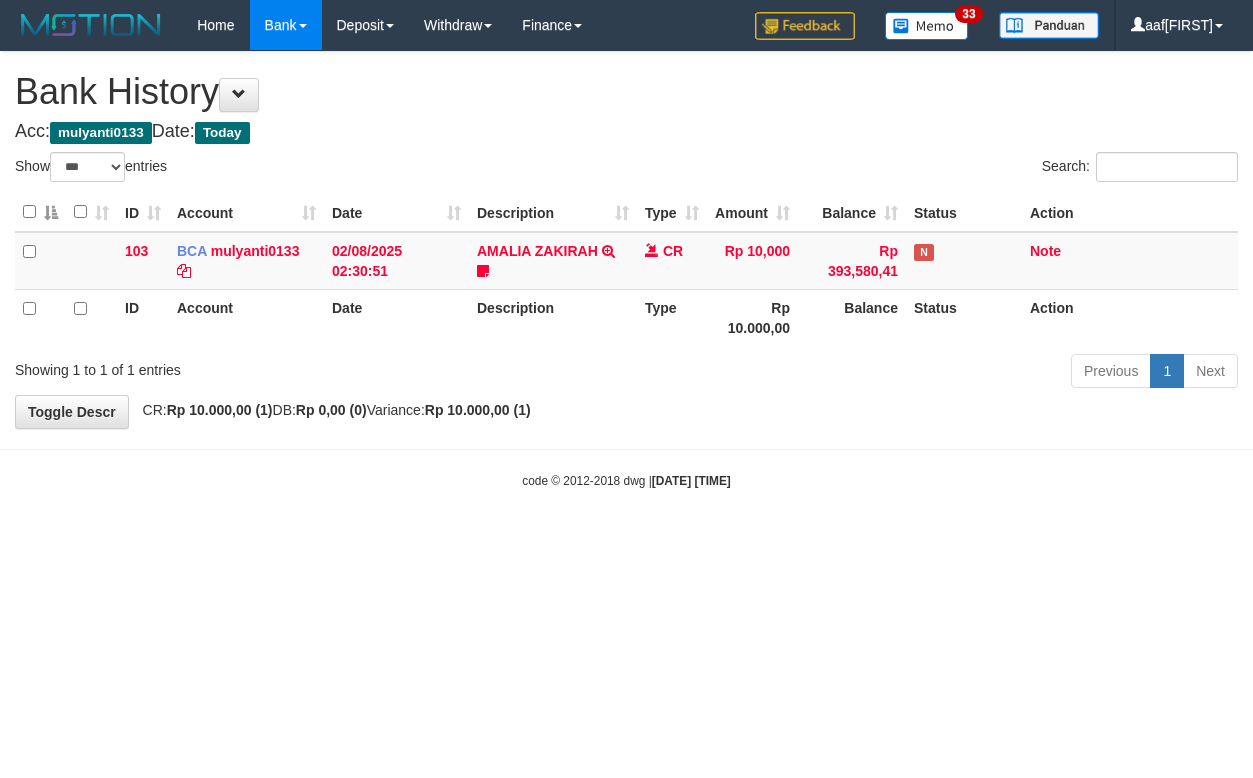 select on "***" 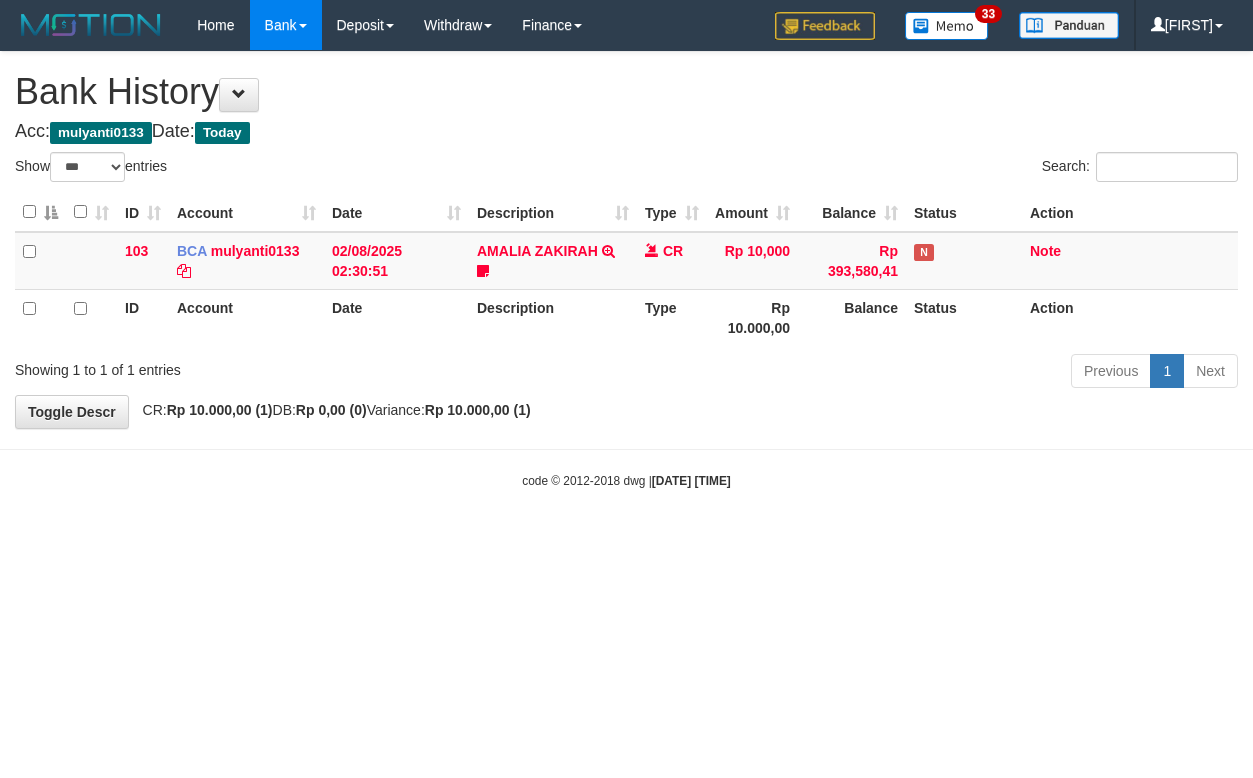 select on "***" 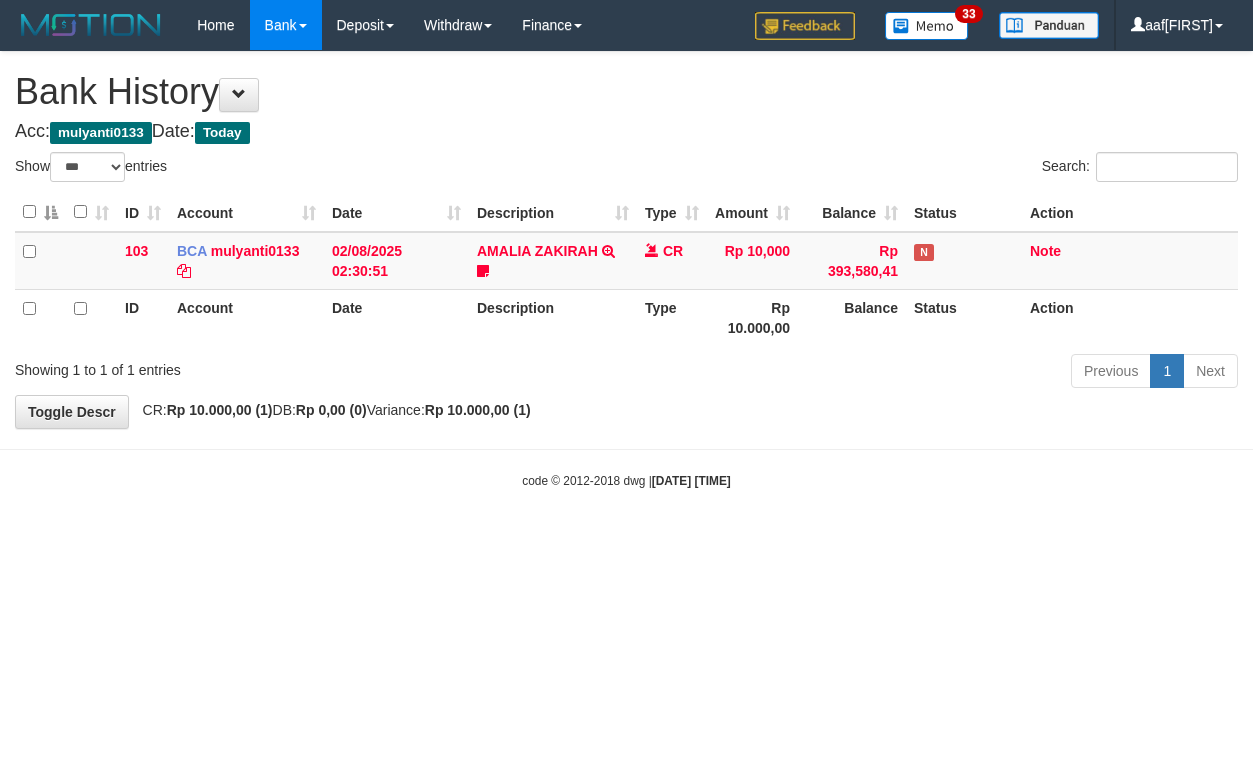 select on "***" 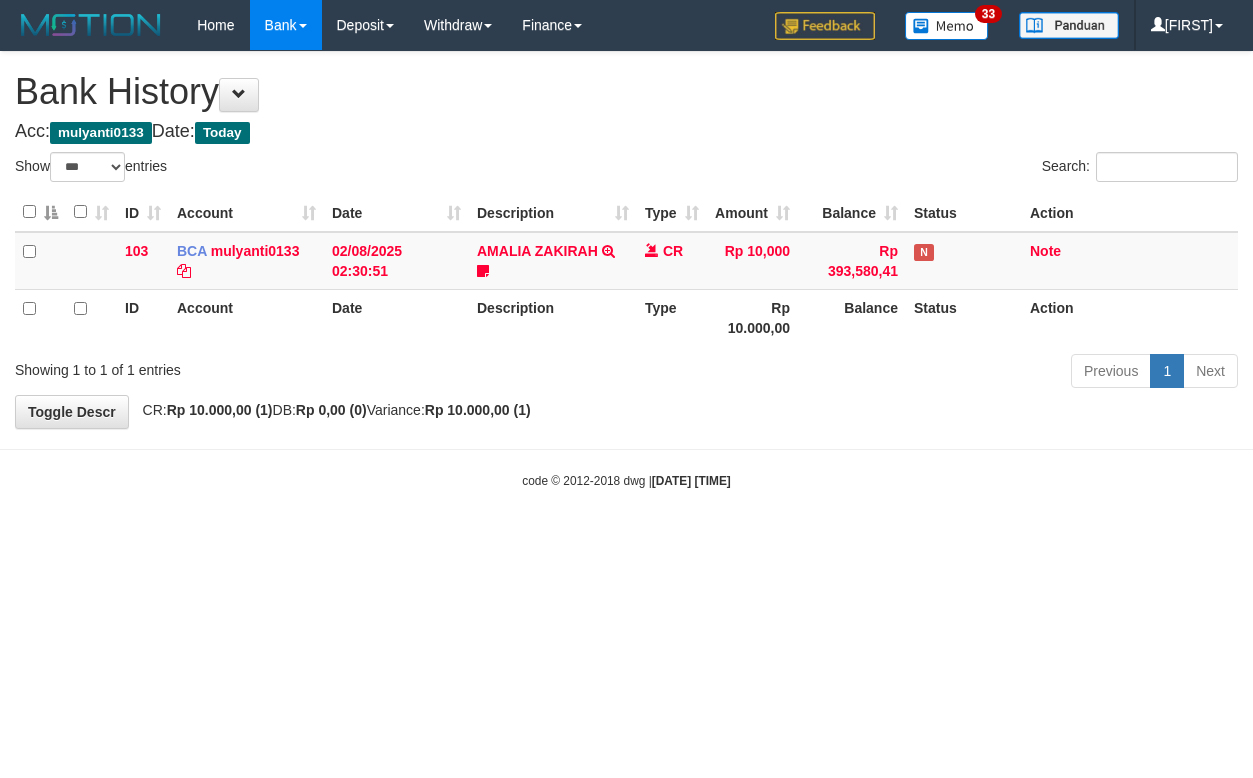 select on "***" 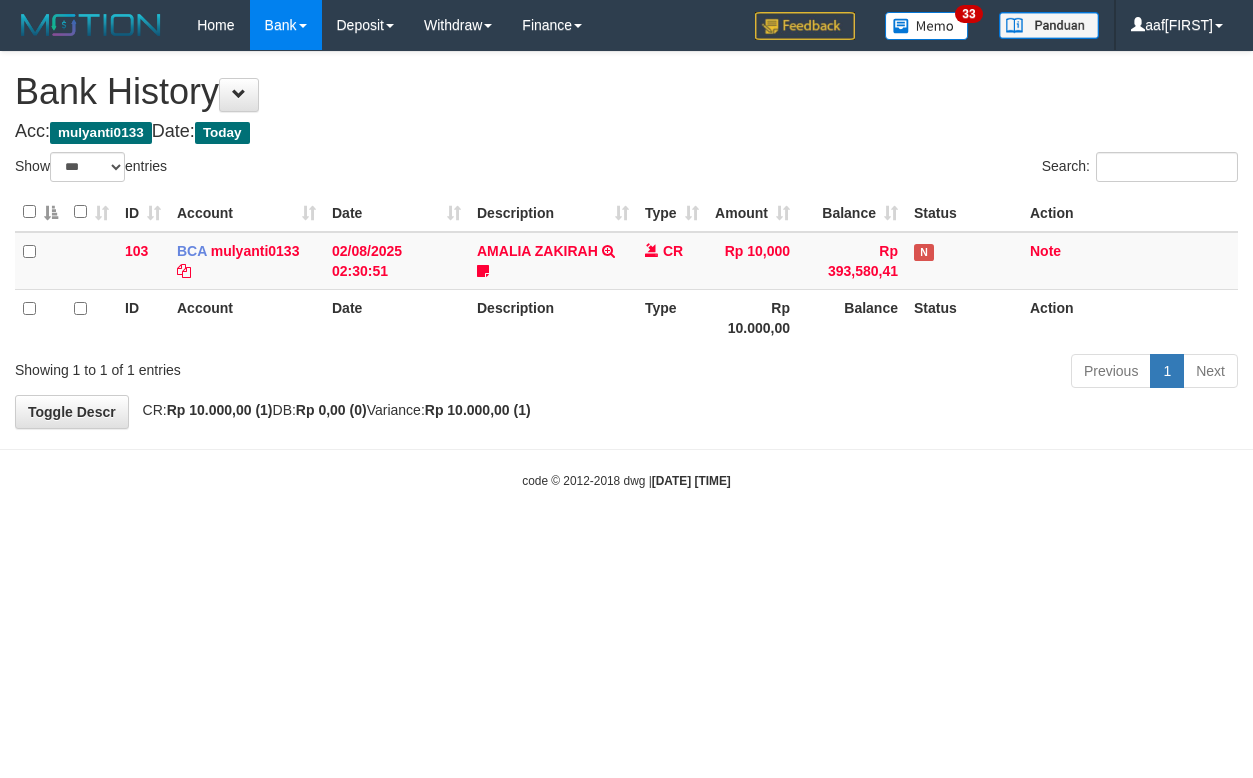 select on "***" 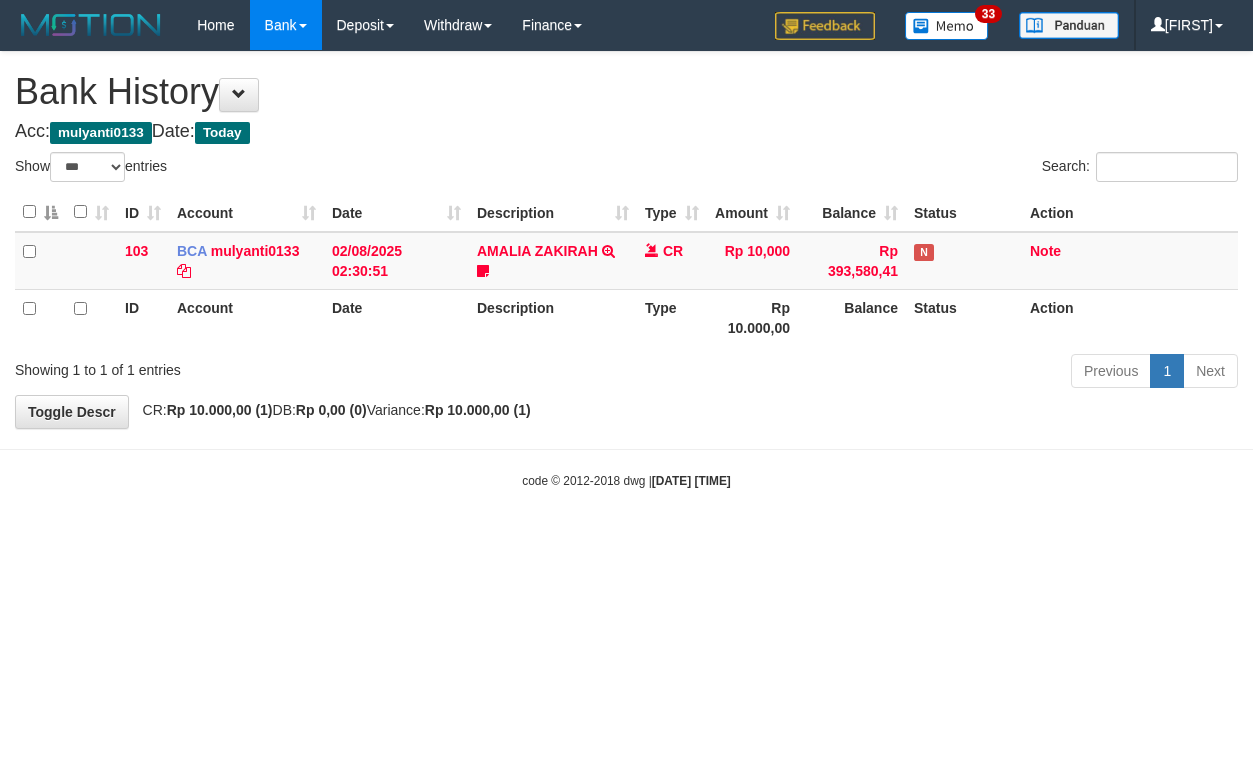 select on "***" 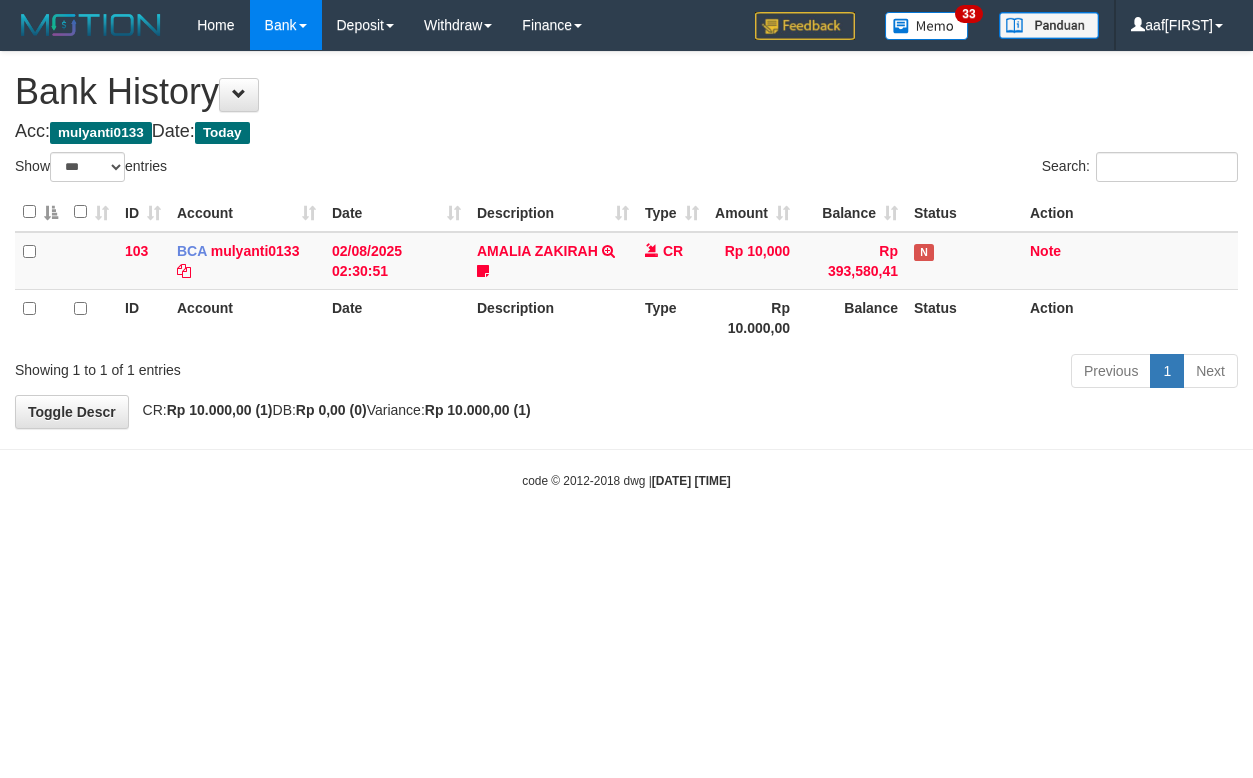 select on "***" 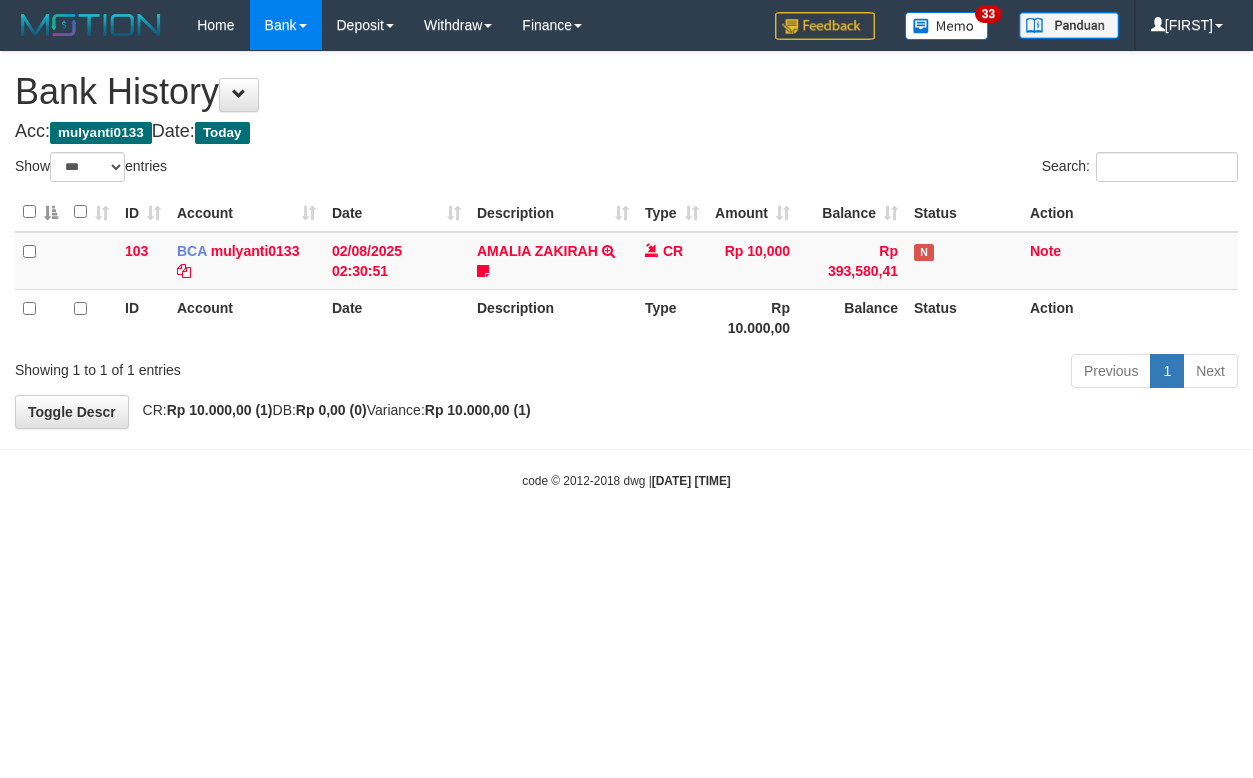 select on "***" 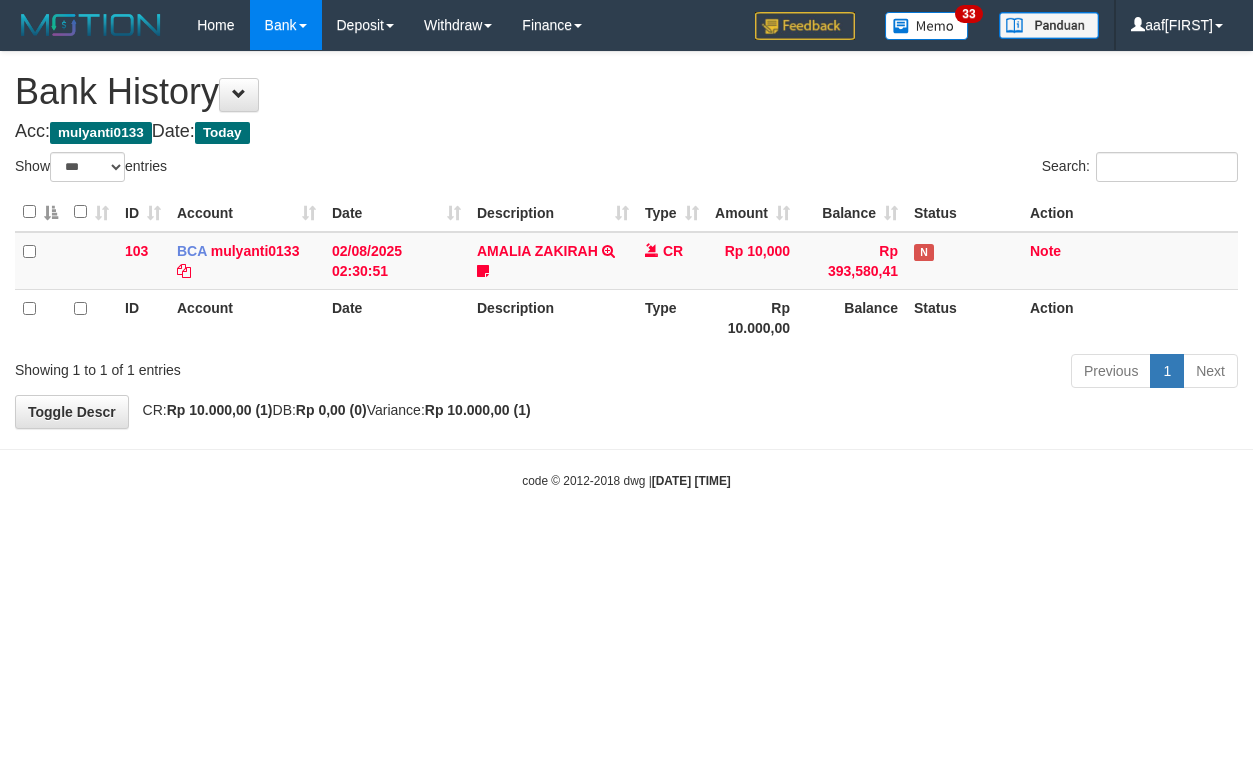 select on "***" 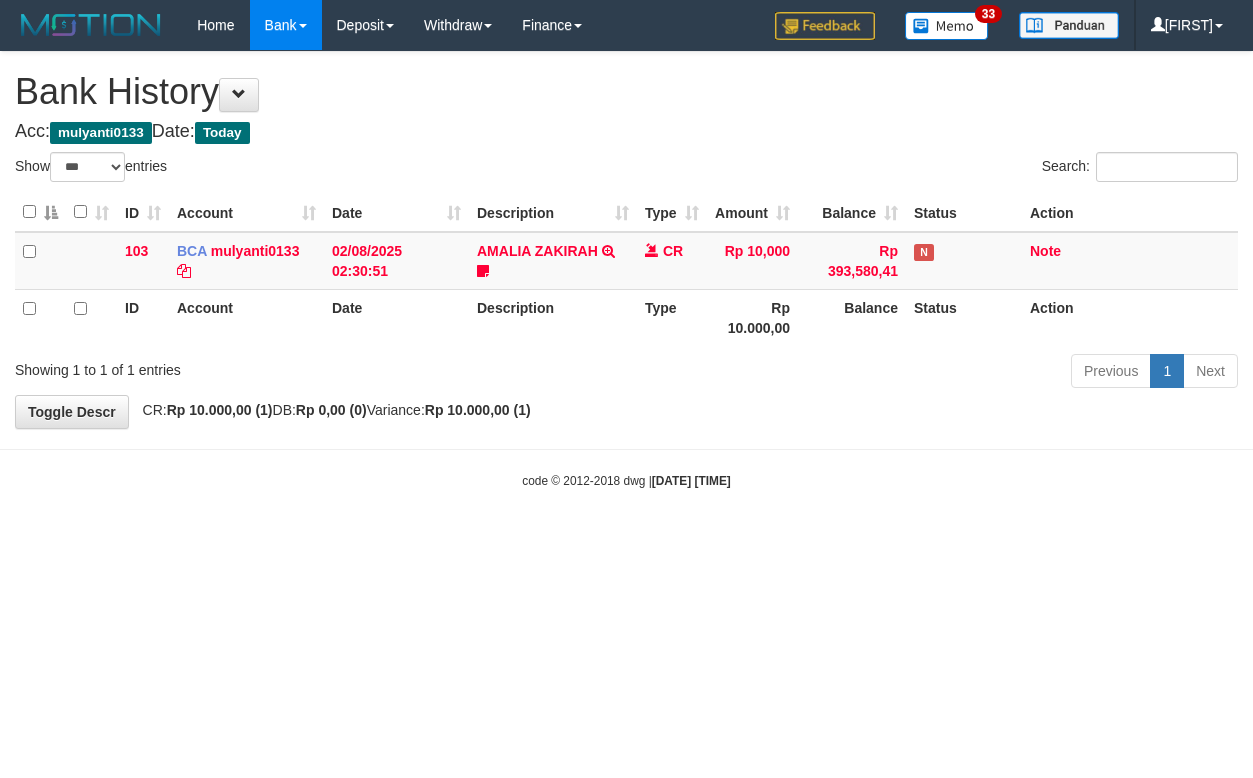 select on "***" 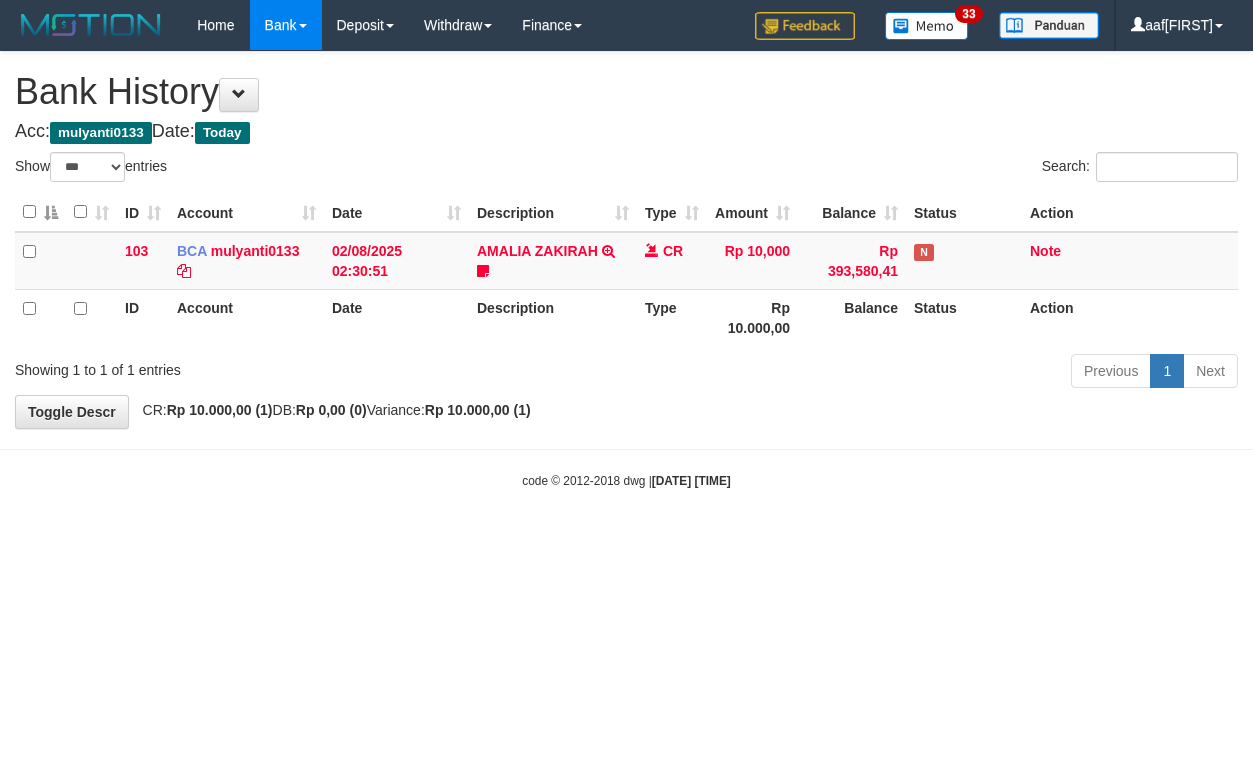 select on "***" 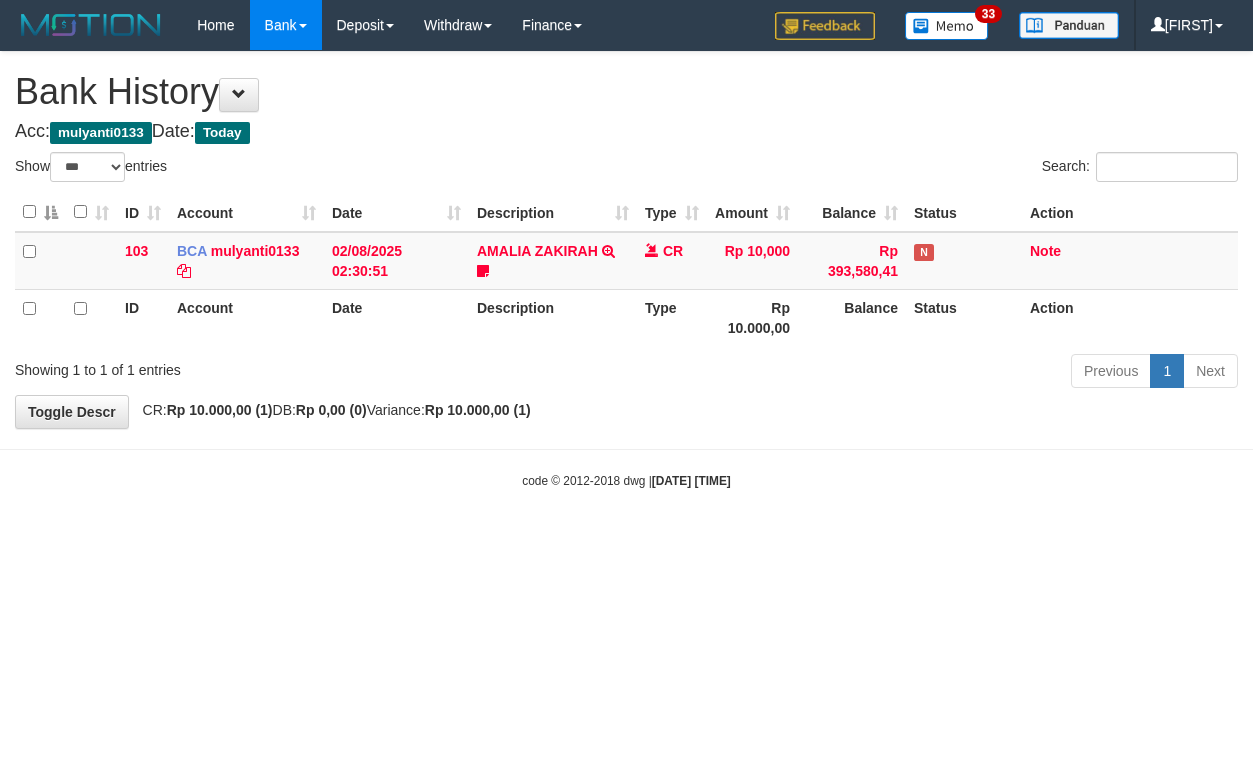 select on "***" 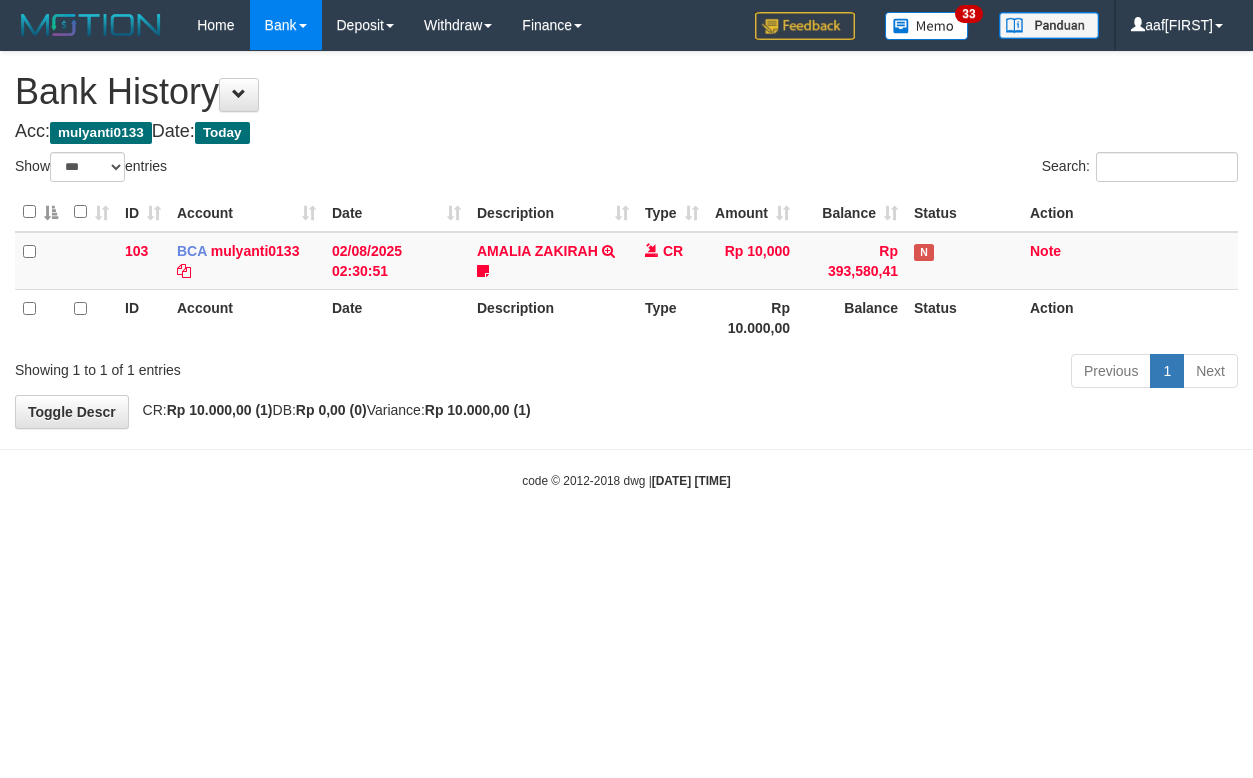 select on "***" 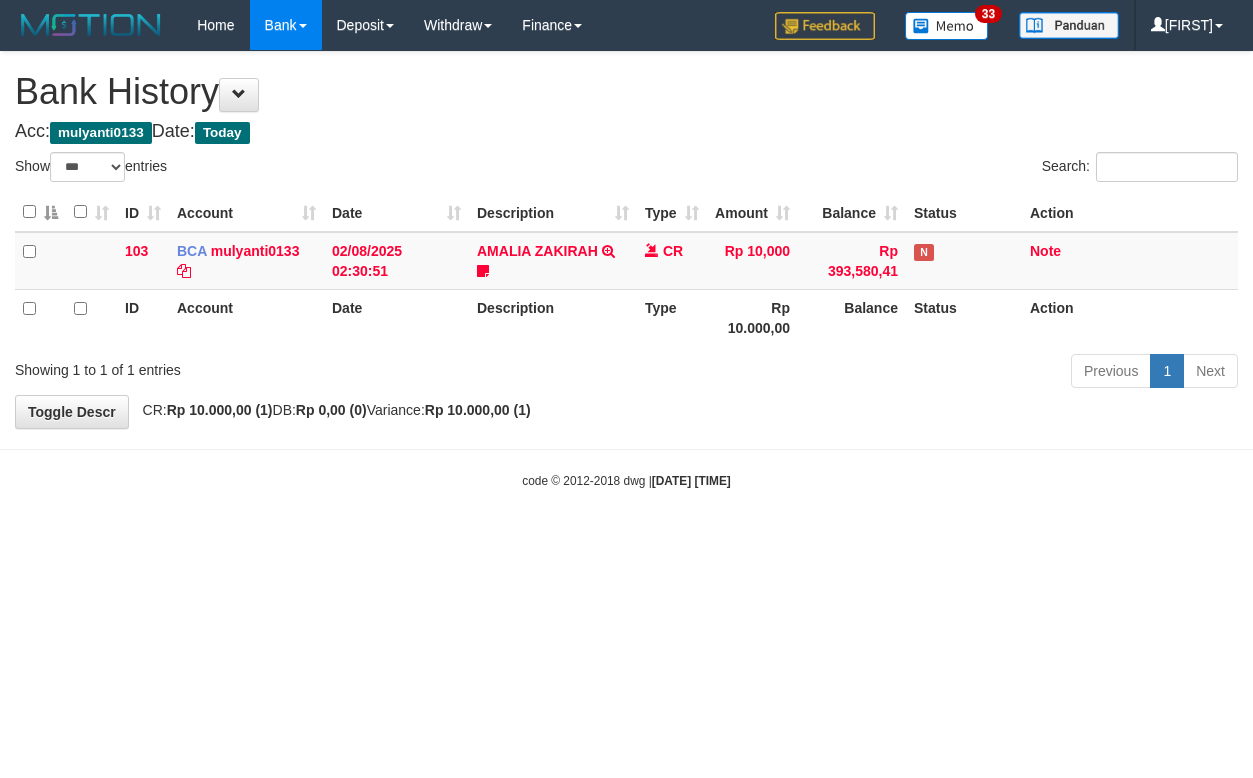 select on "***" 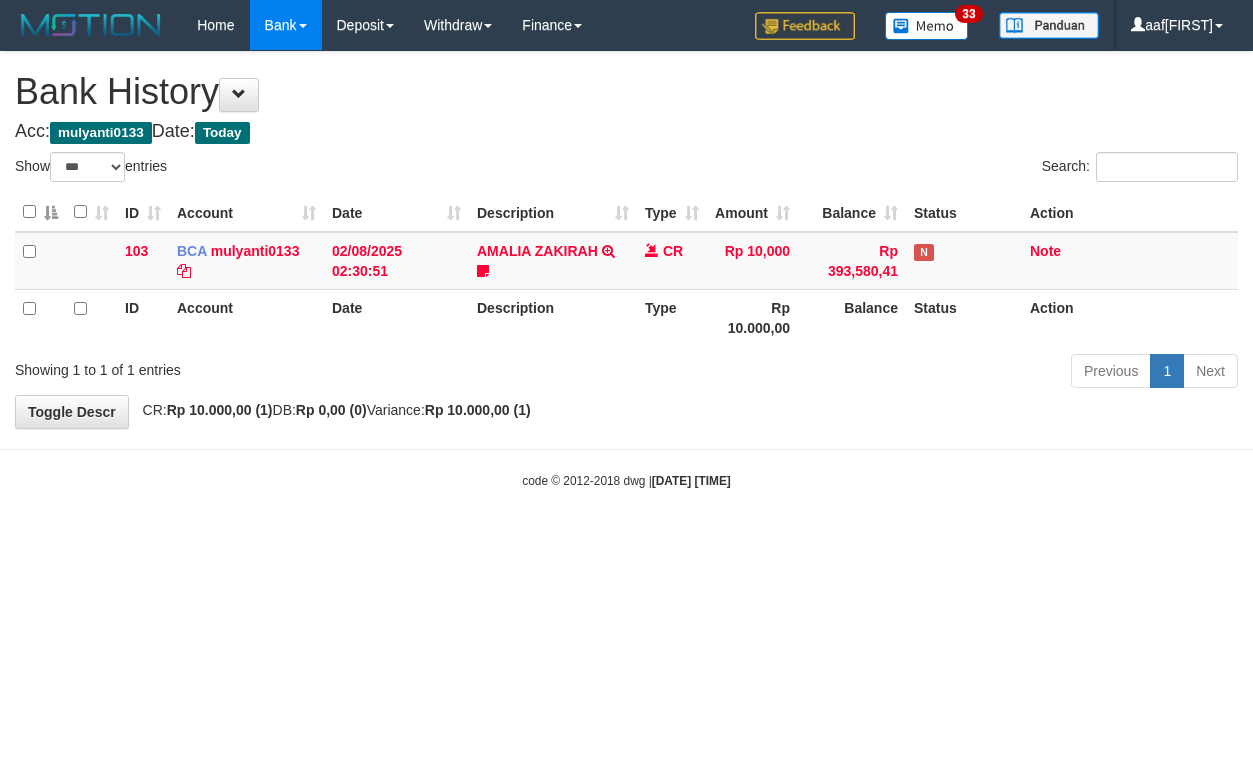 select on "***" 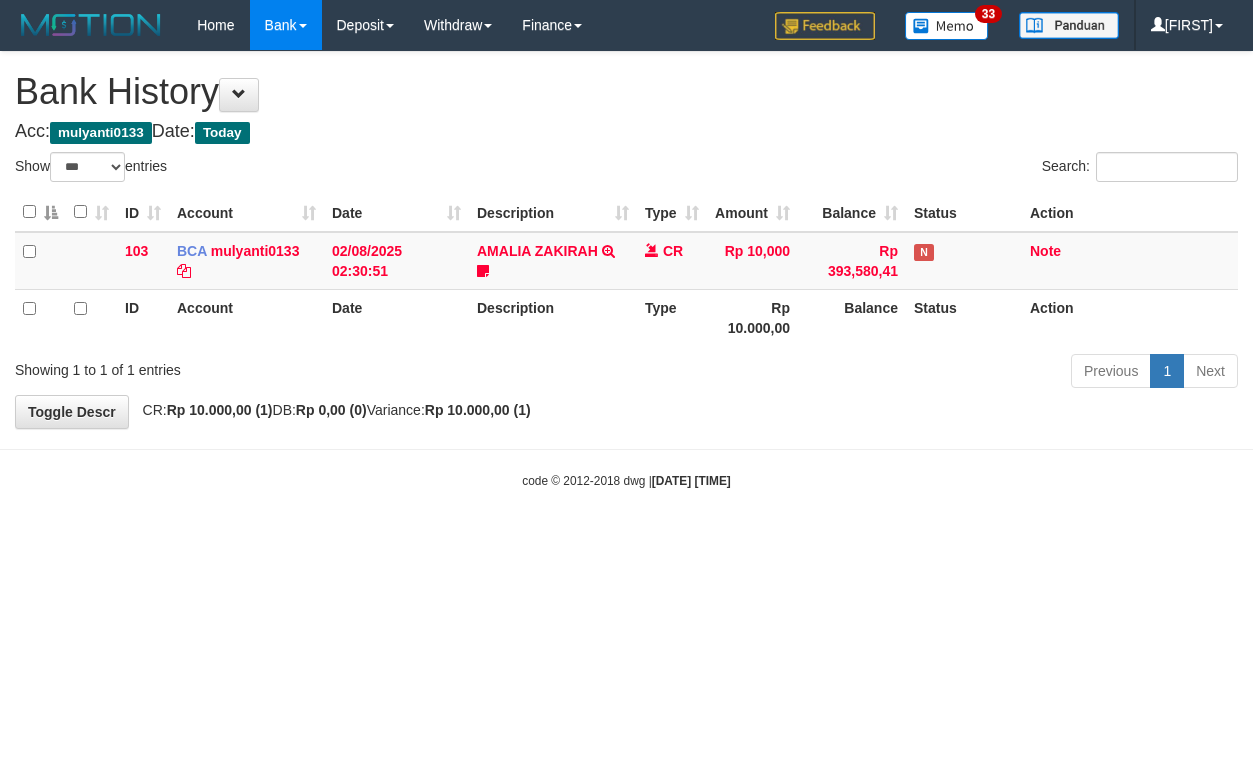 select on "***" 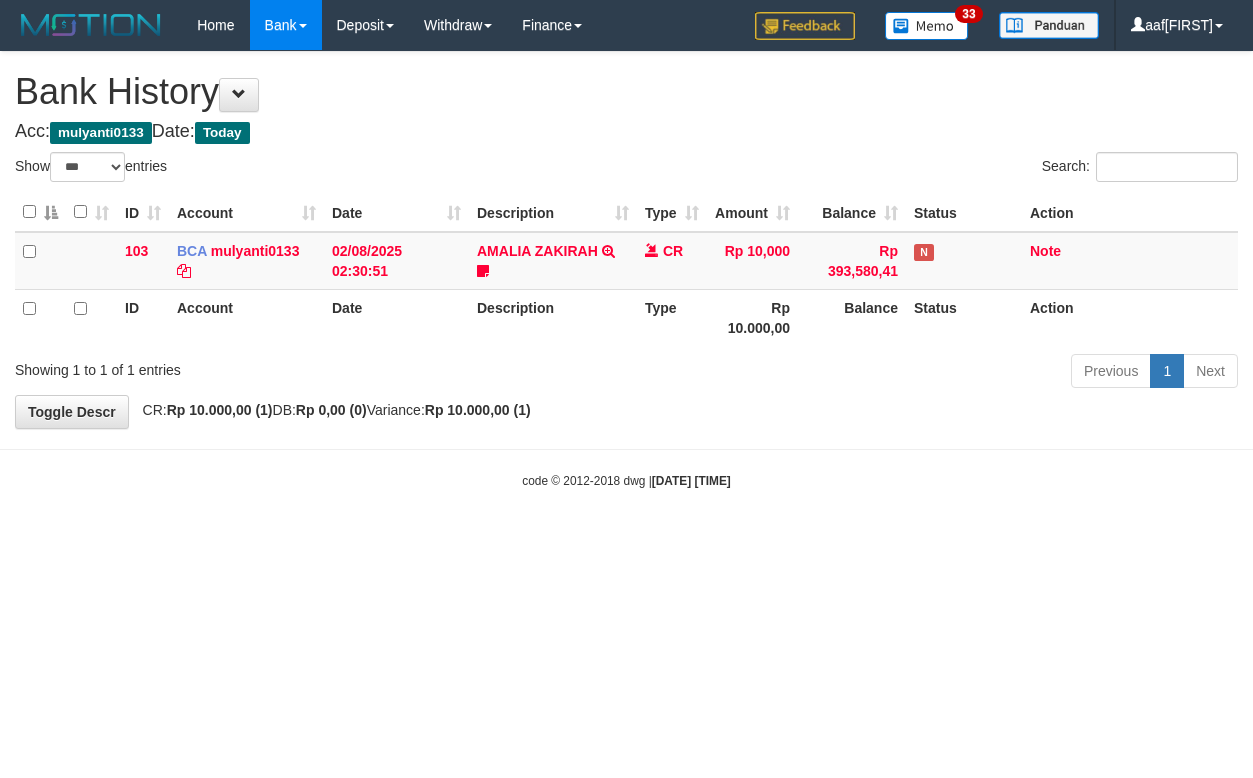 select on "***" 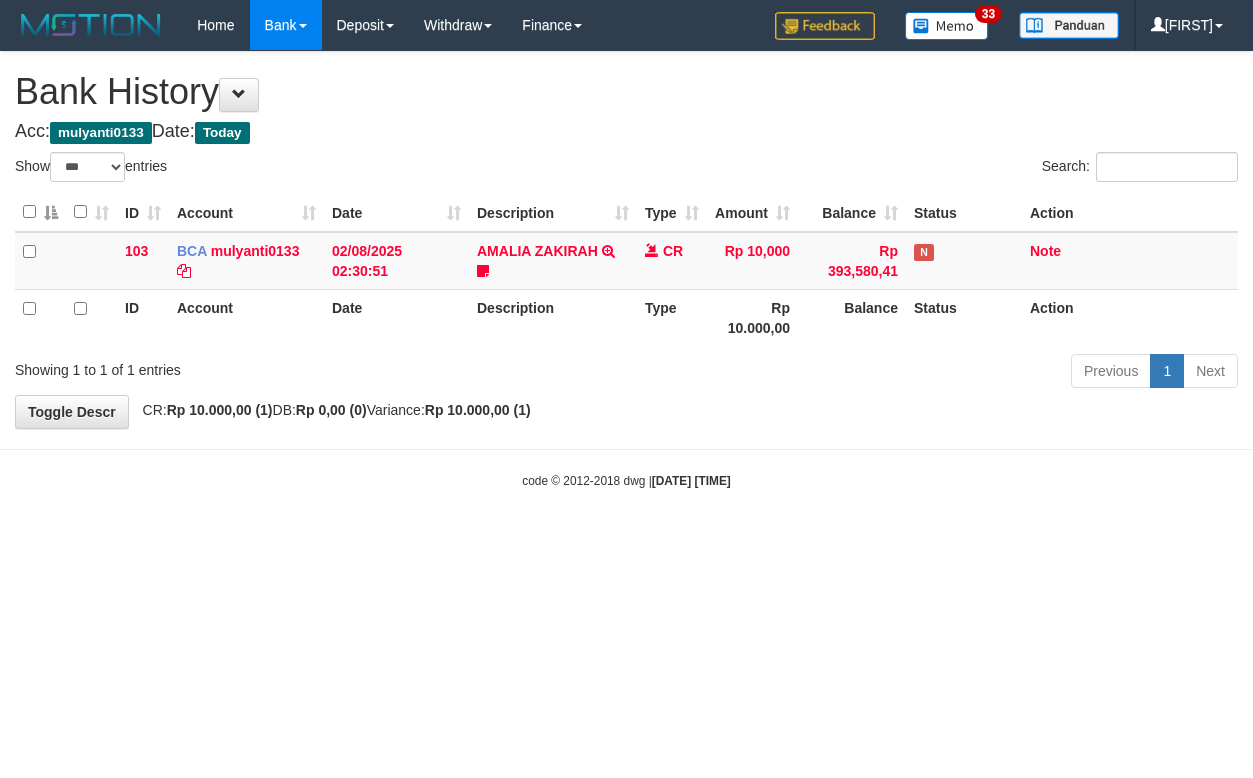 select on "***" 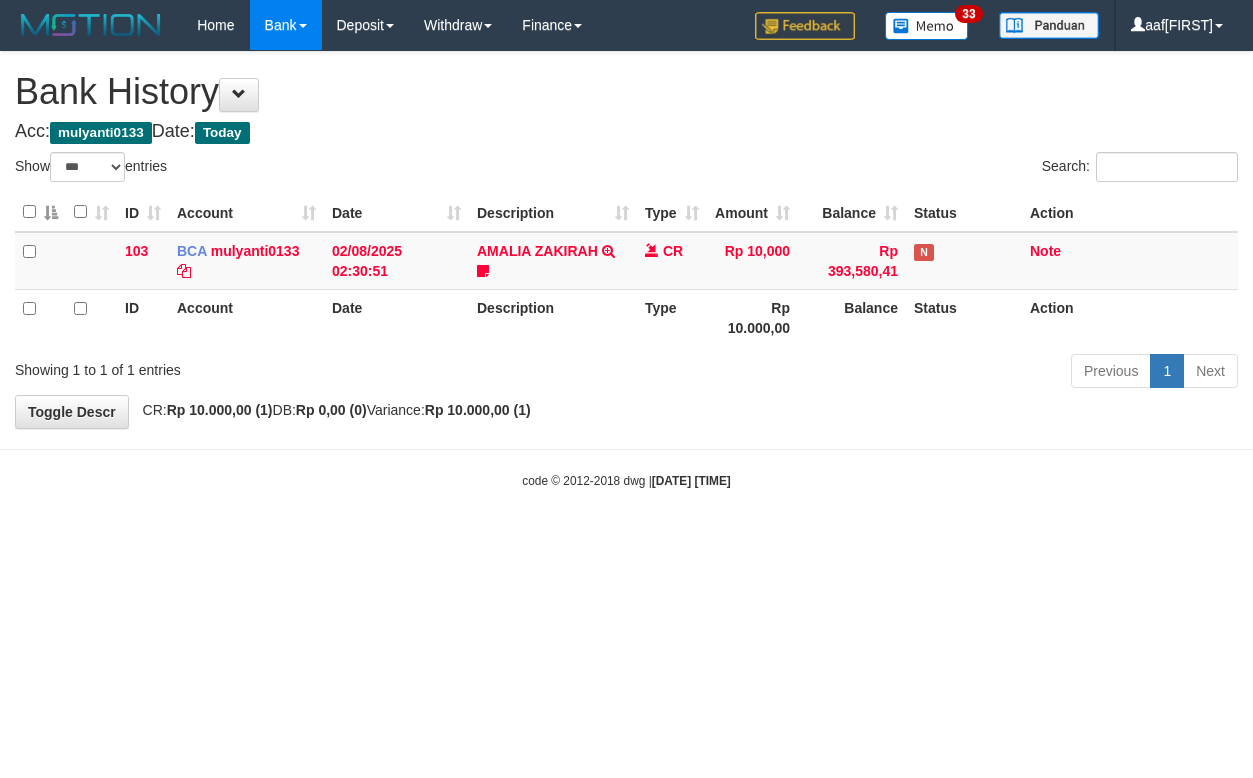 select on "***" 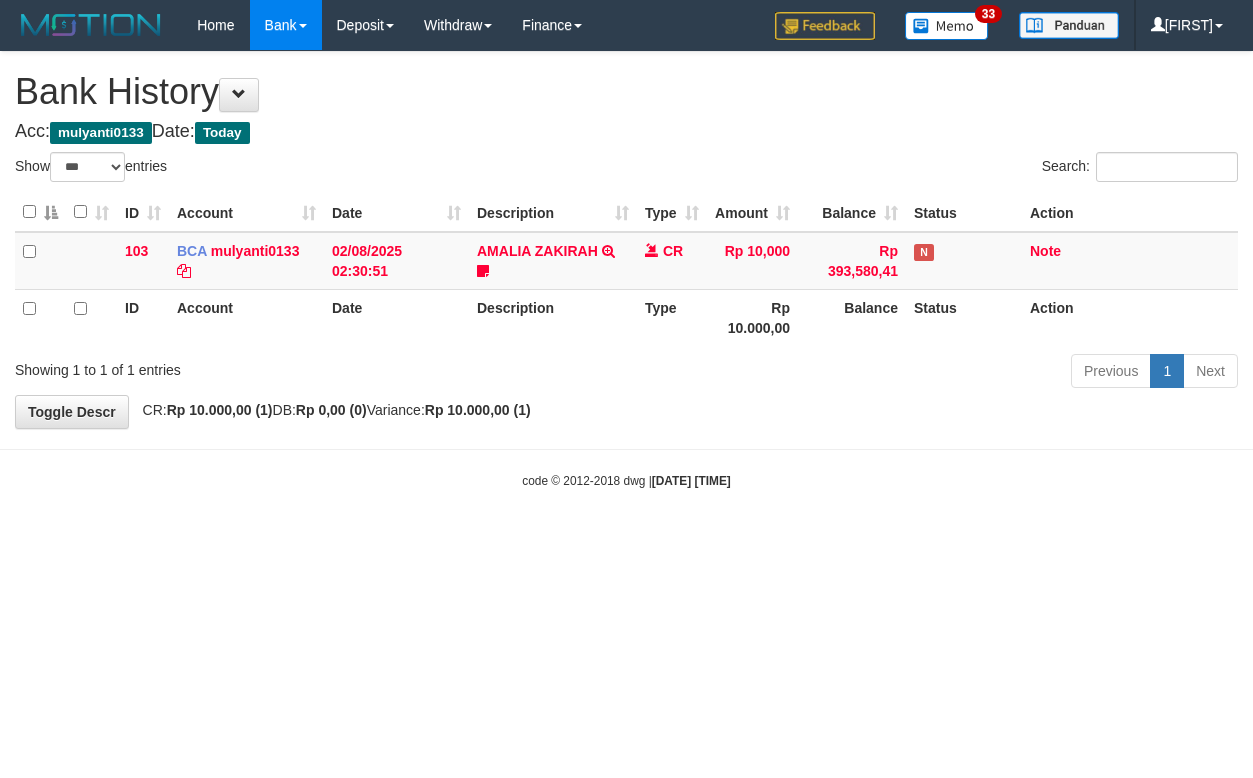 select on "***" 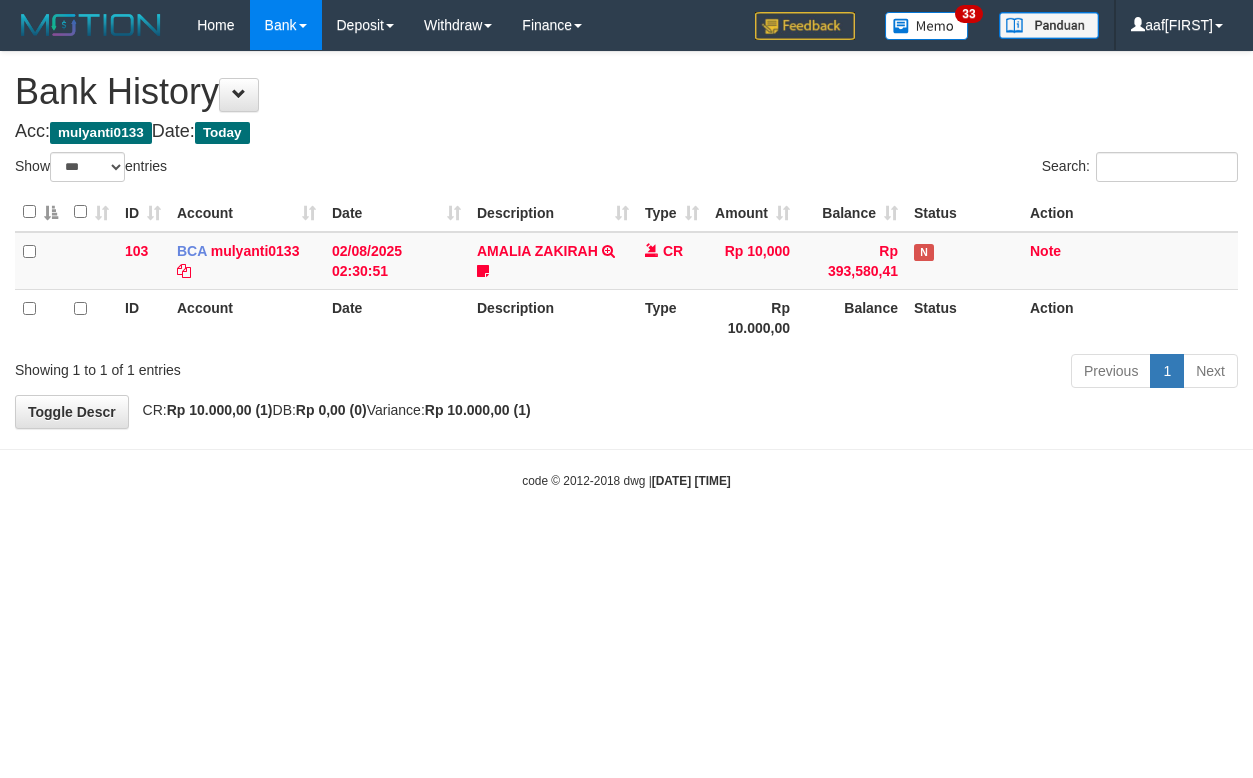 select on "***" 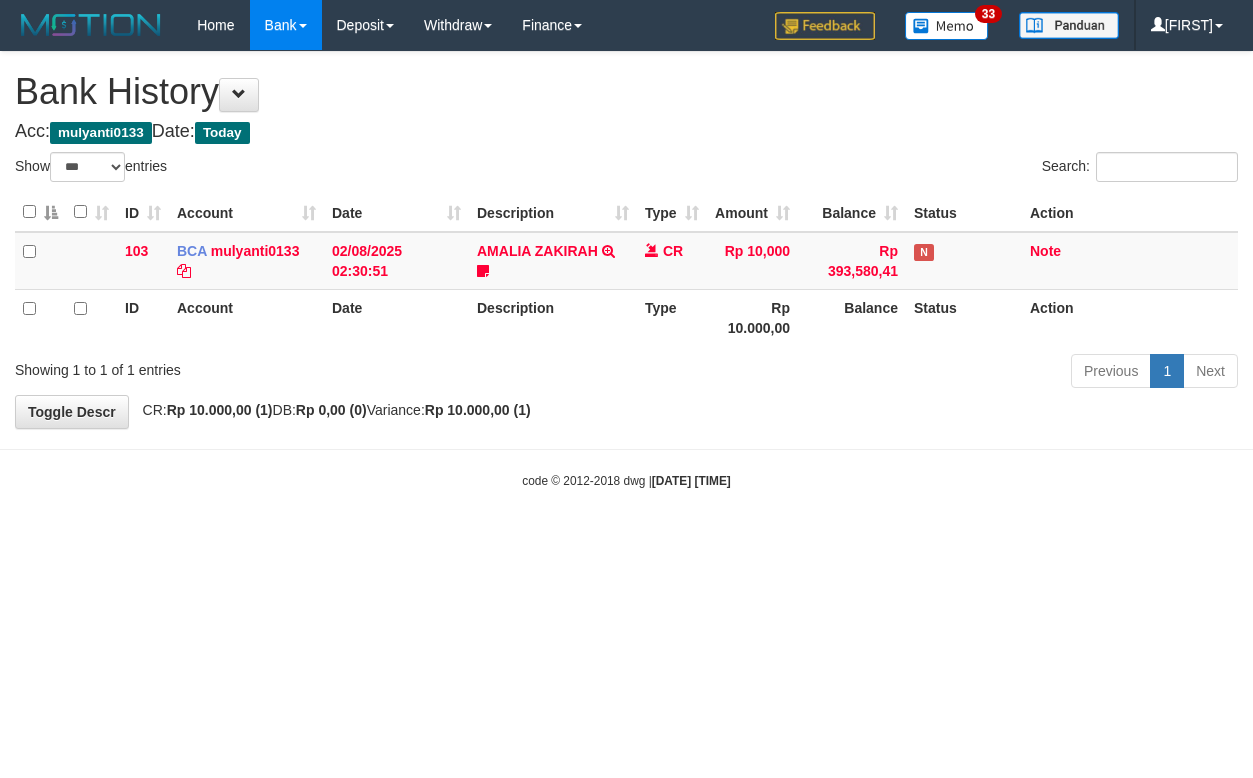 select on "***" 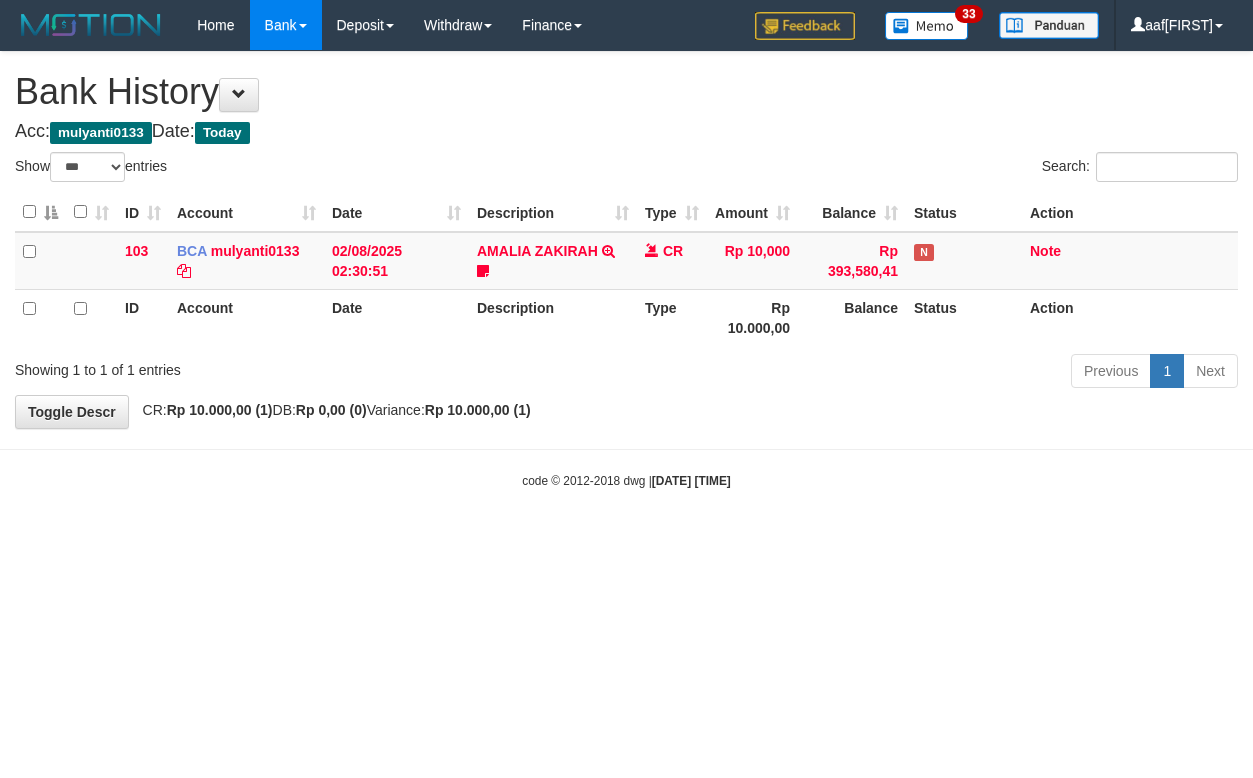 select on "***" 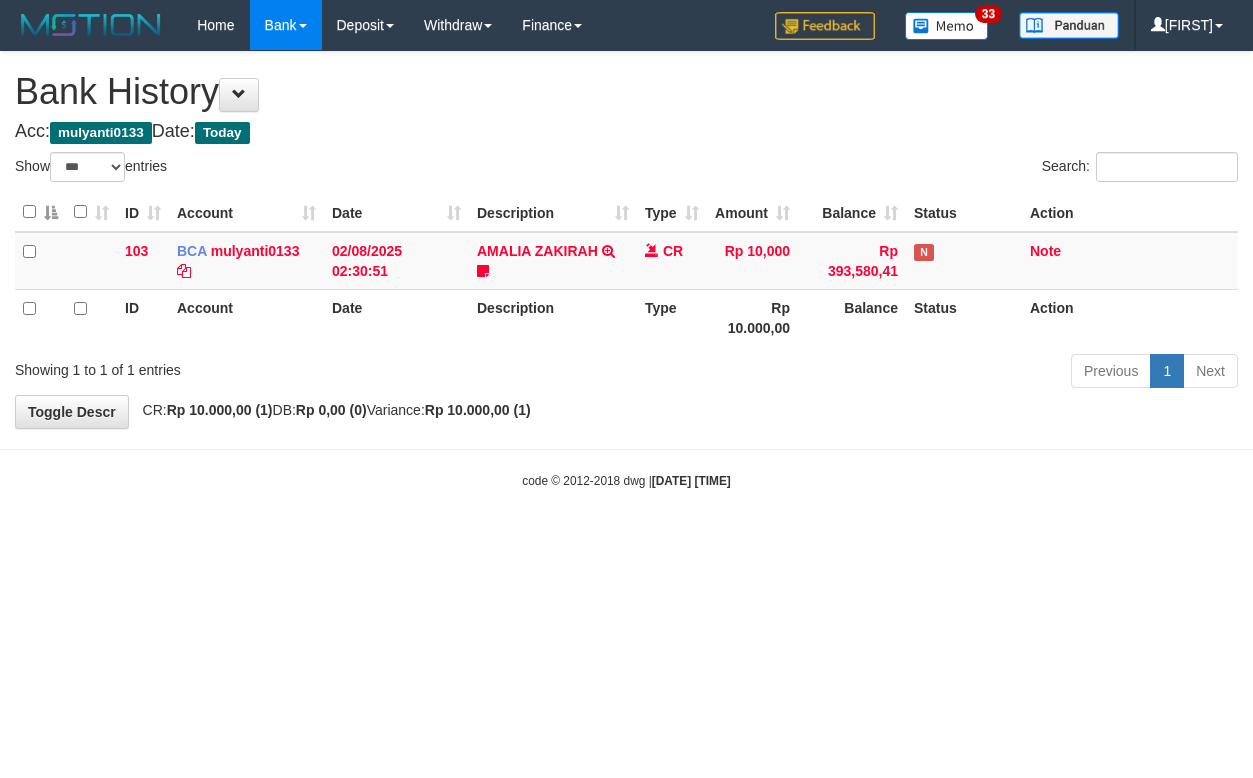 select on "***" 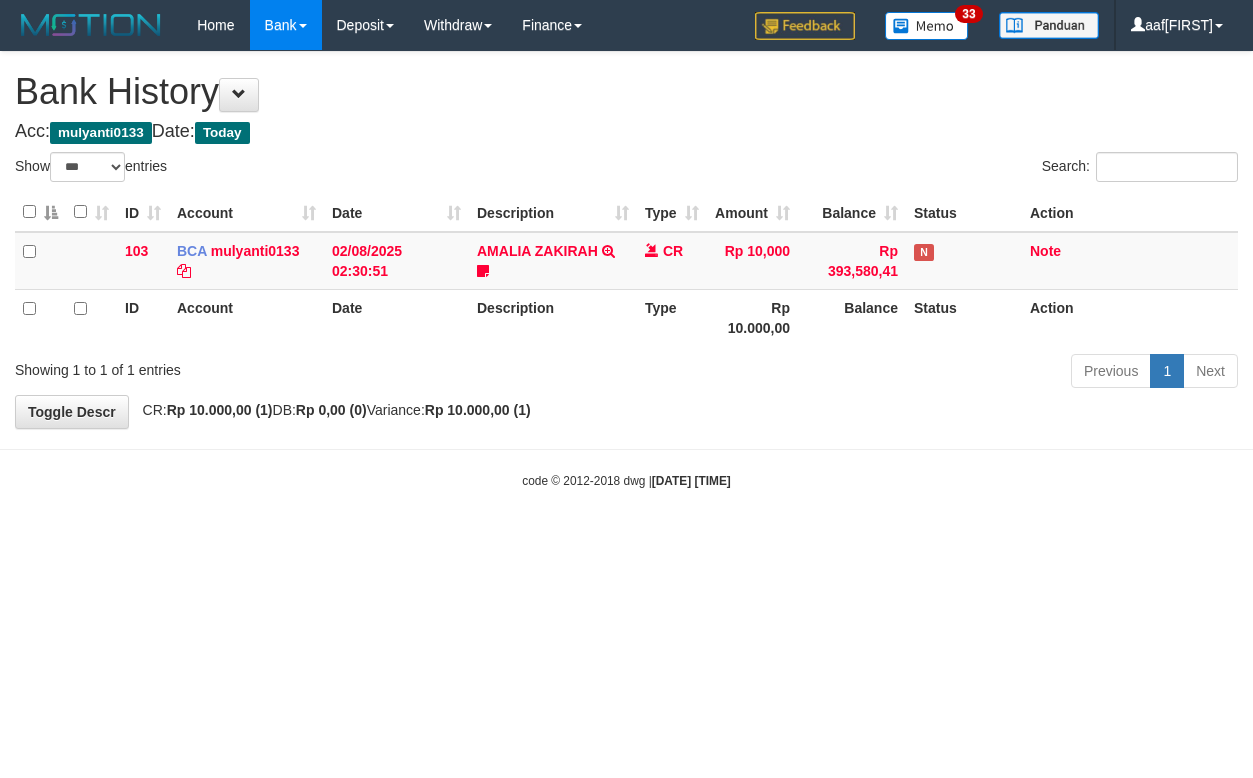 select on "***" 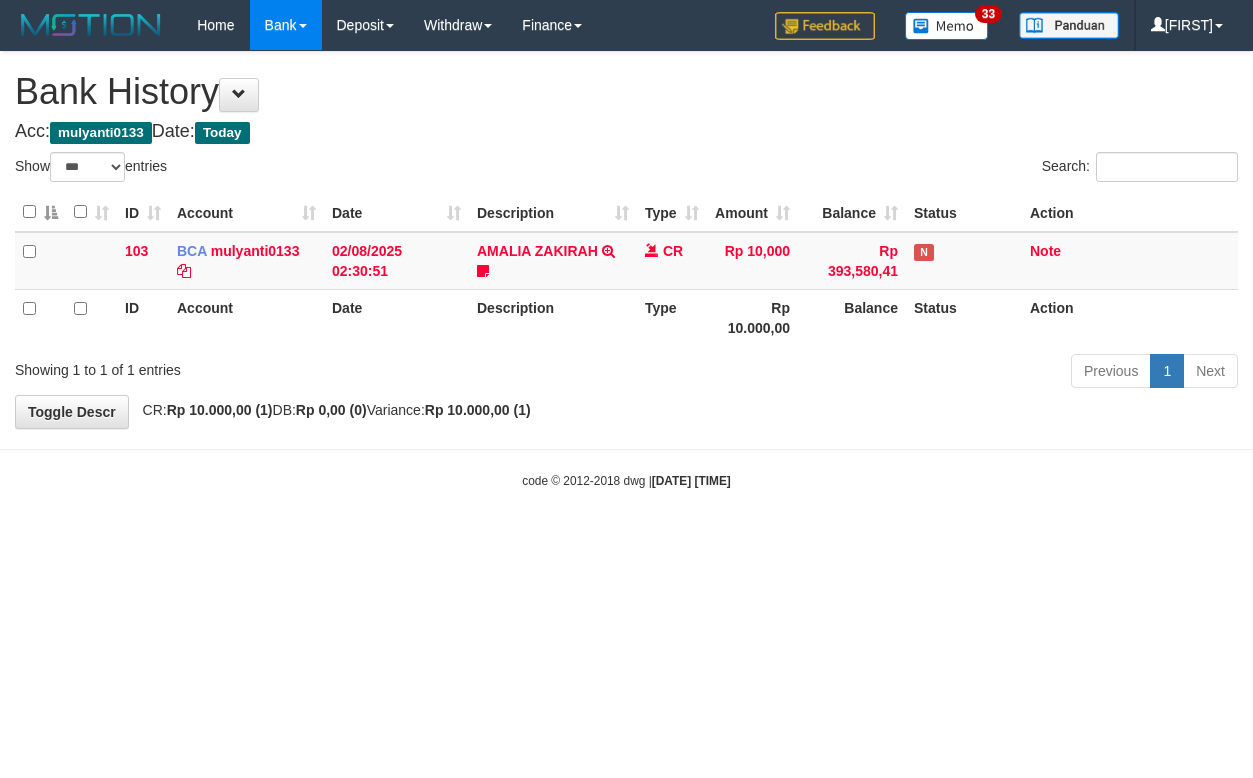 select on "***" 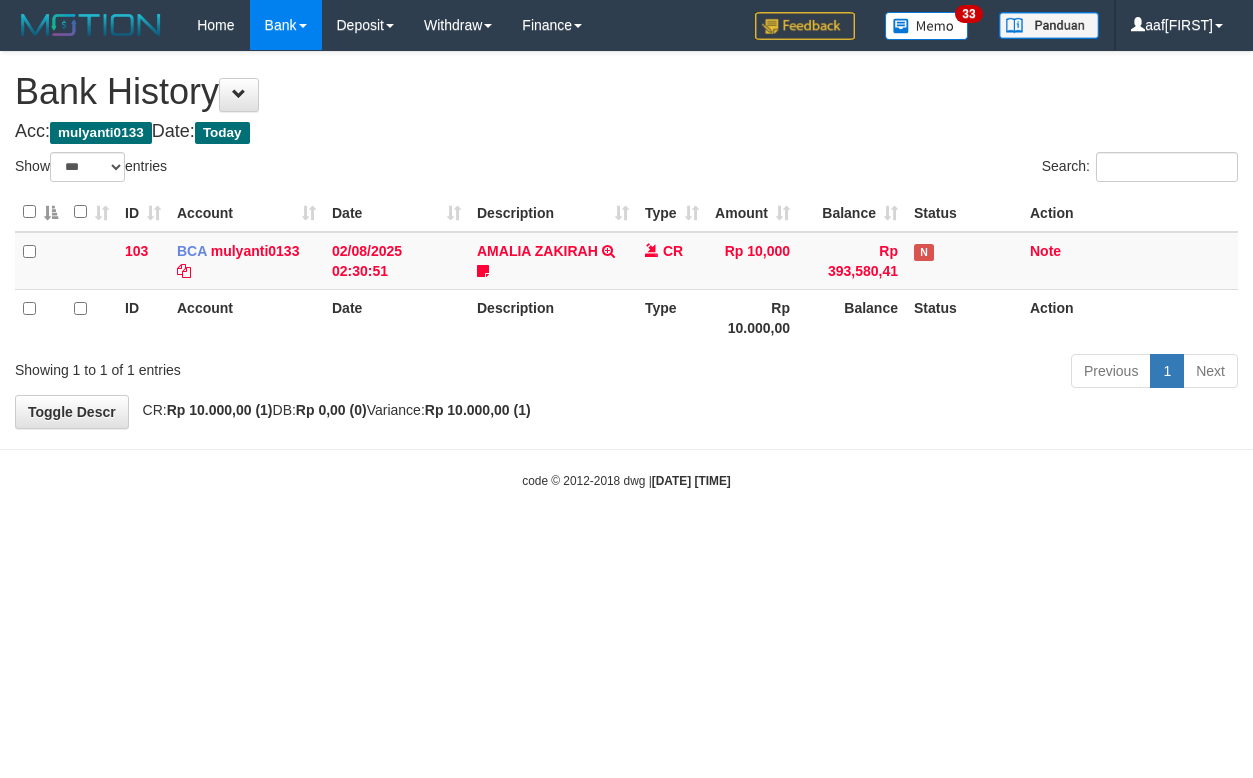 select on "***" 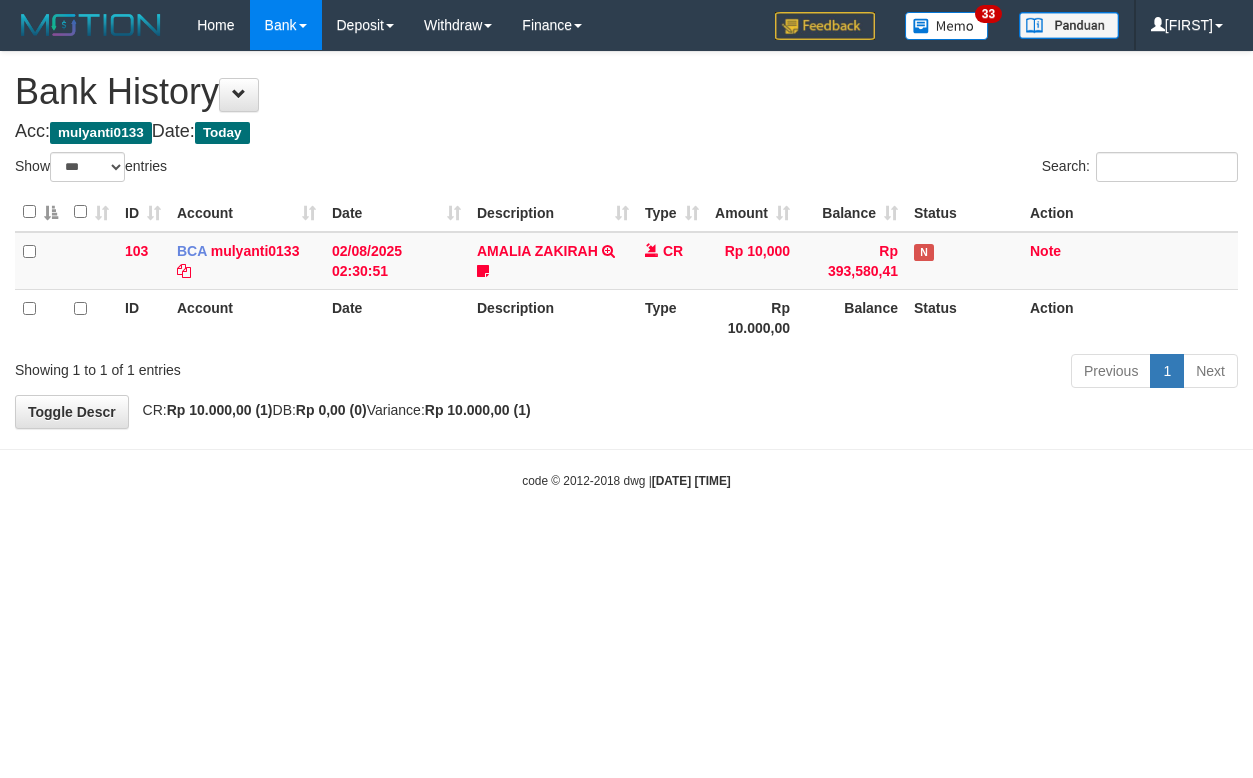 select on "***" 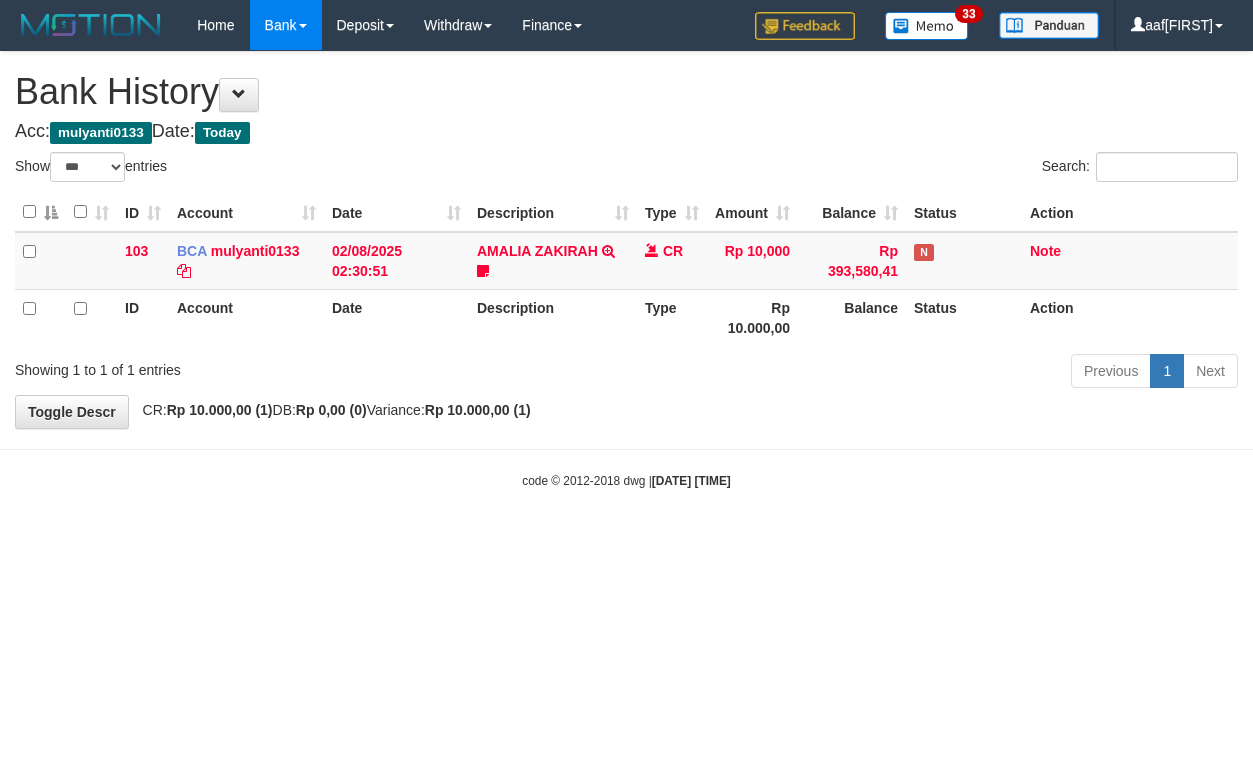 select on "***" 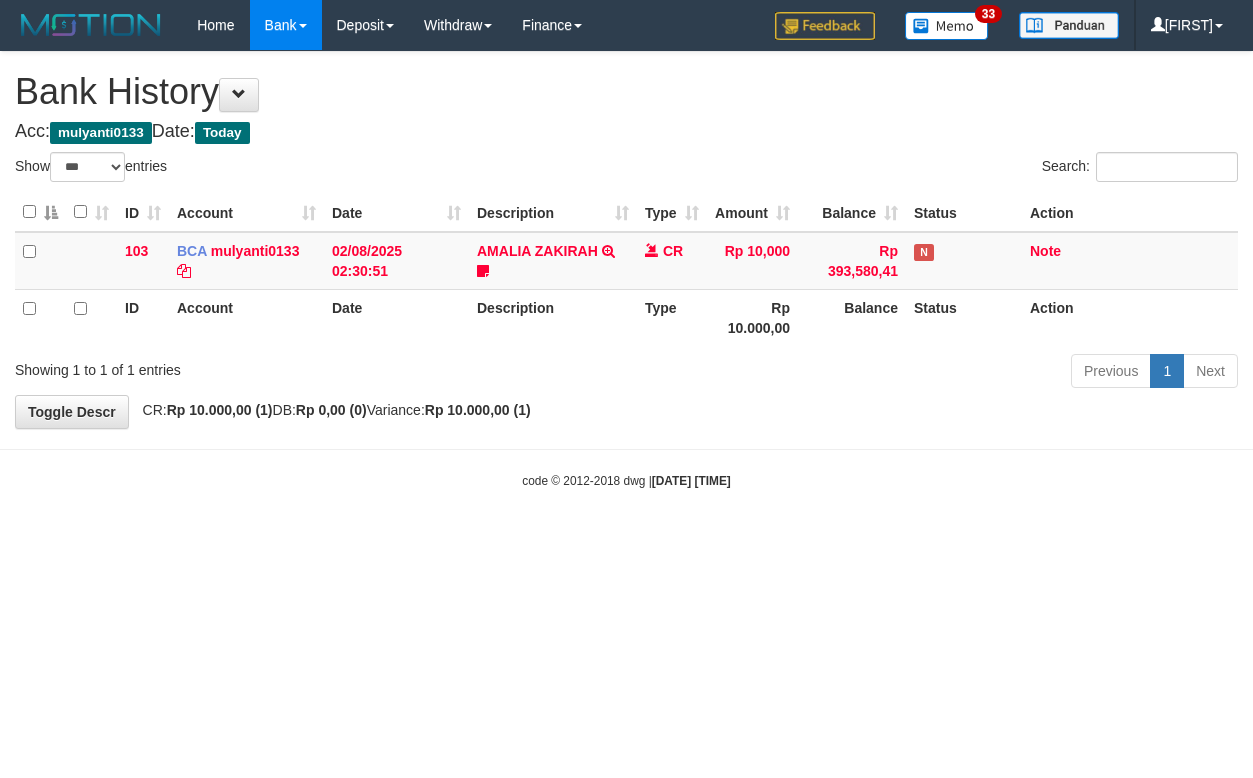 select on "***" 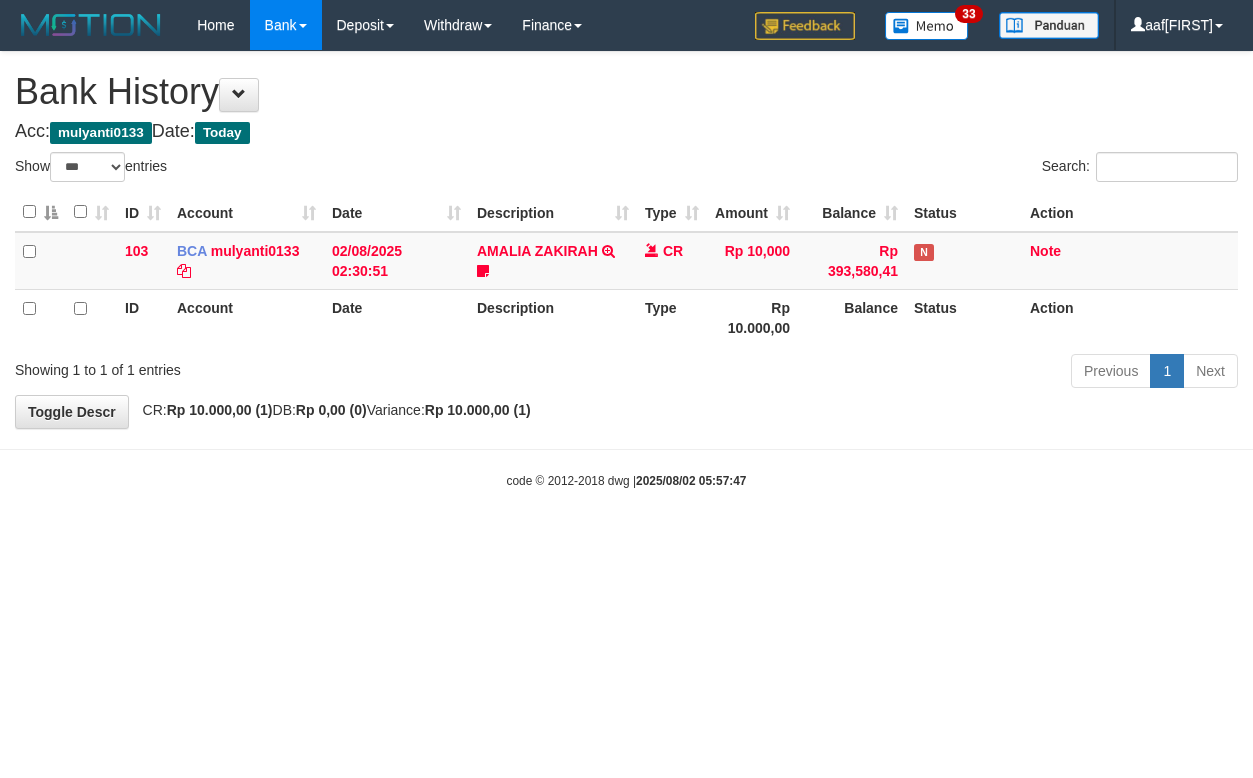 select on "***" 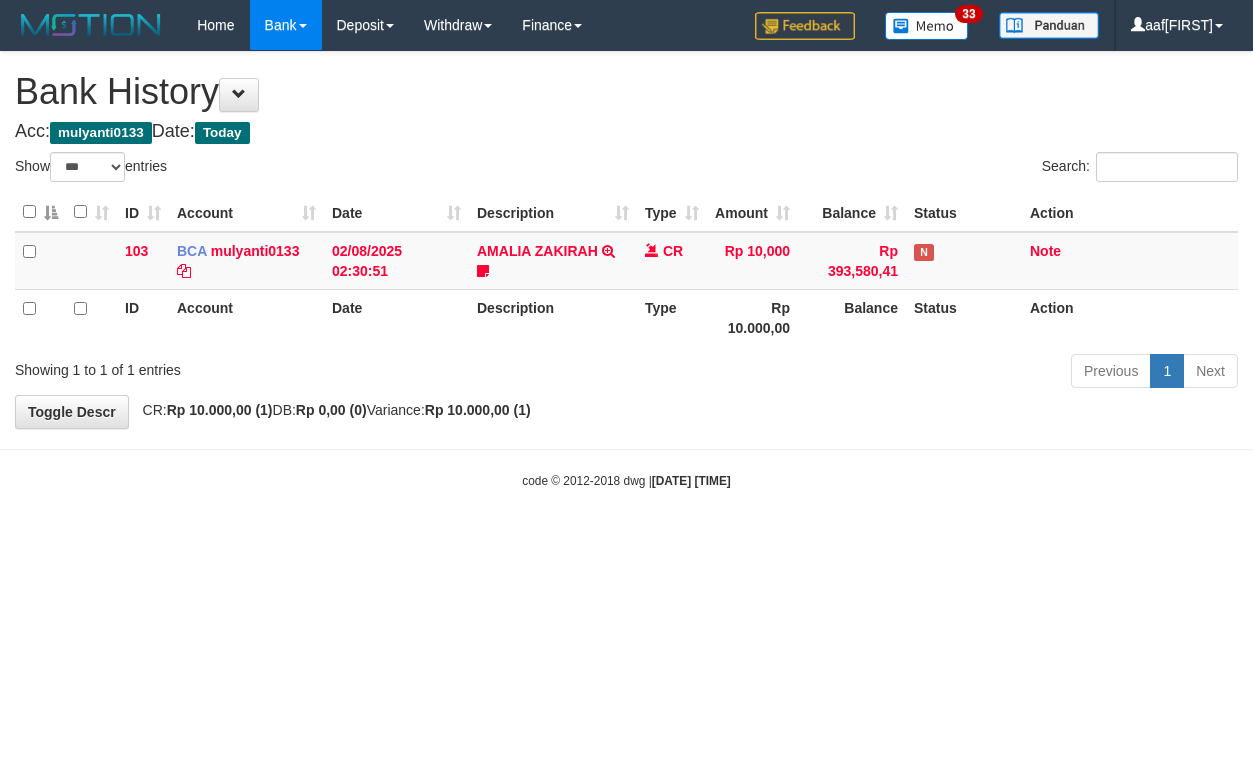 select on "***" 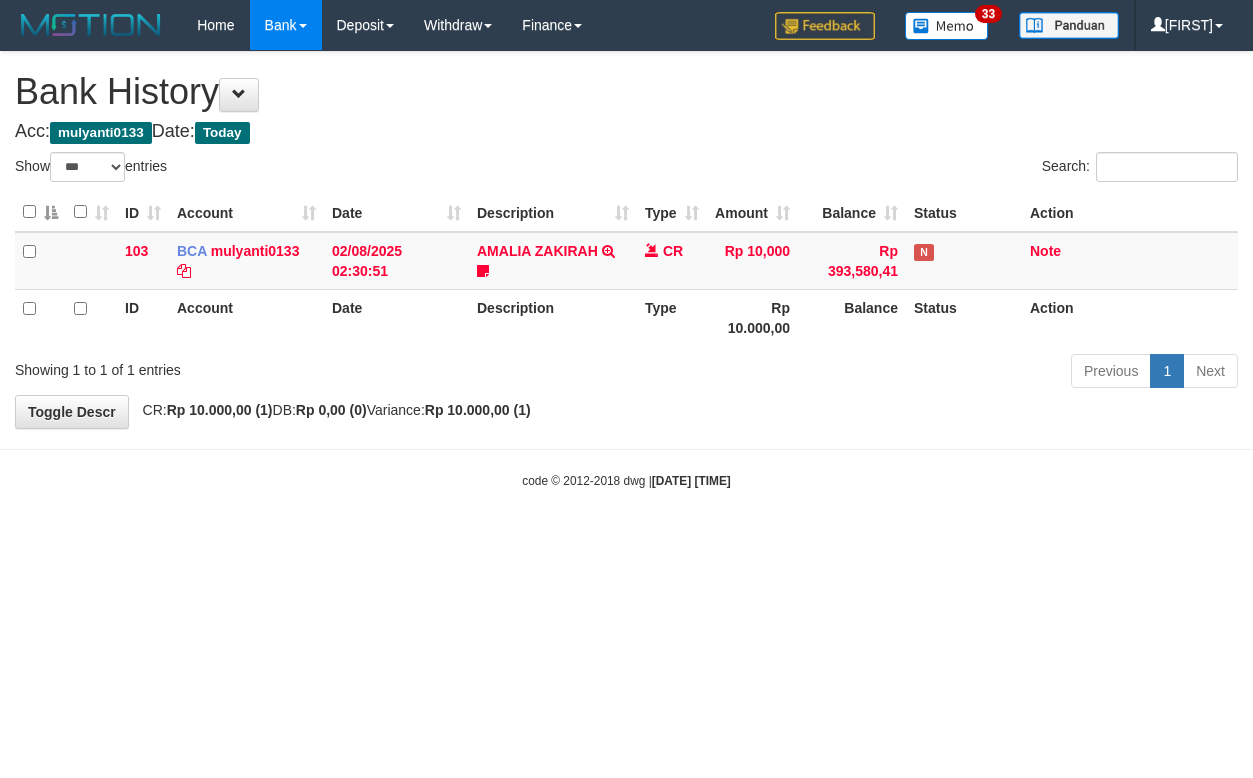 select on "***" 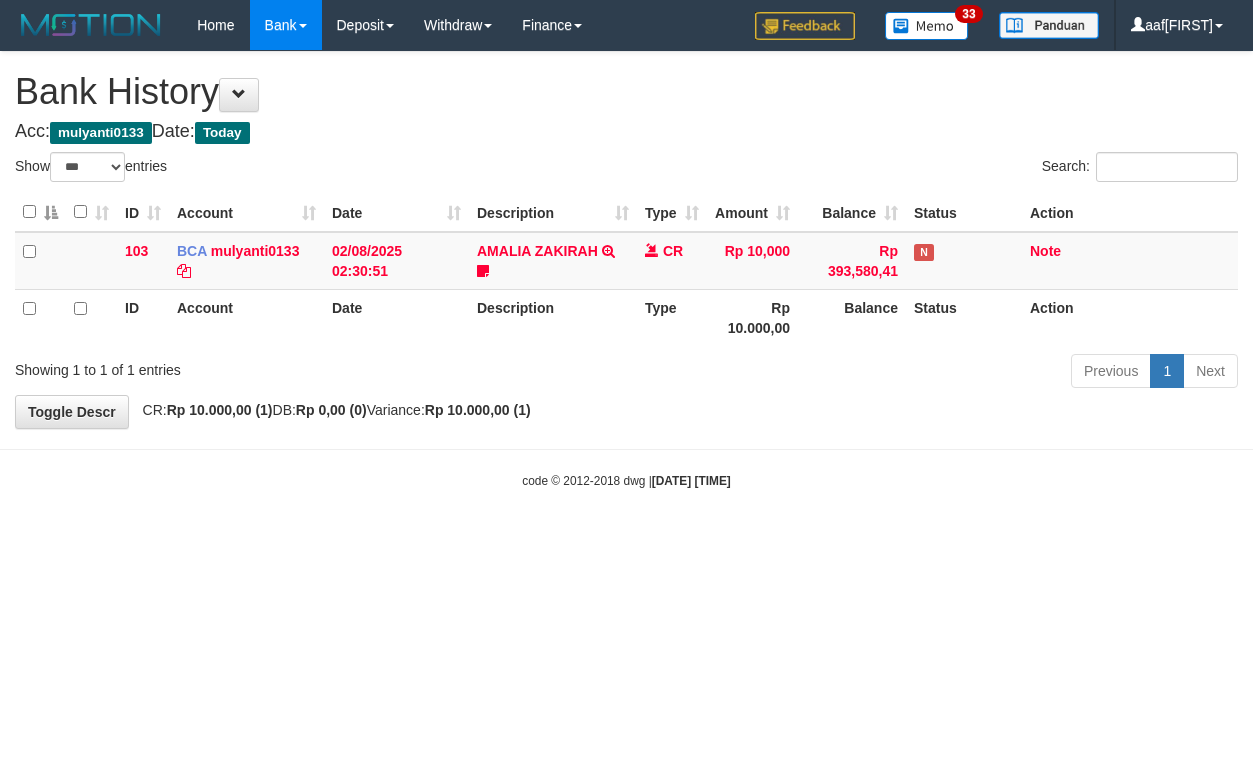 select on "***" 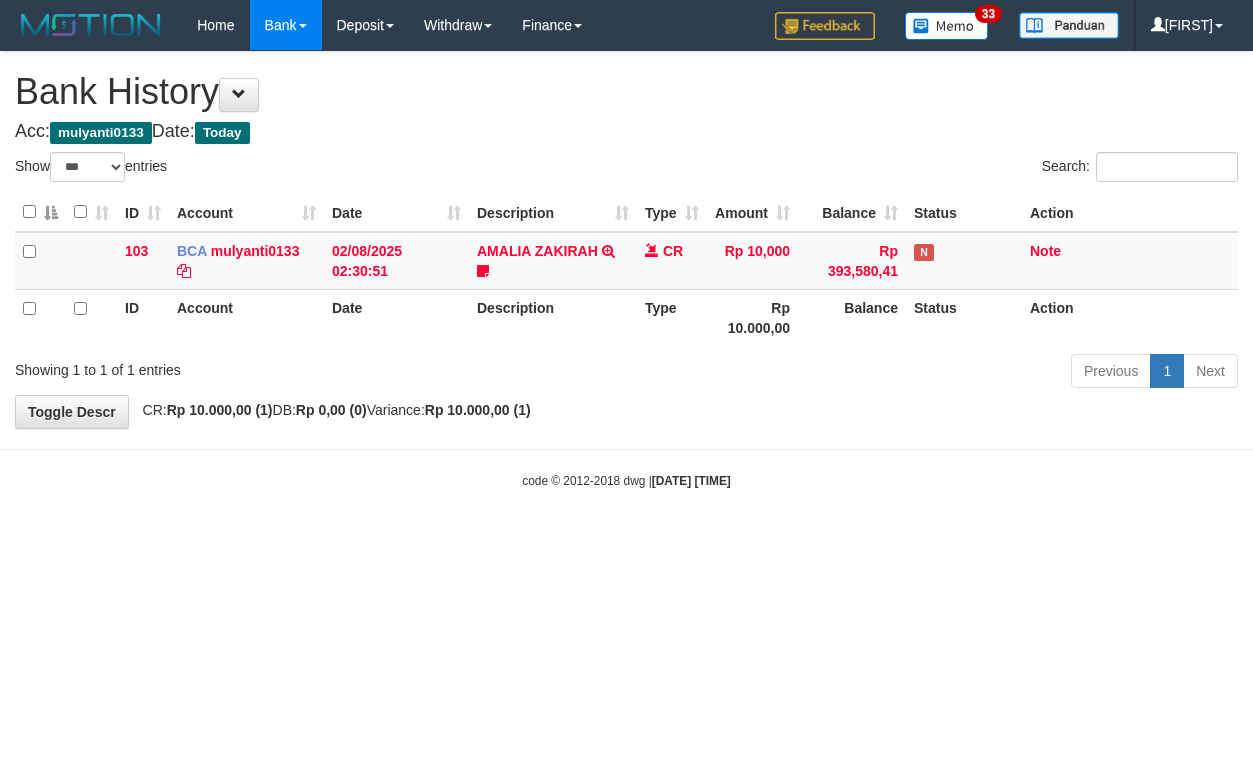 select on "***" 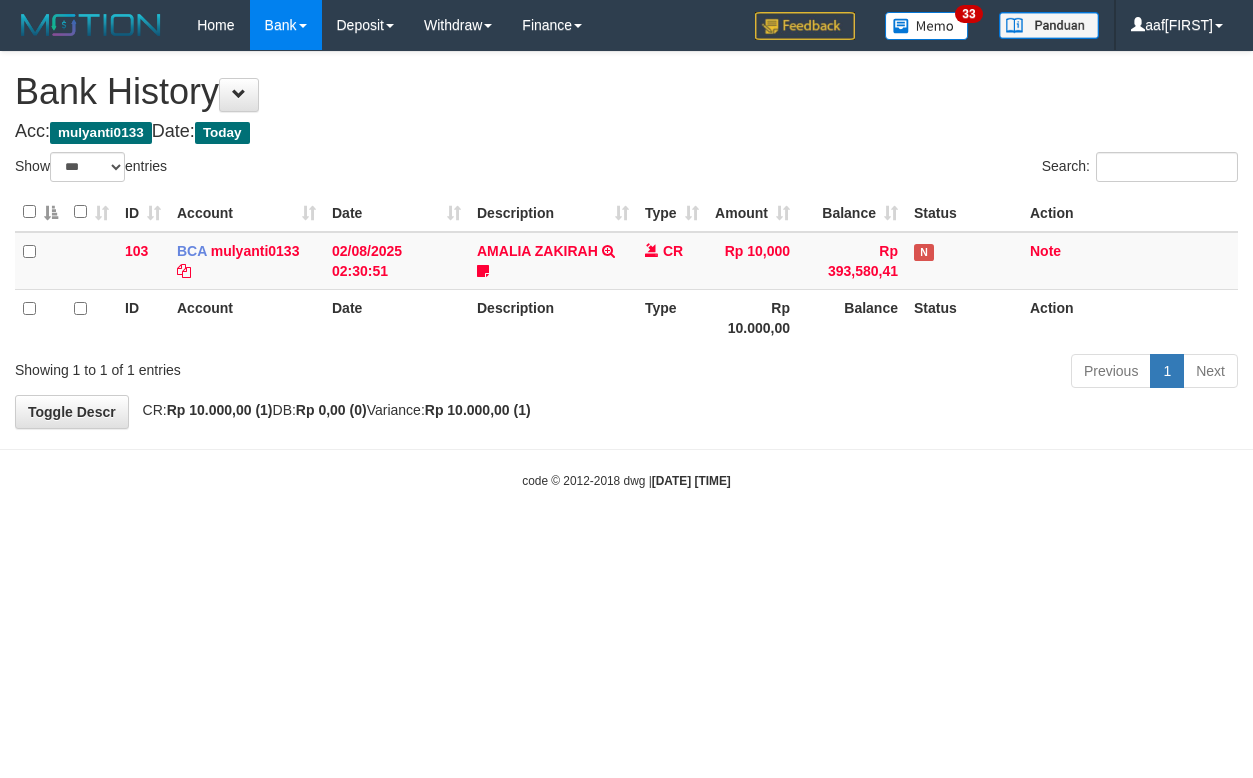 select on "***" 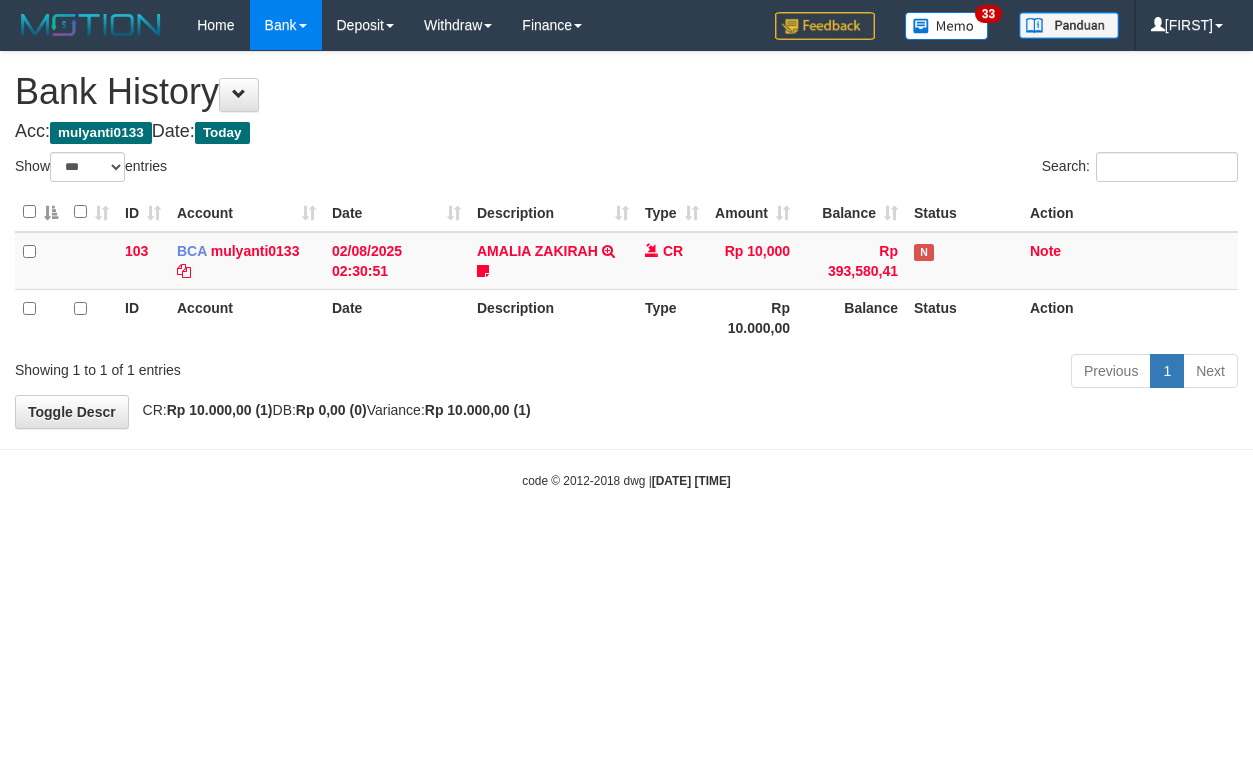 select on "***" 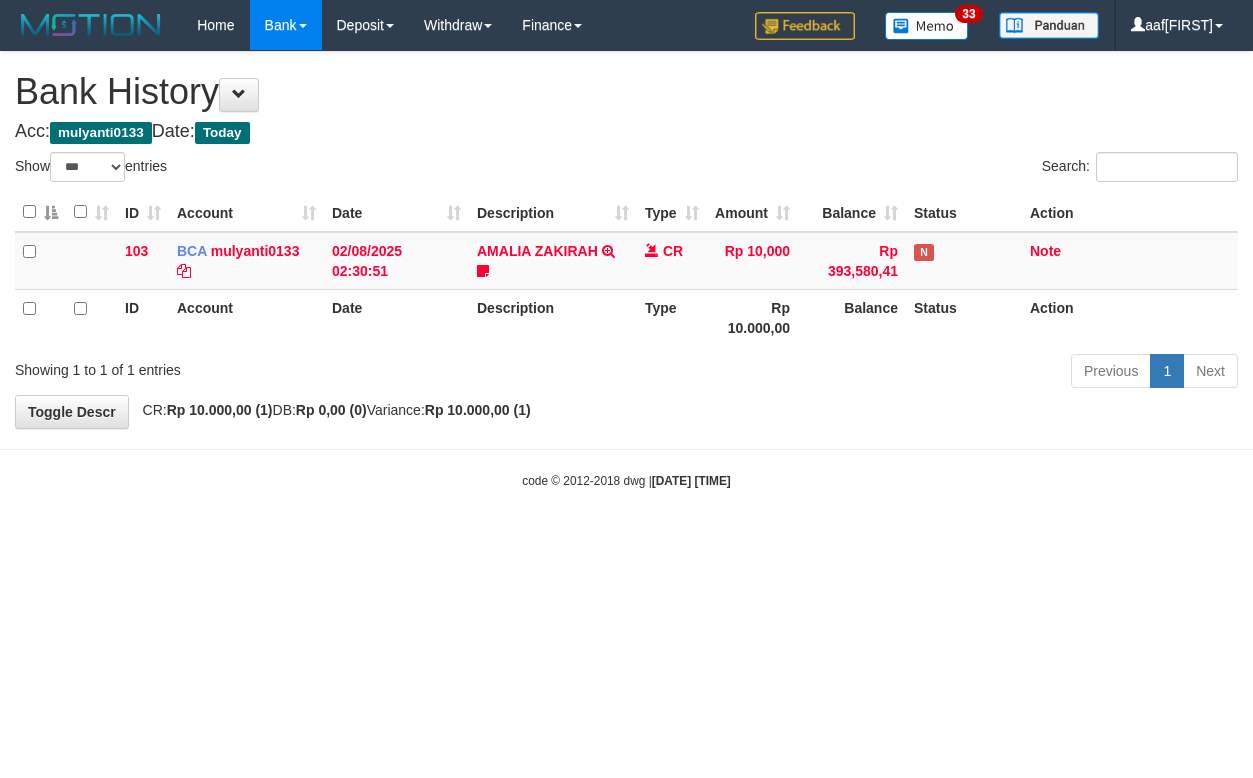 select on "***" 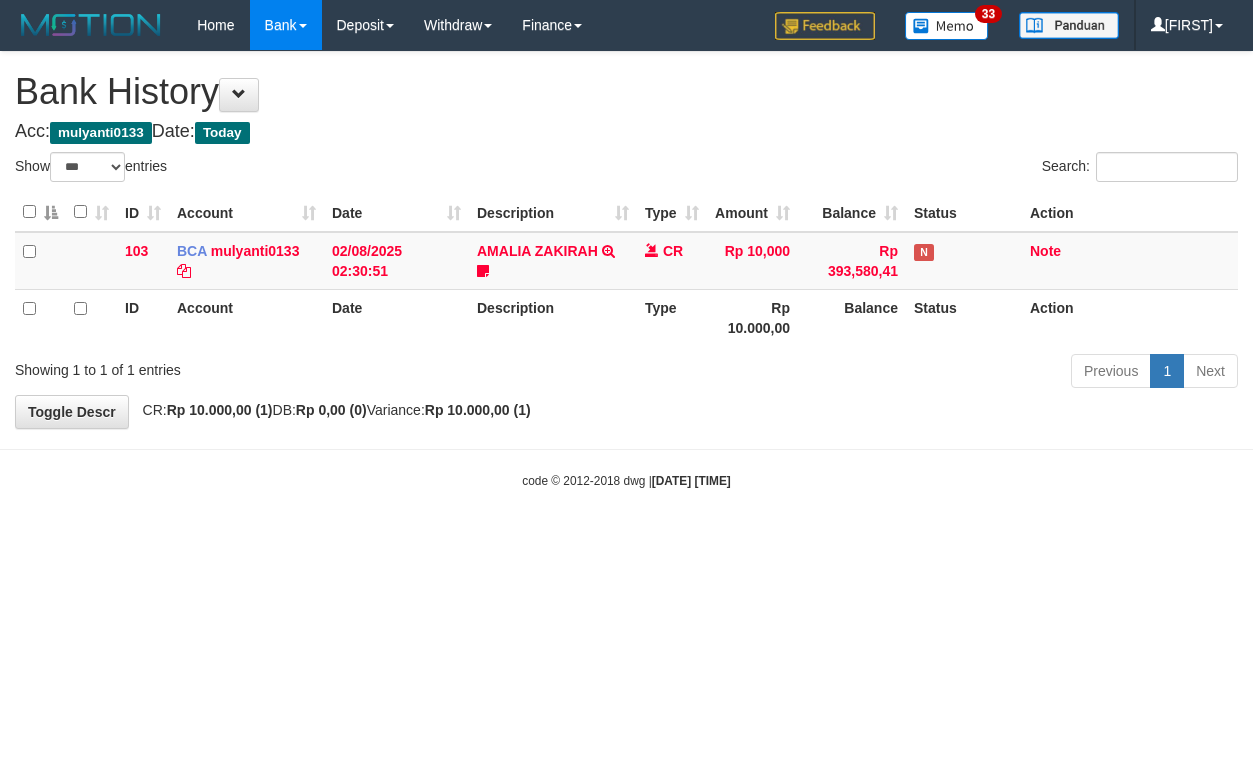select on "***" 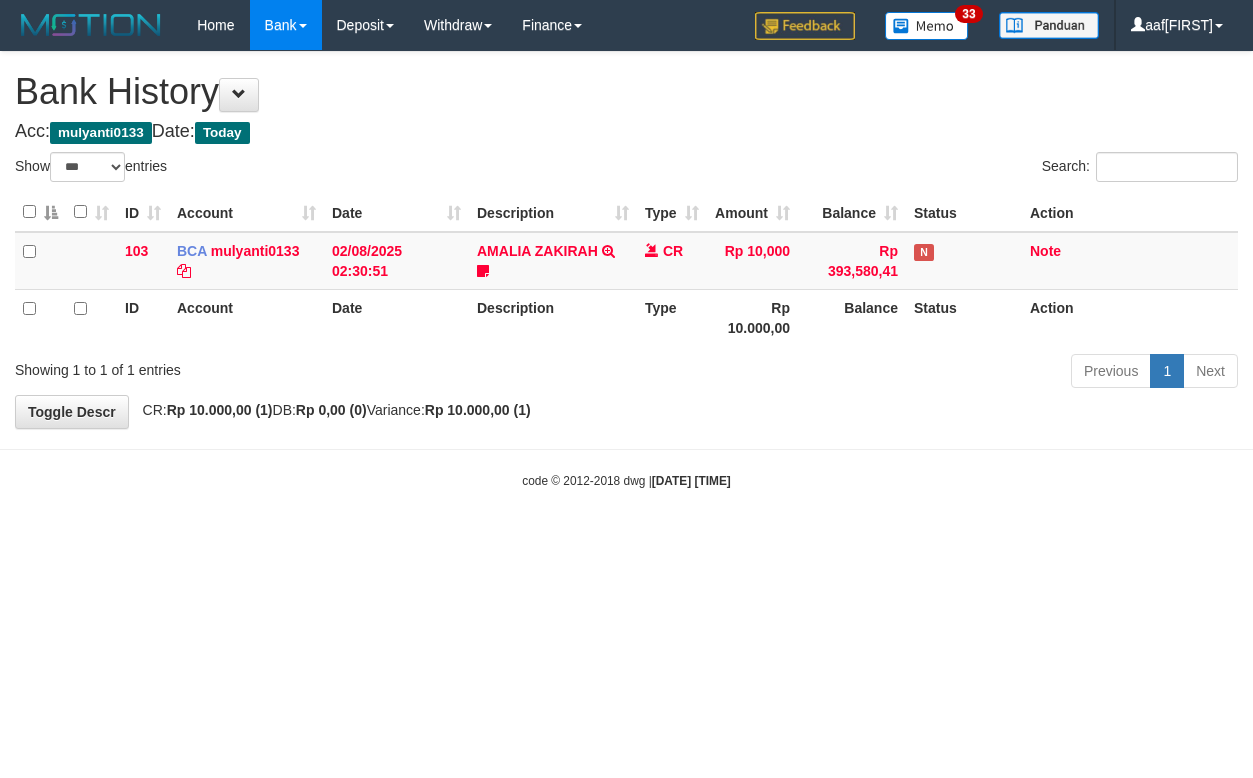 select on "***" 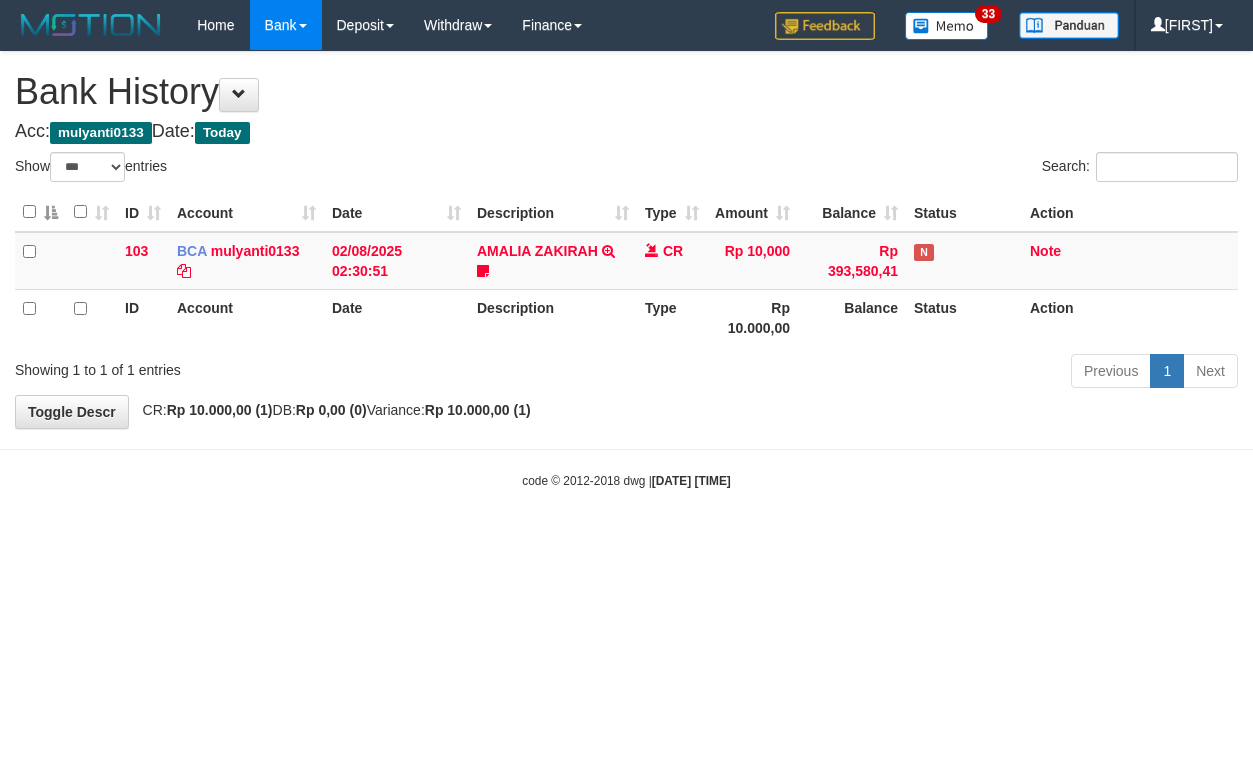 select on "***" 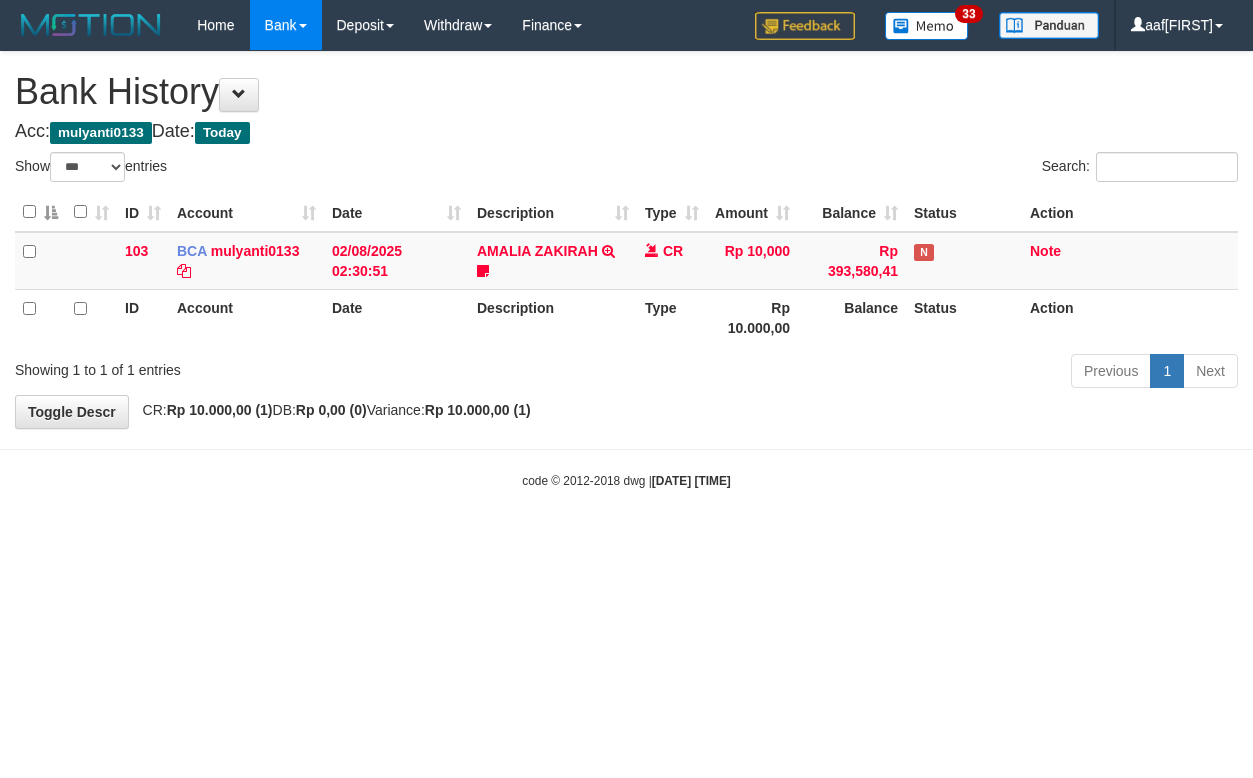 select on "***" 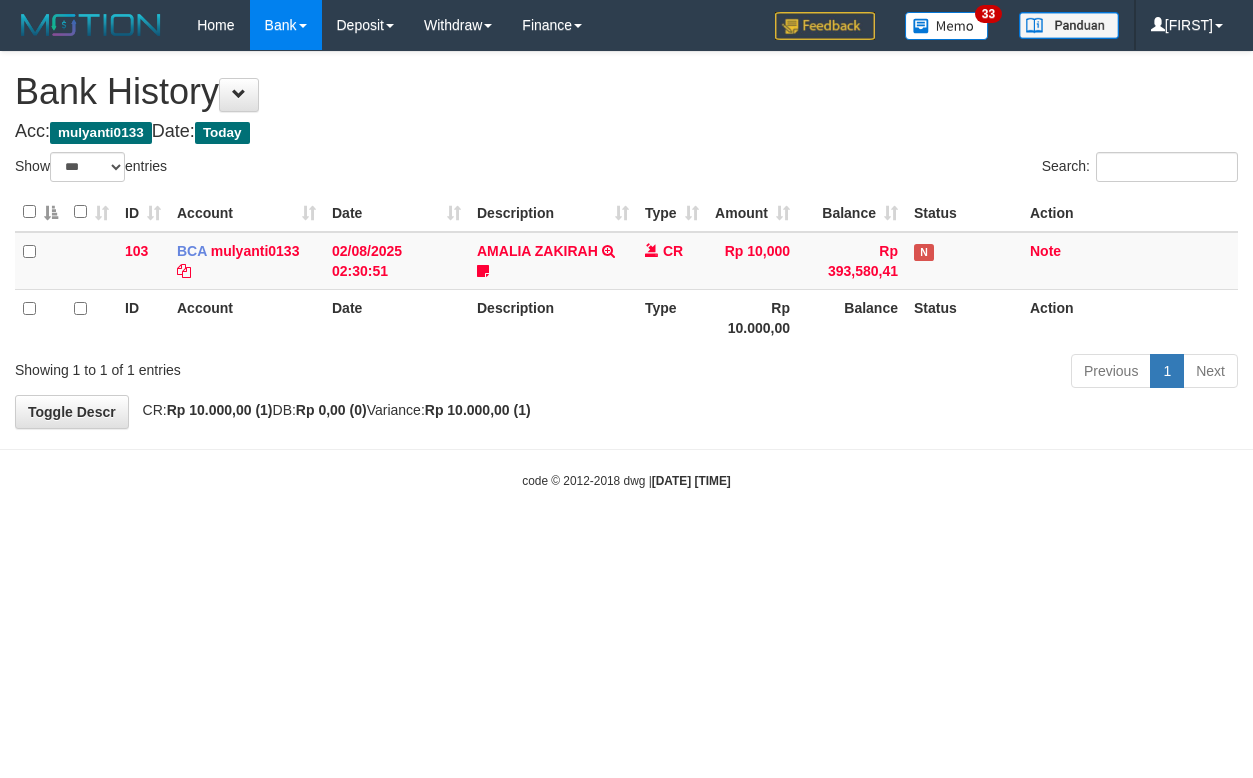 select on "***" 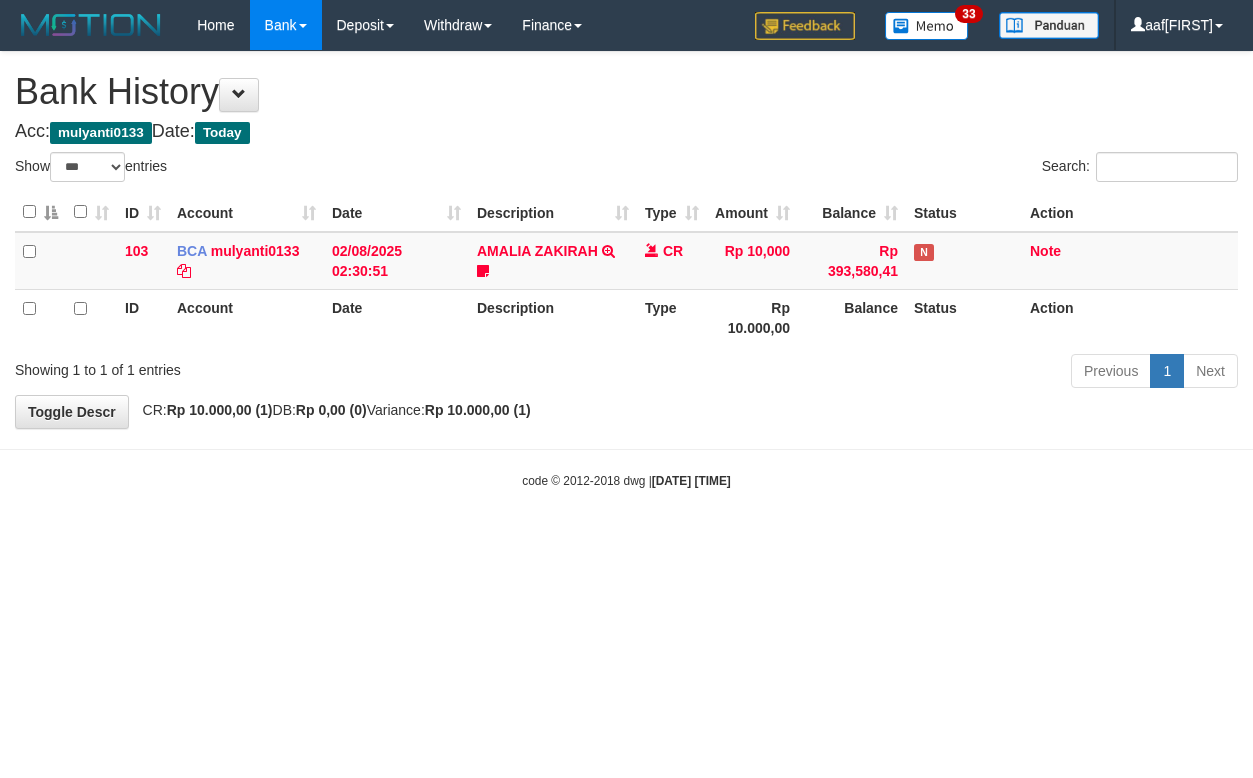 select on "***" 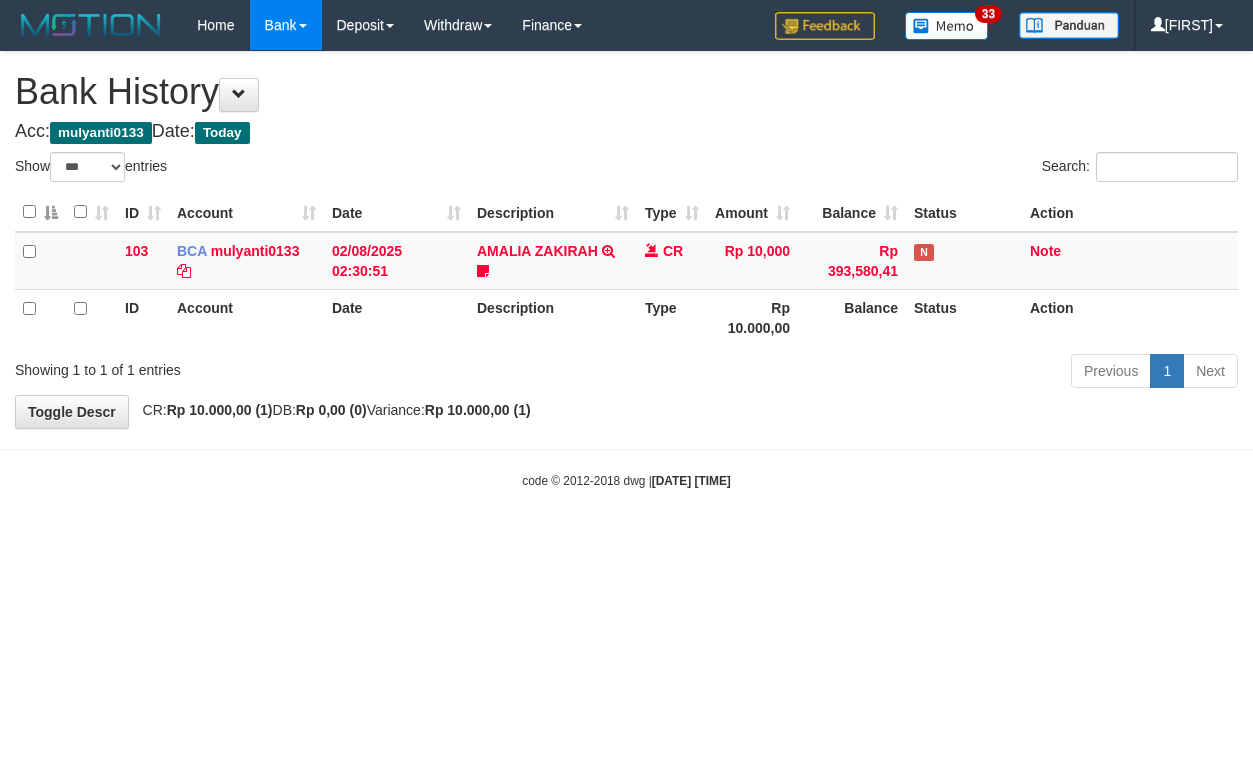 select on "***" 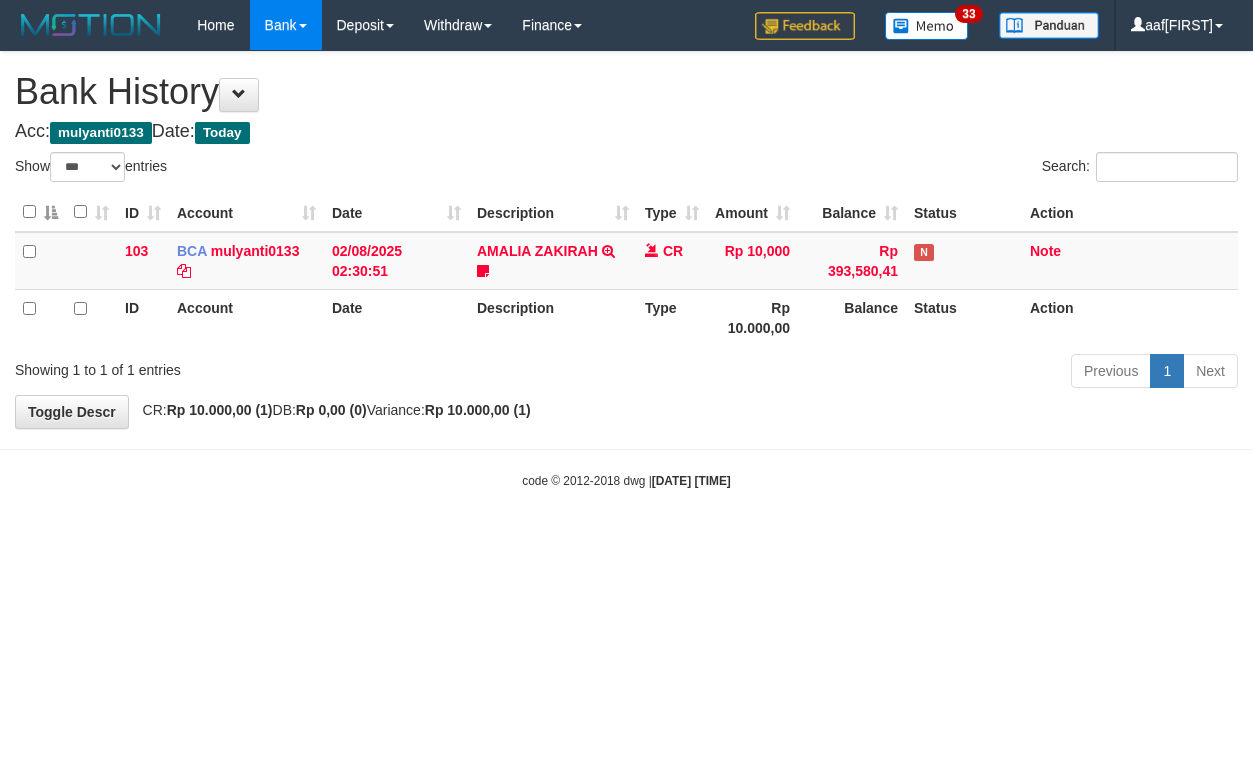 select on "***" 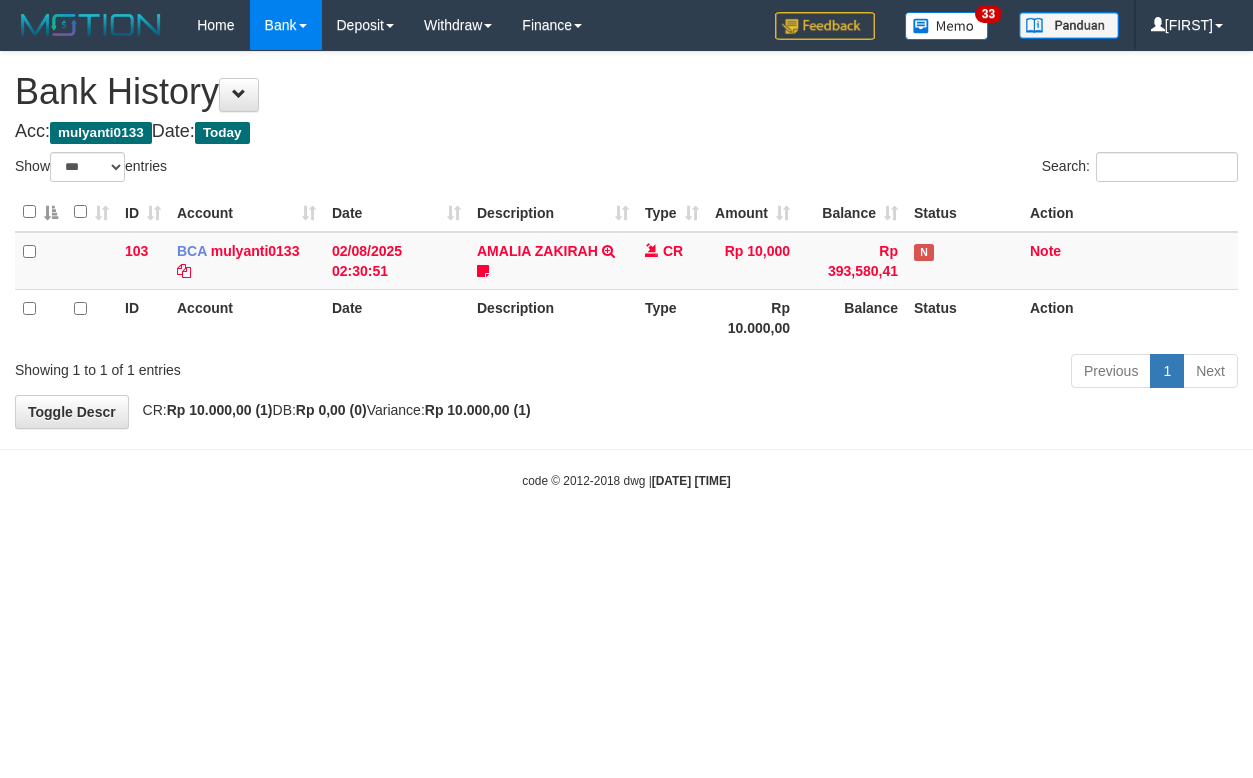 select on "***" 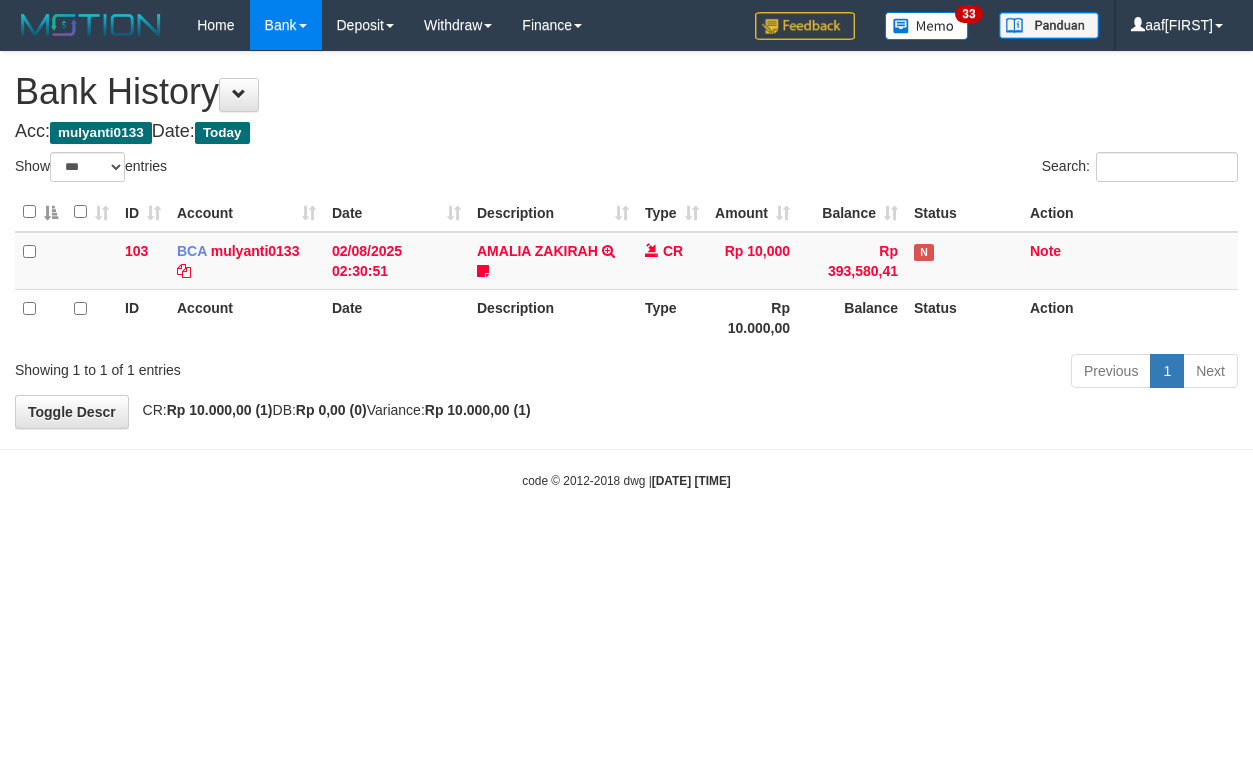 select on "***" 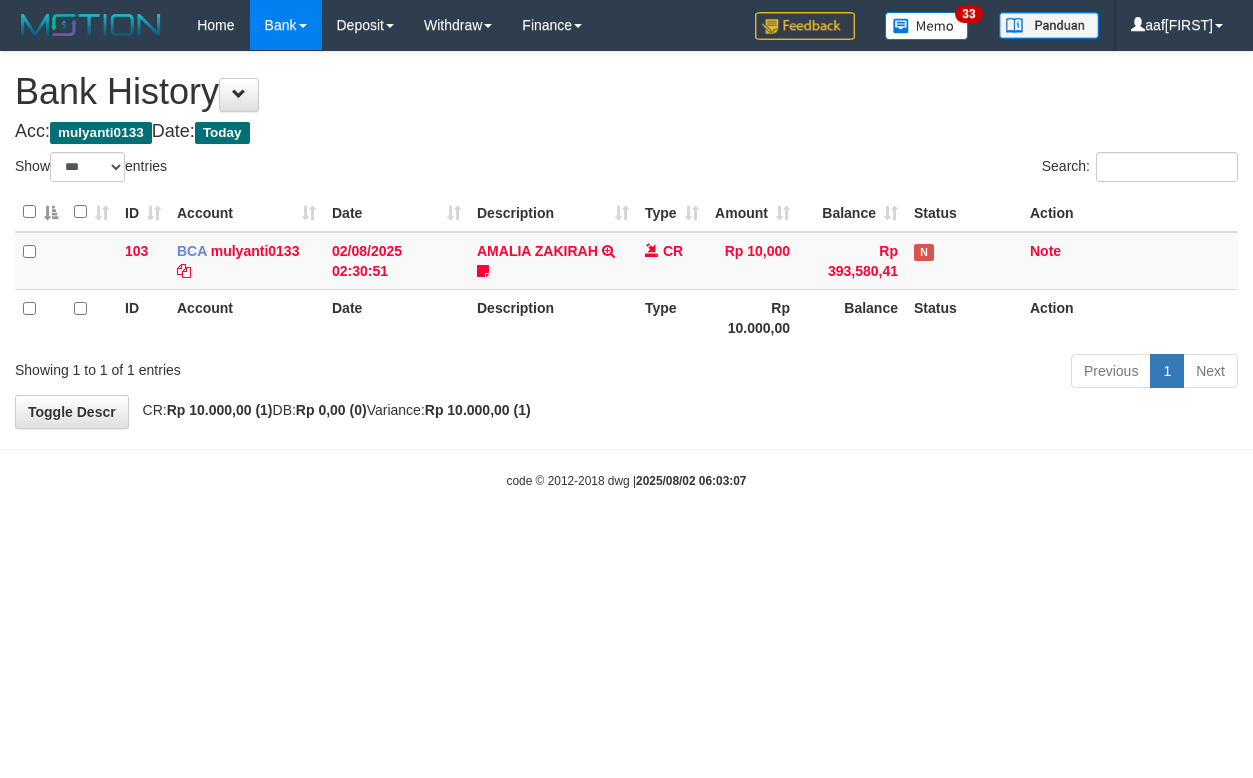 select on "***" 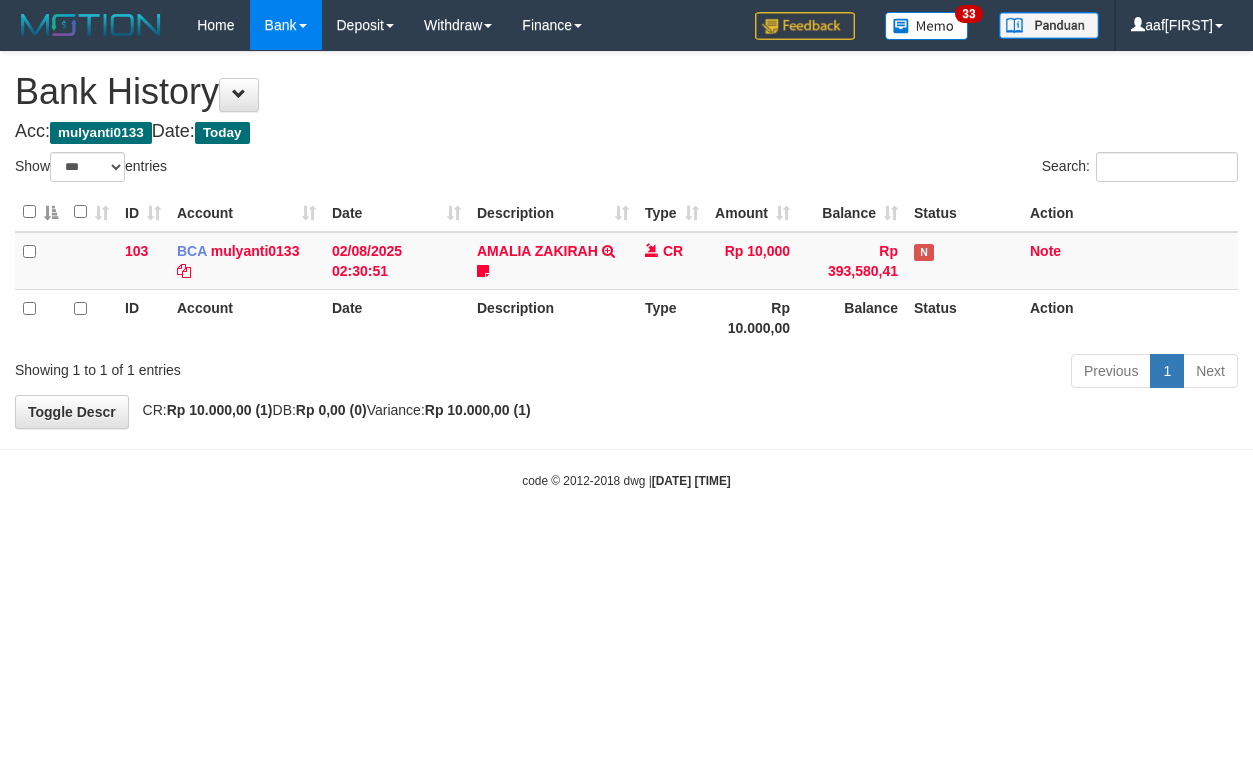select on "***" 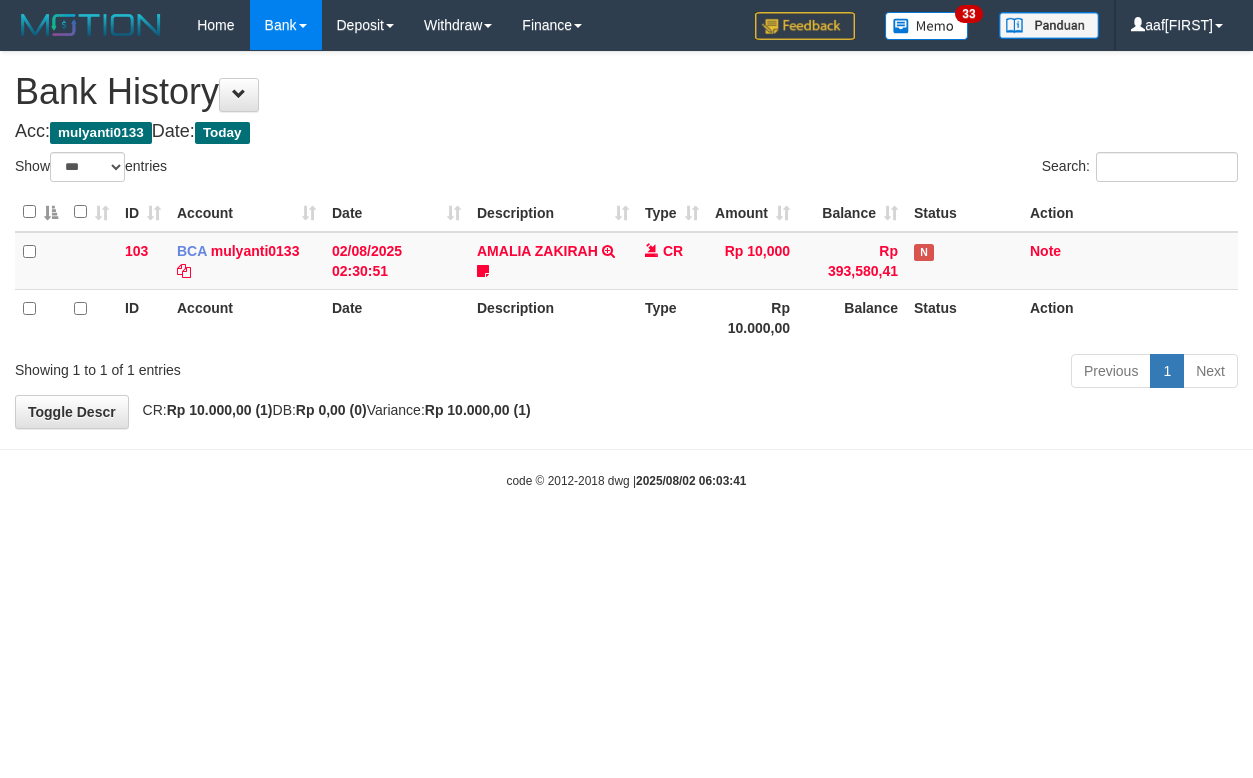 select on "***" 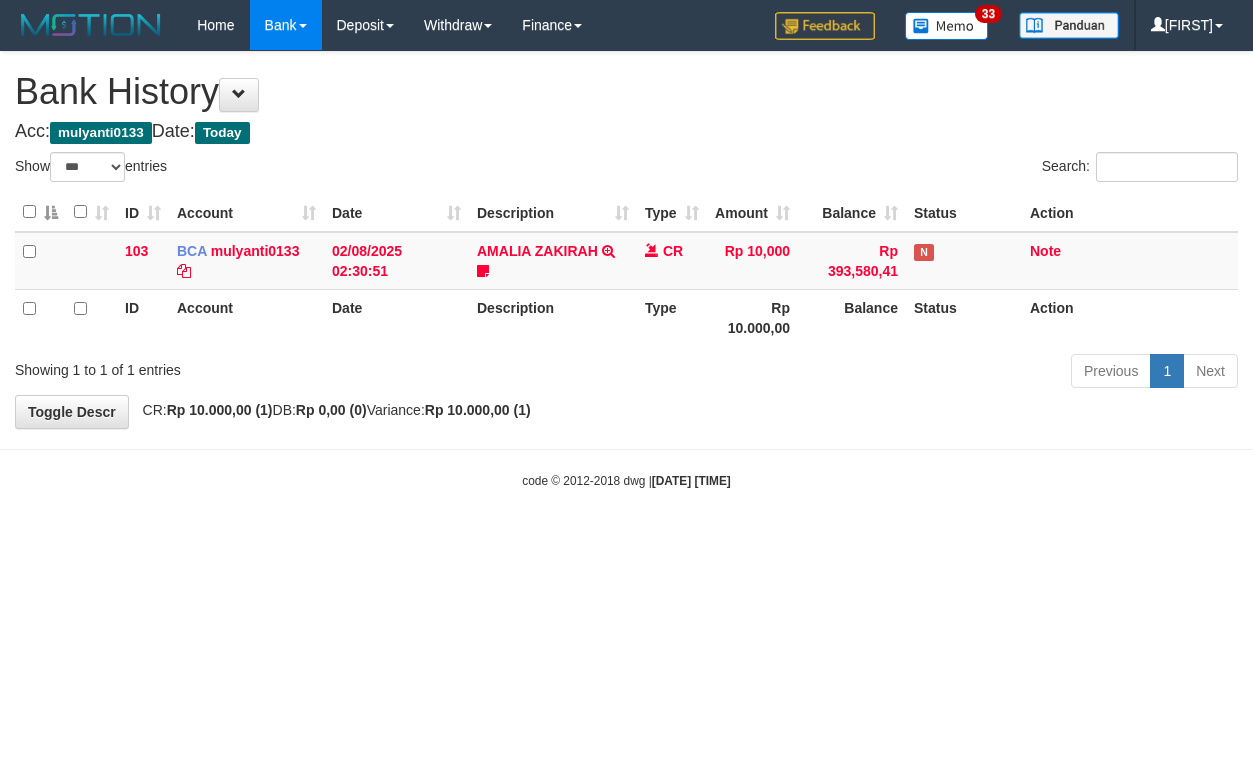 select on "***" 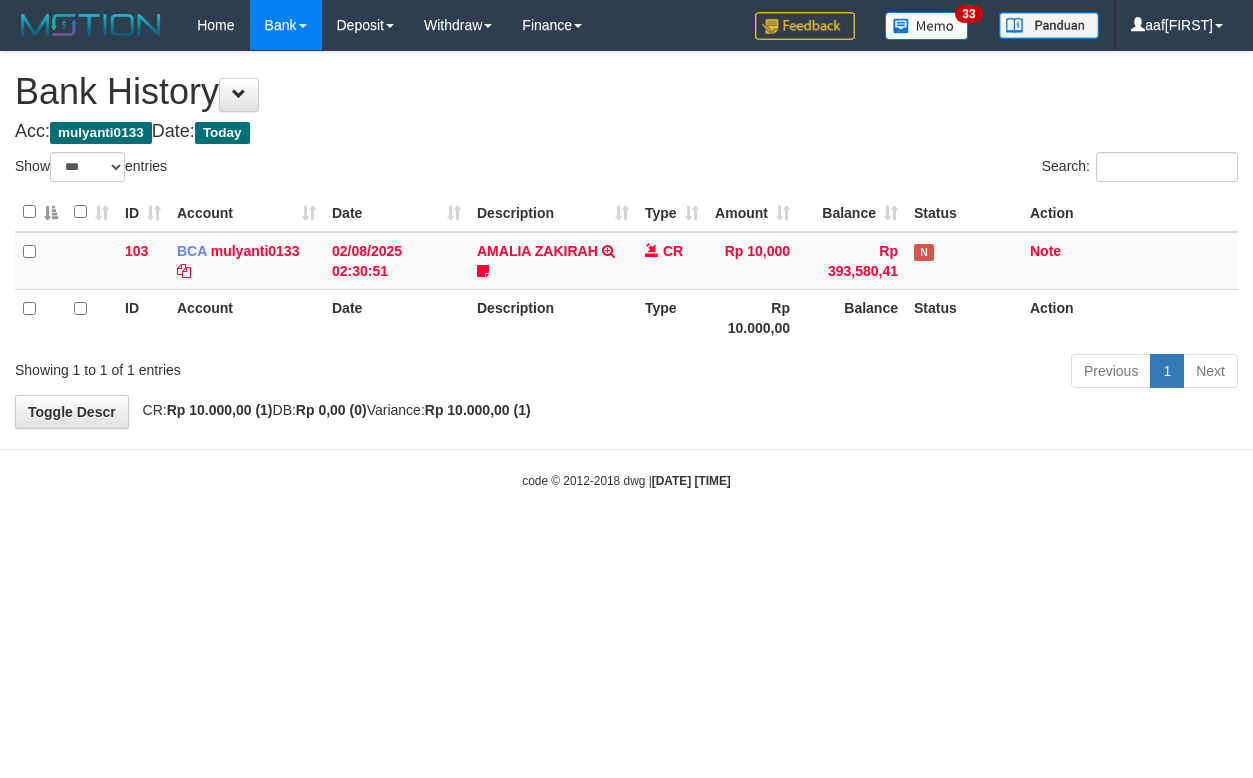 select on "***" 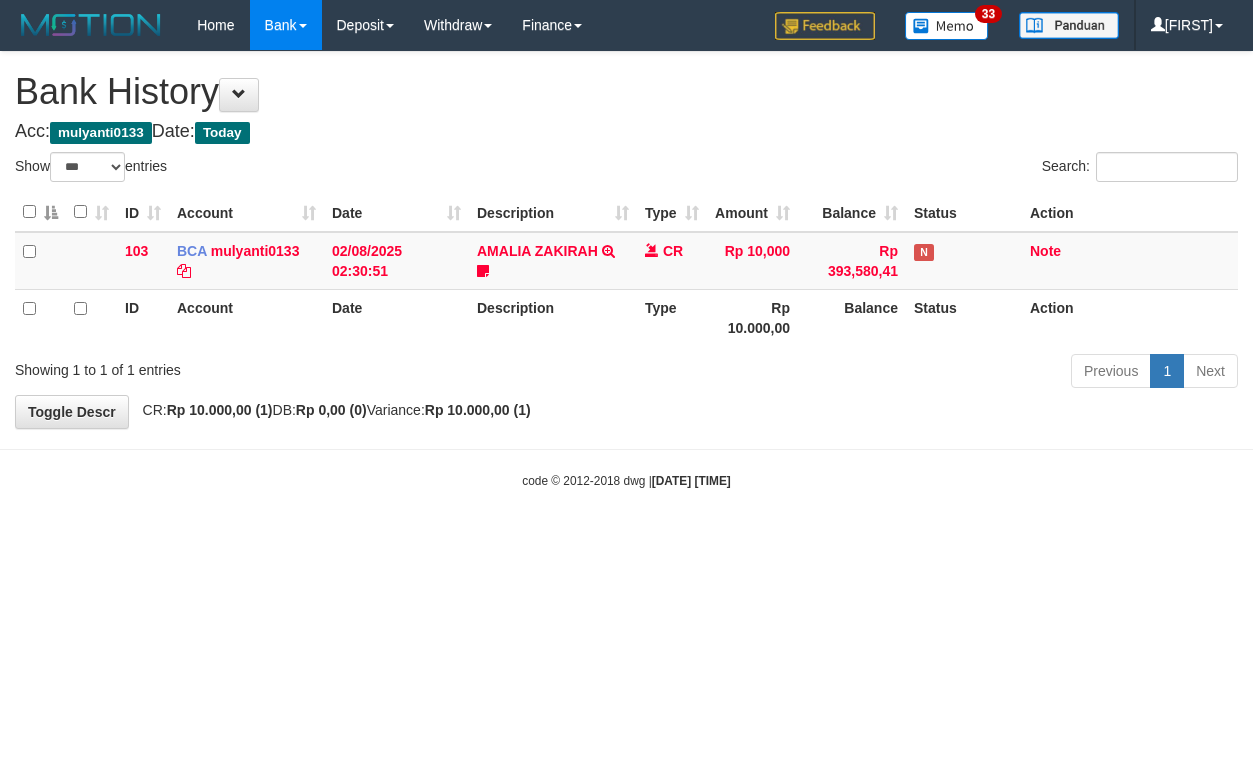 select on "***" 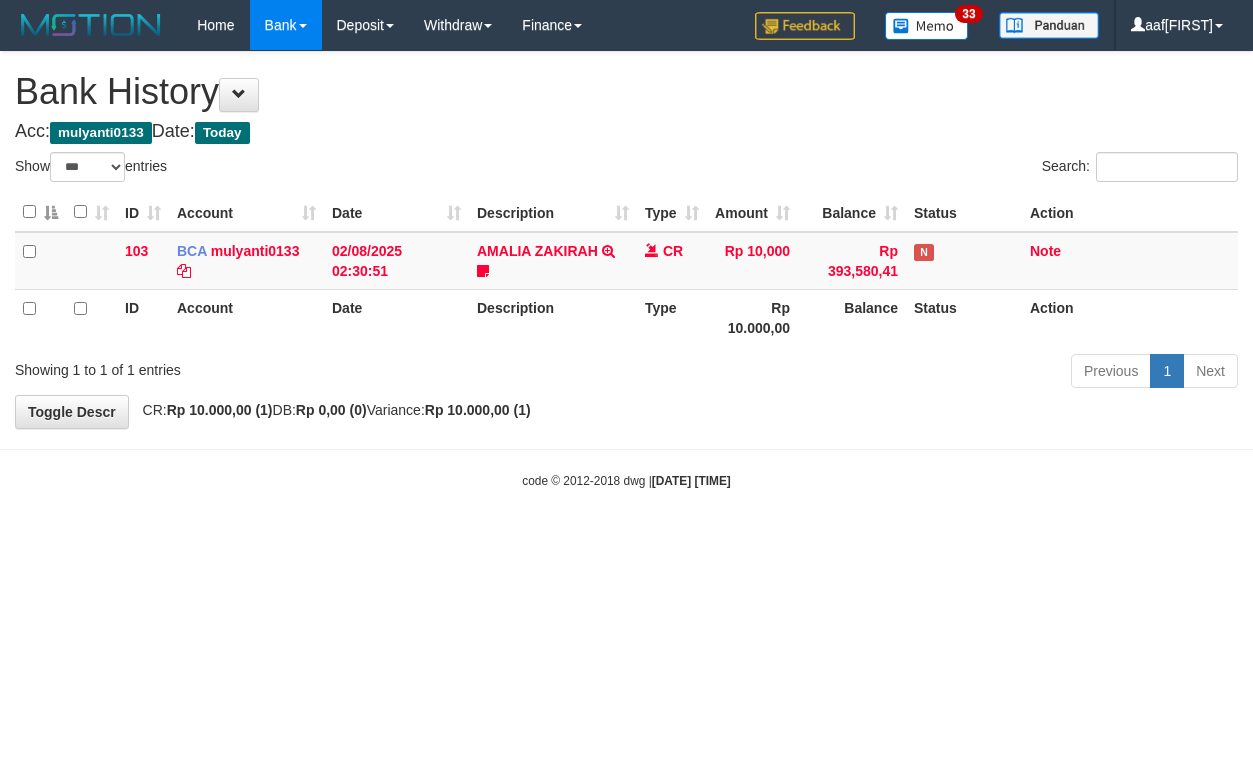 select on "***" 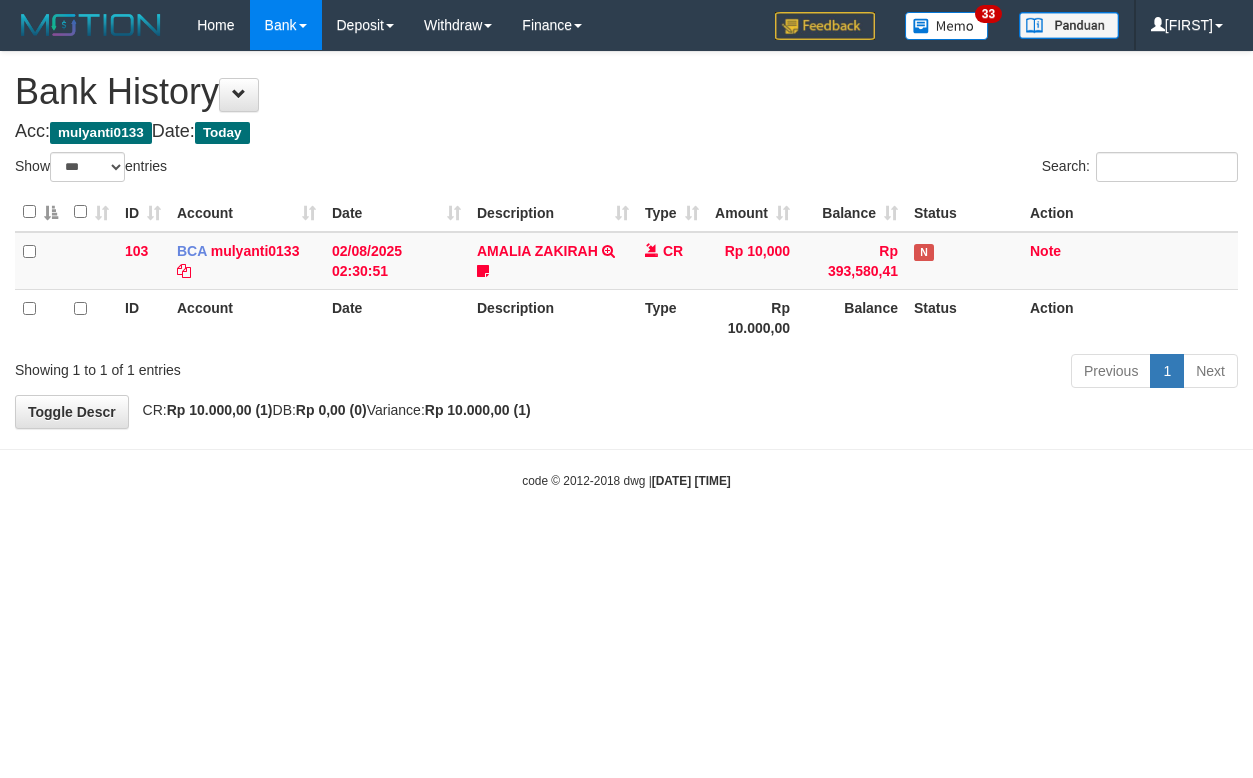 select on "***" 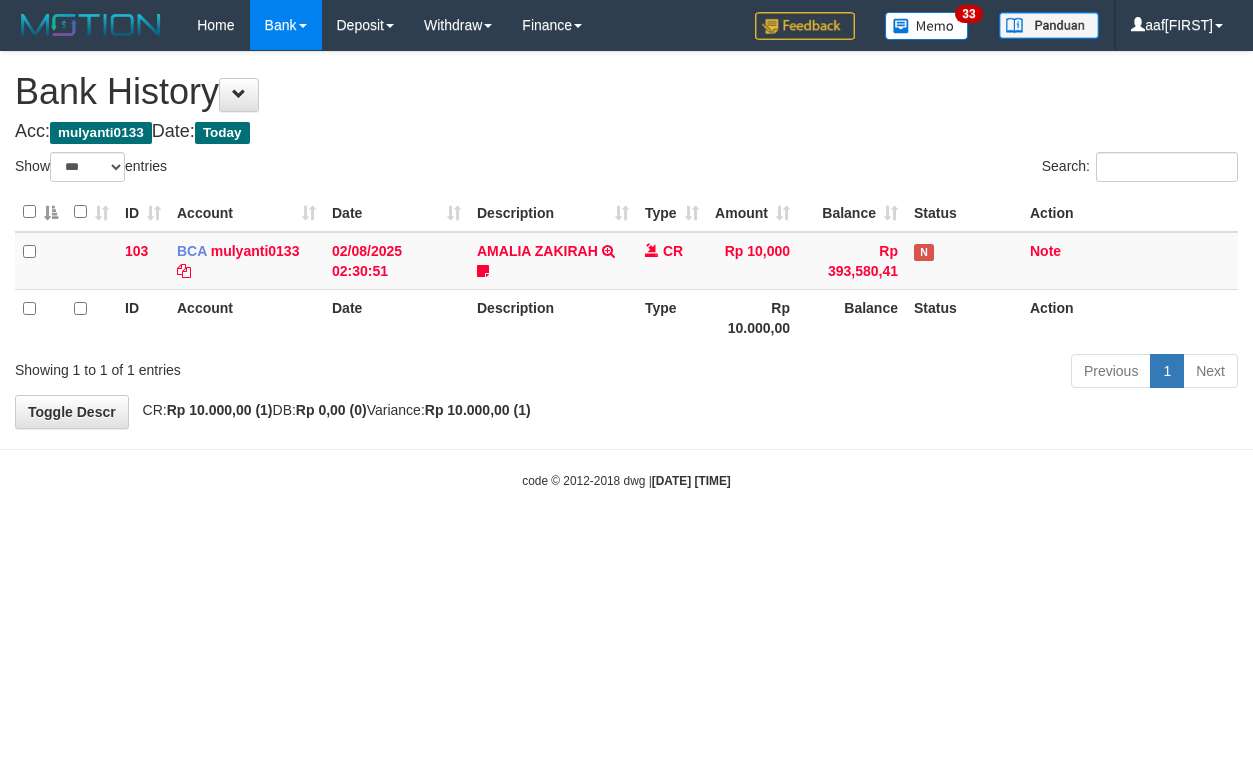 select on "***" 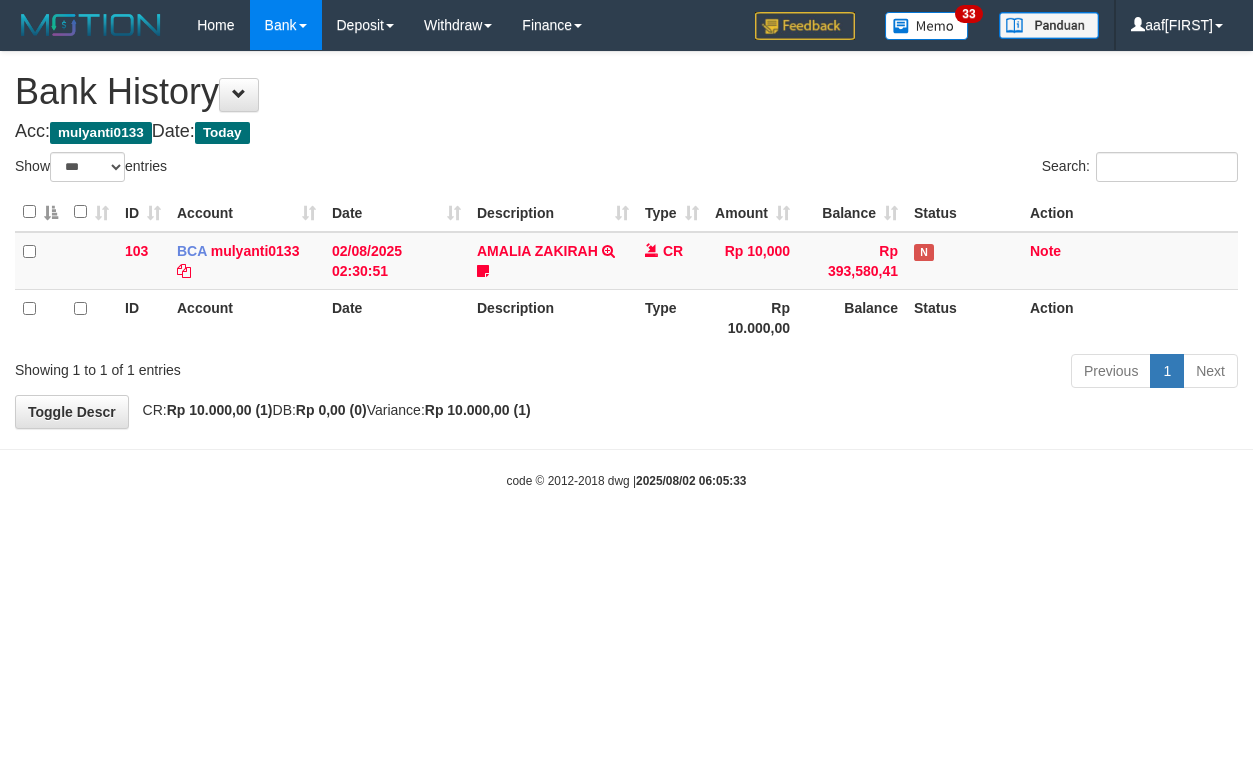 select on "***" 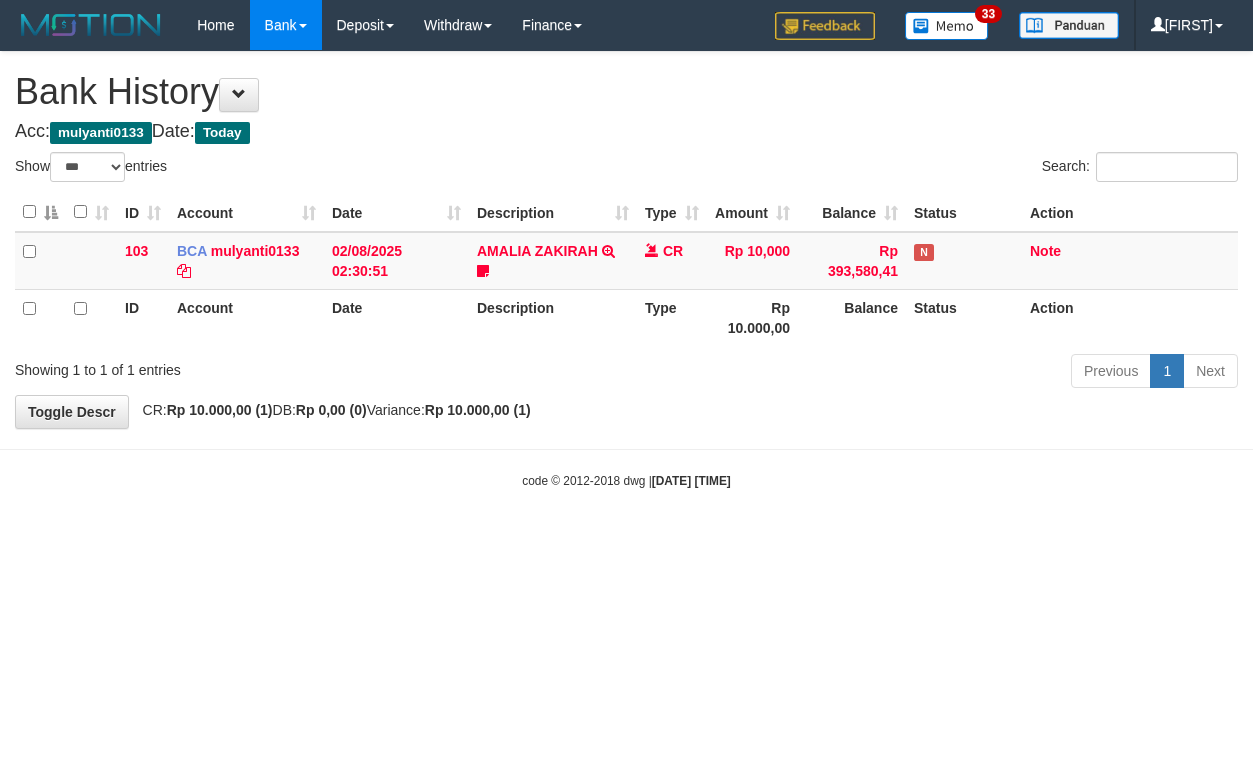 select on "***" 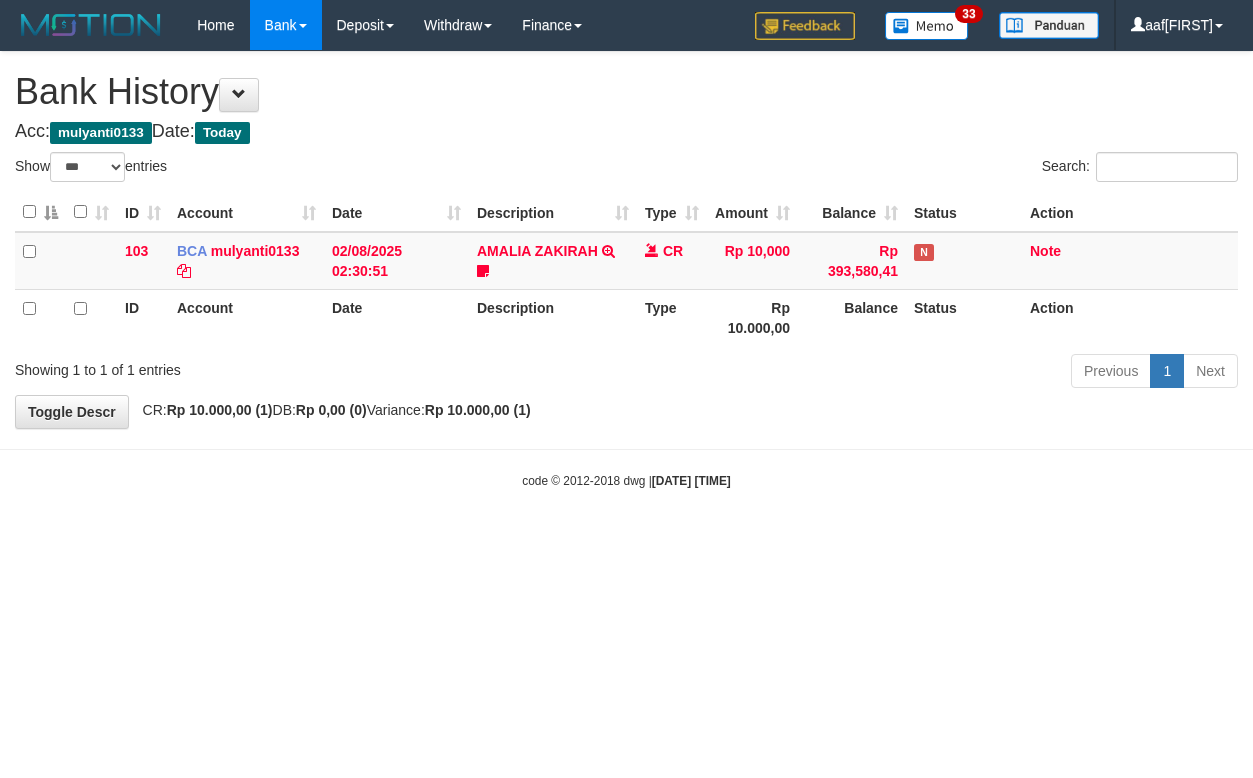 select on "***" 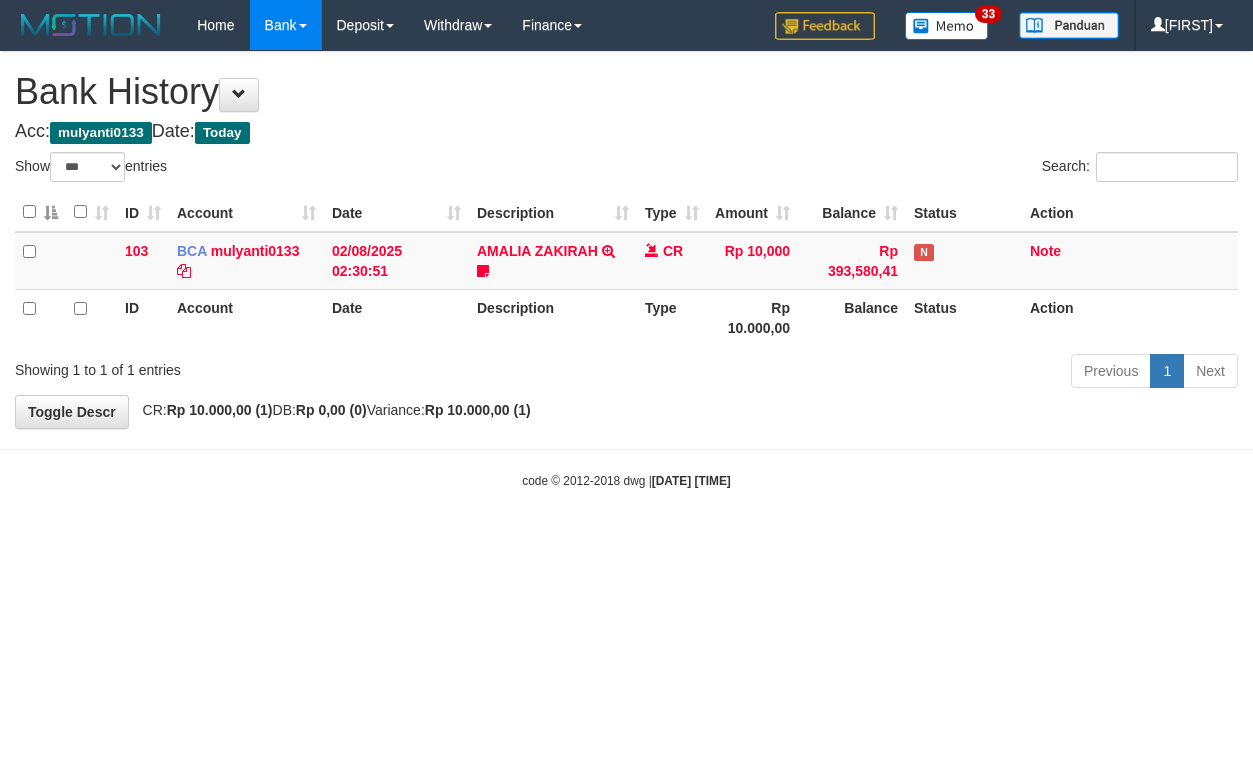 select on "***" 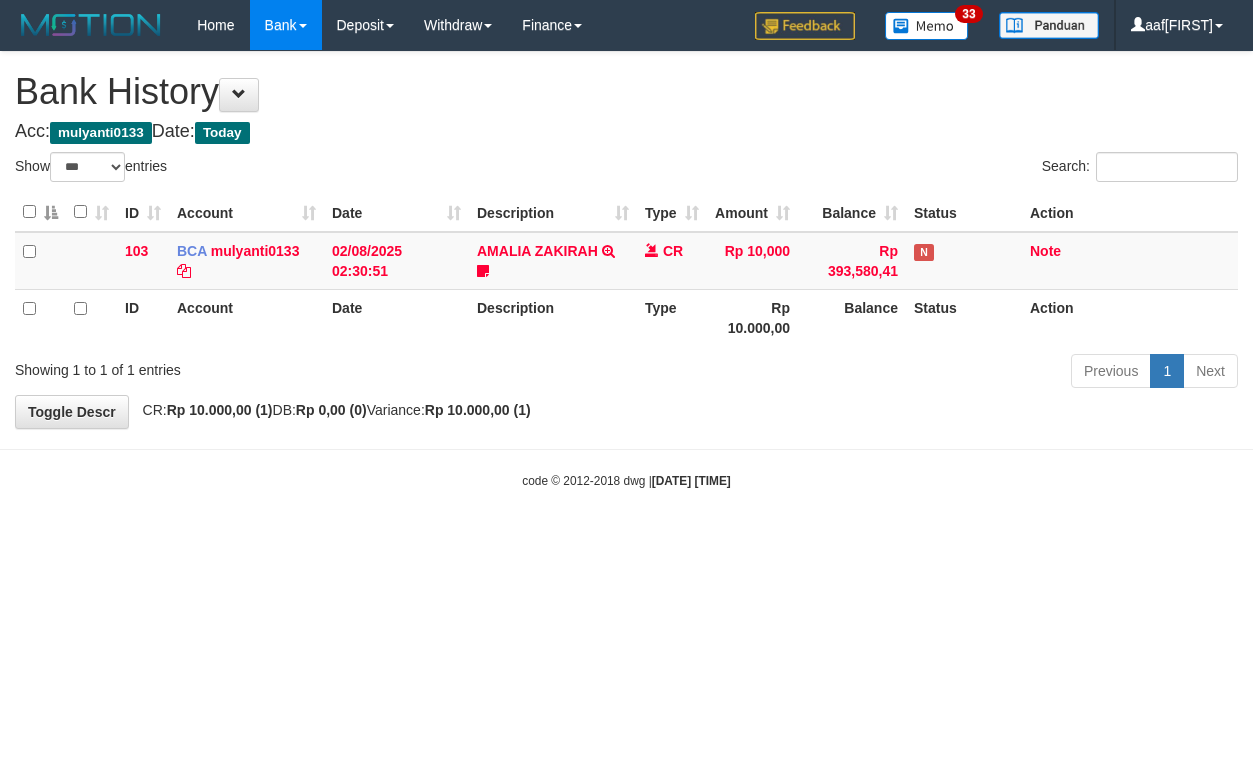 select on "***" 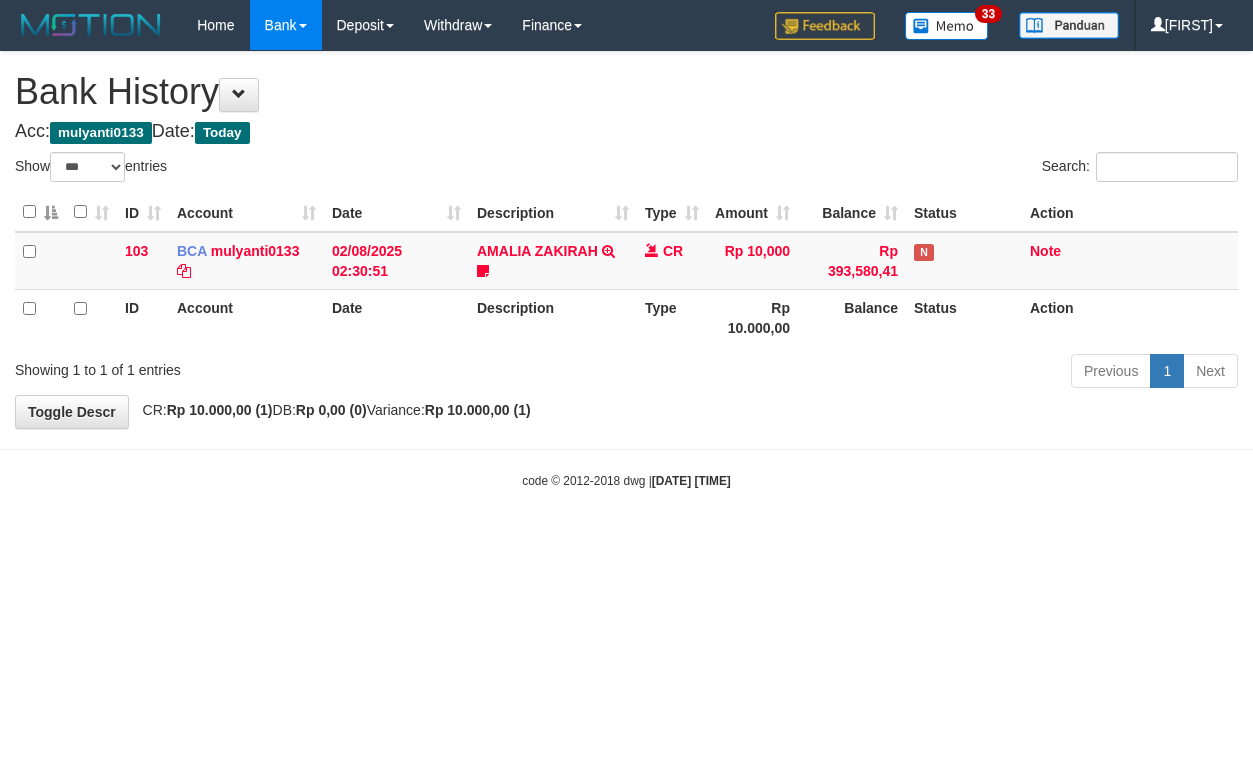 select on "***" 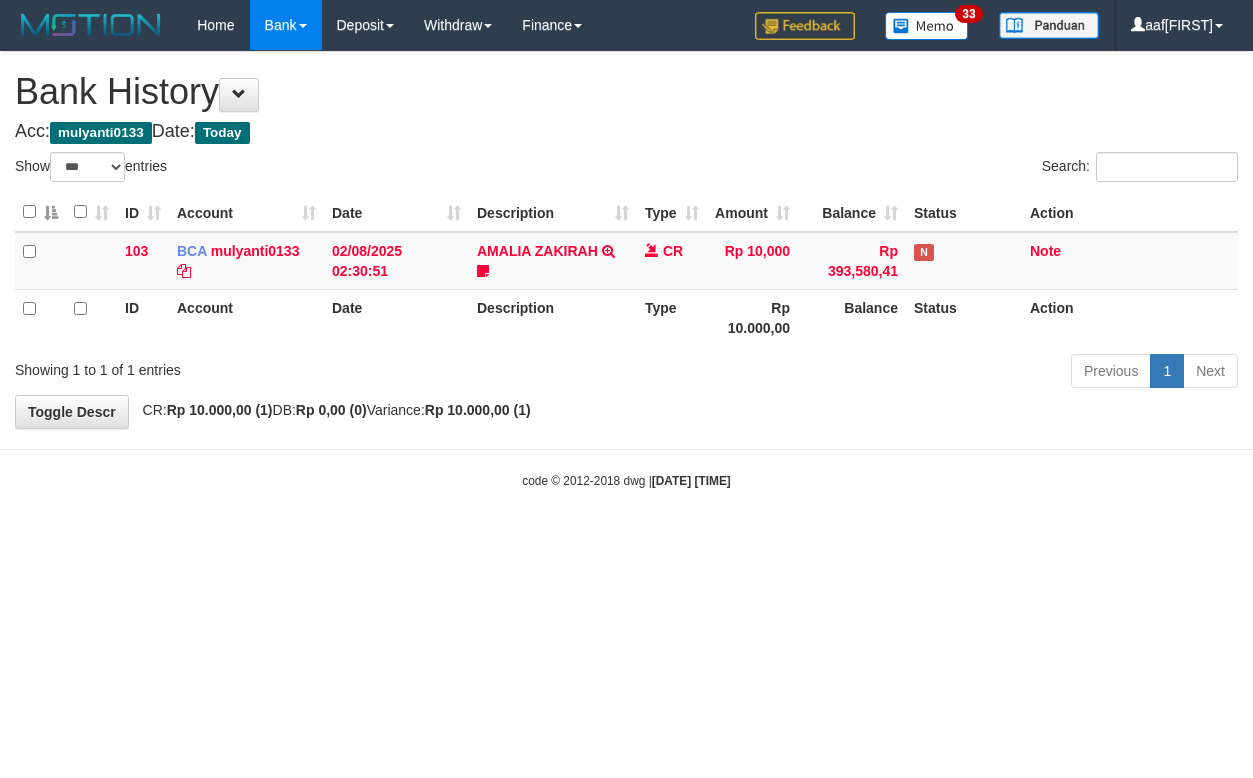 select on "***" 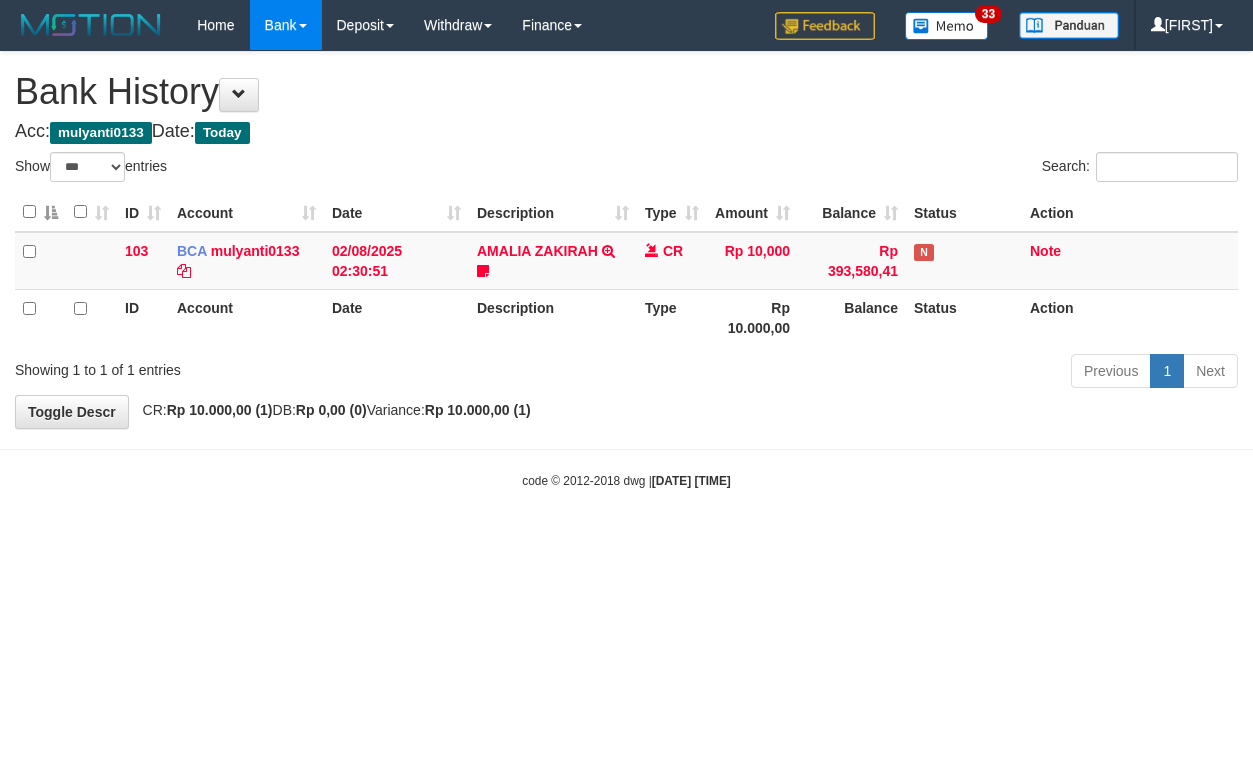 select on "***" 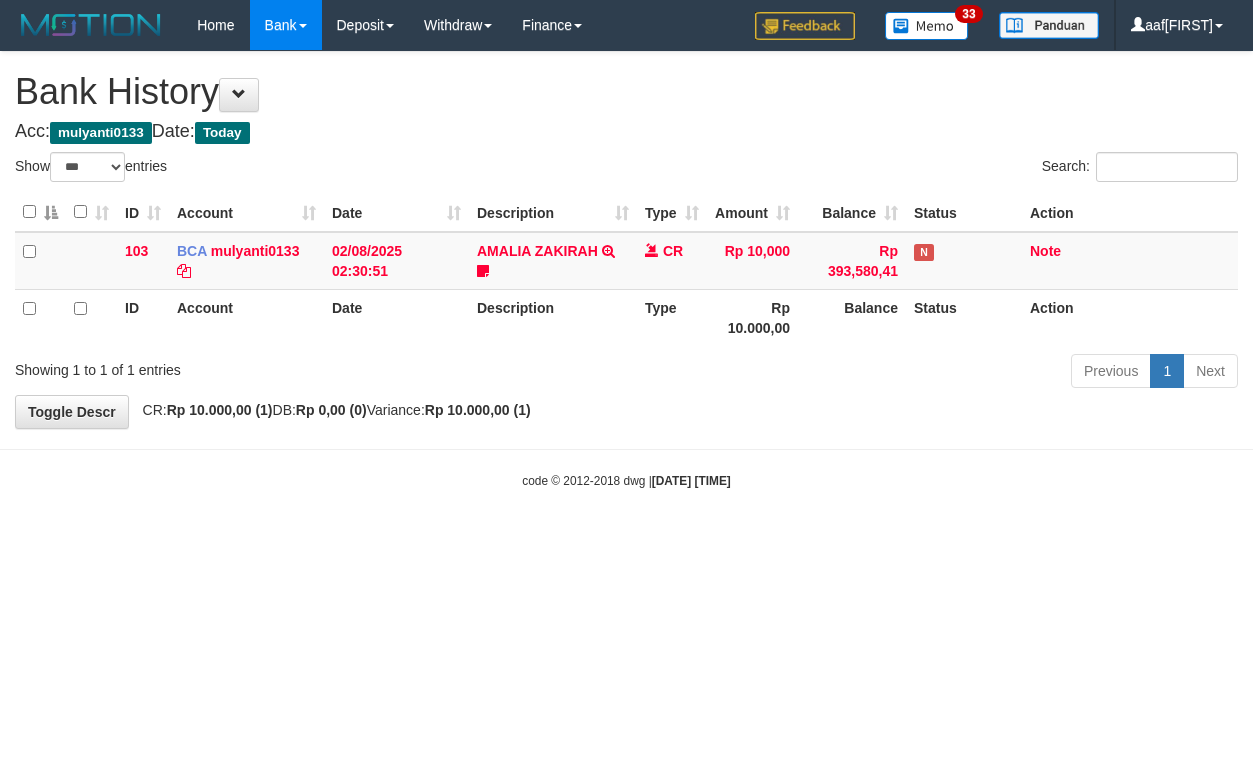 select on "***" 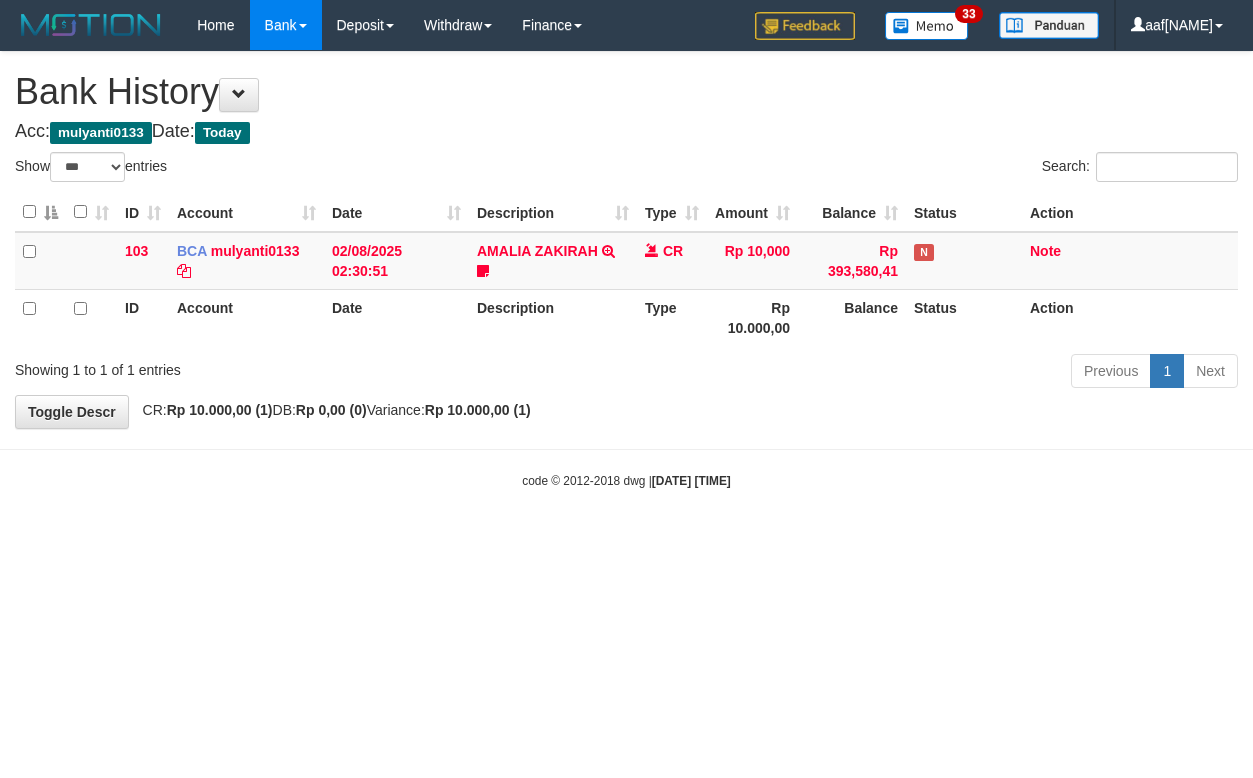 select on "***" 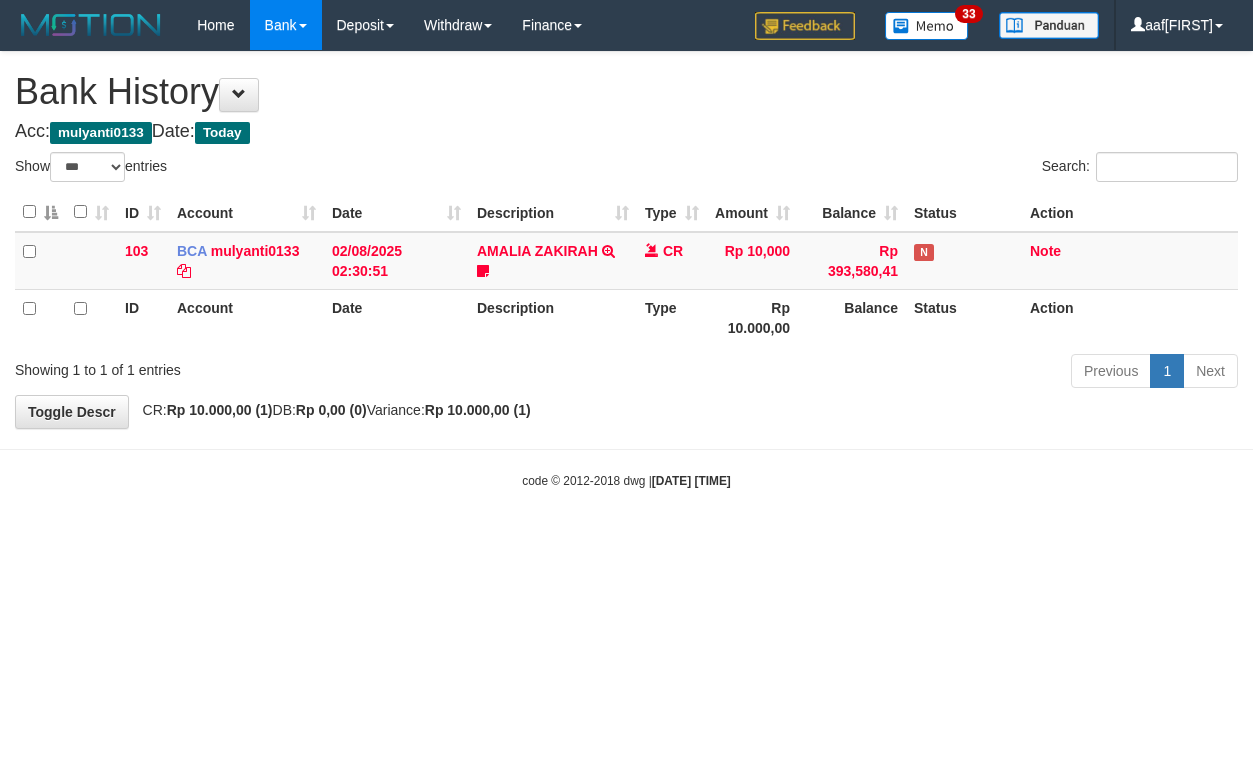 select on "***" 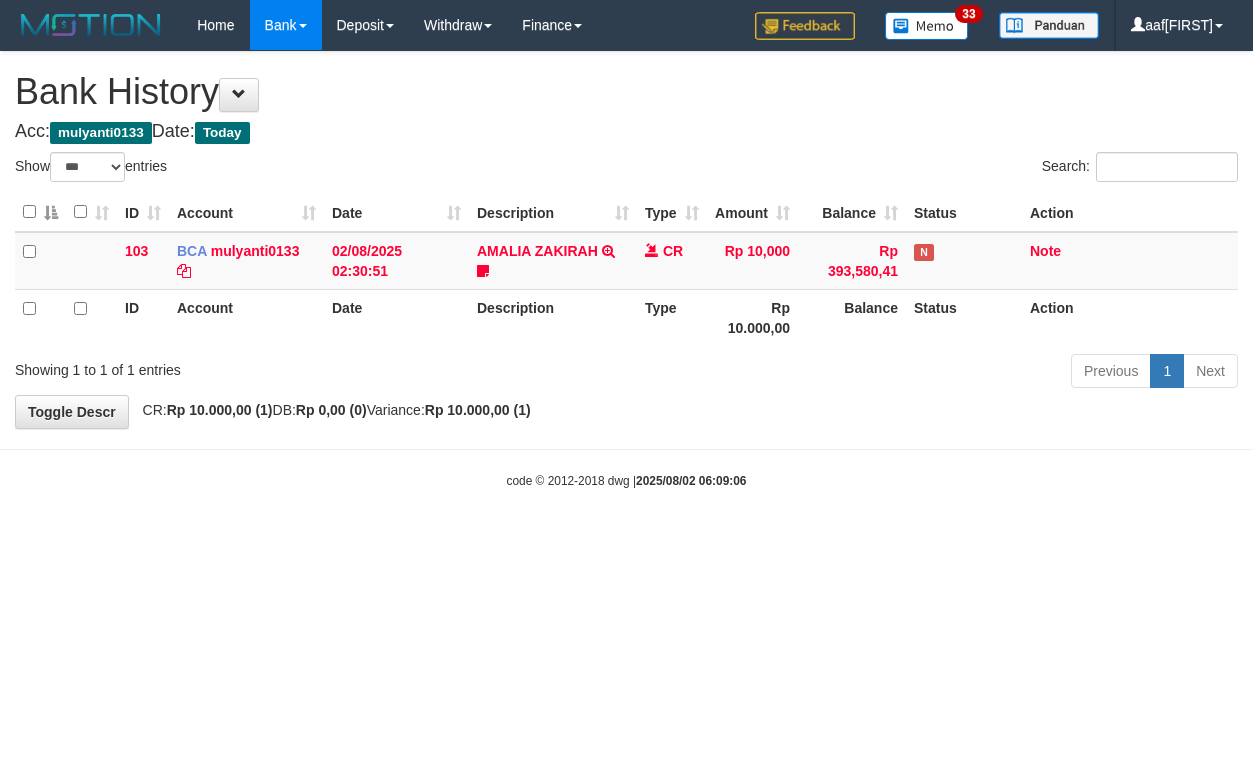 select on "***" 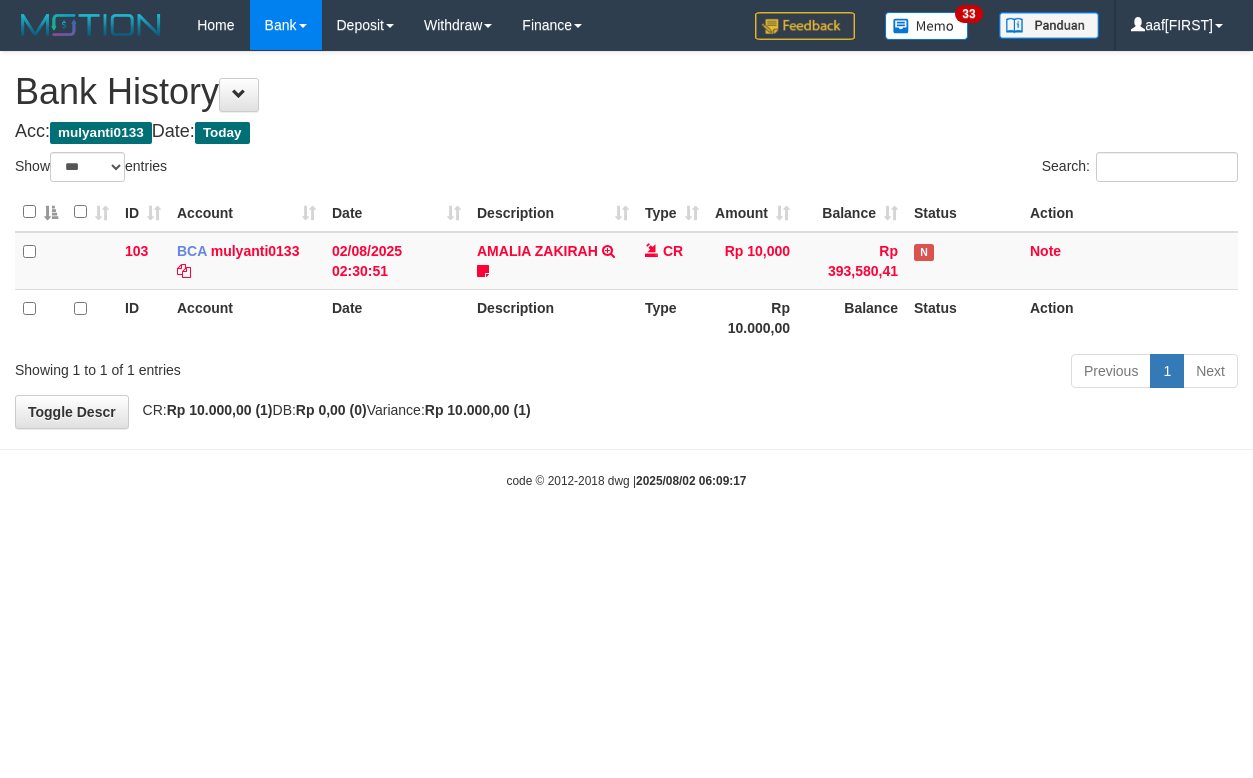 select on "***" 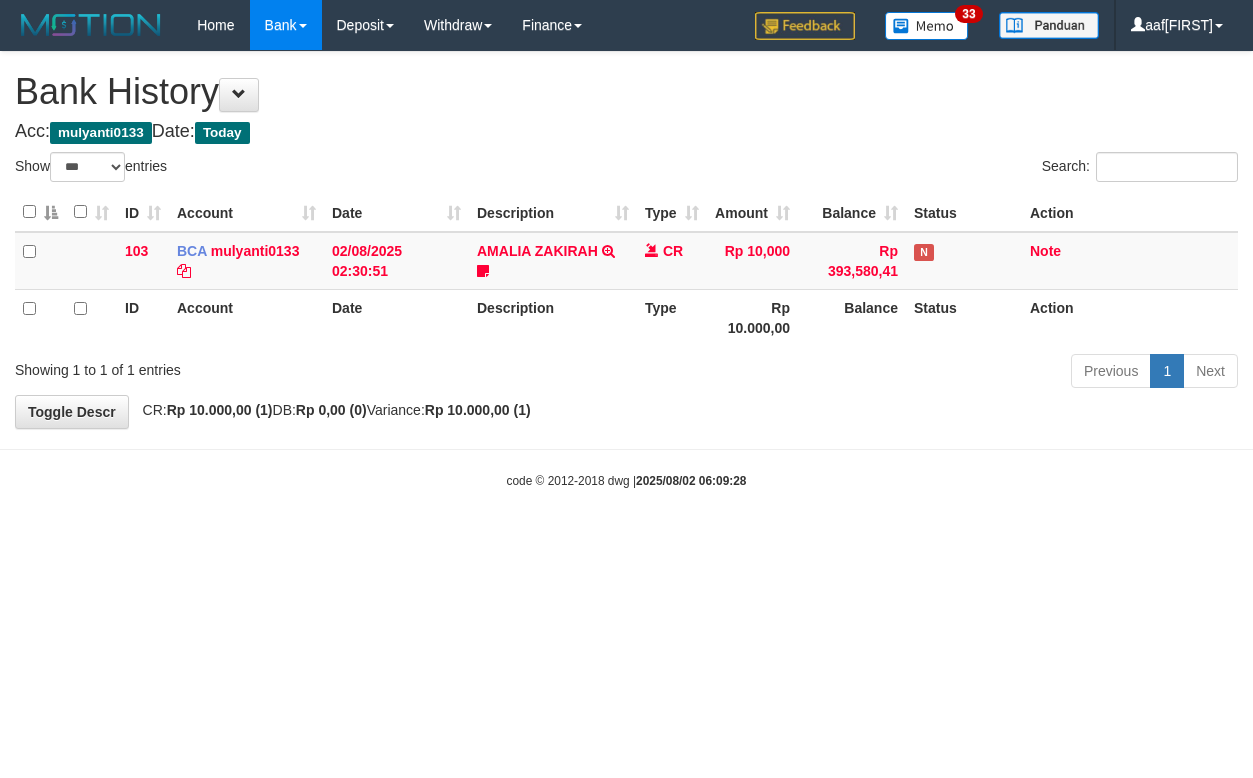 select on "***" 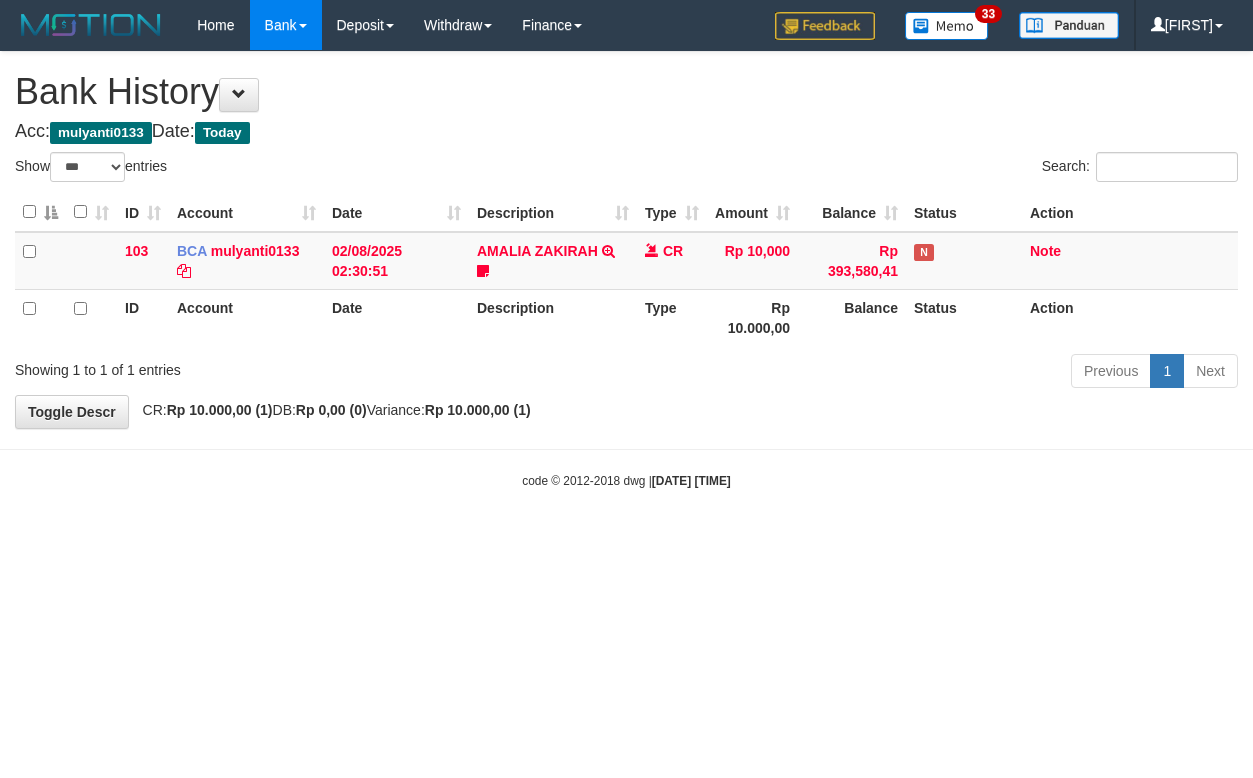 select on "***" 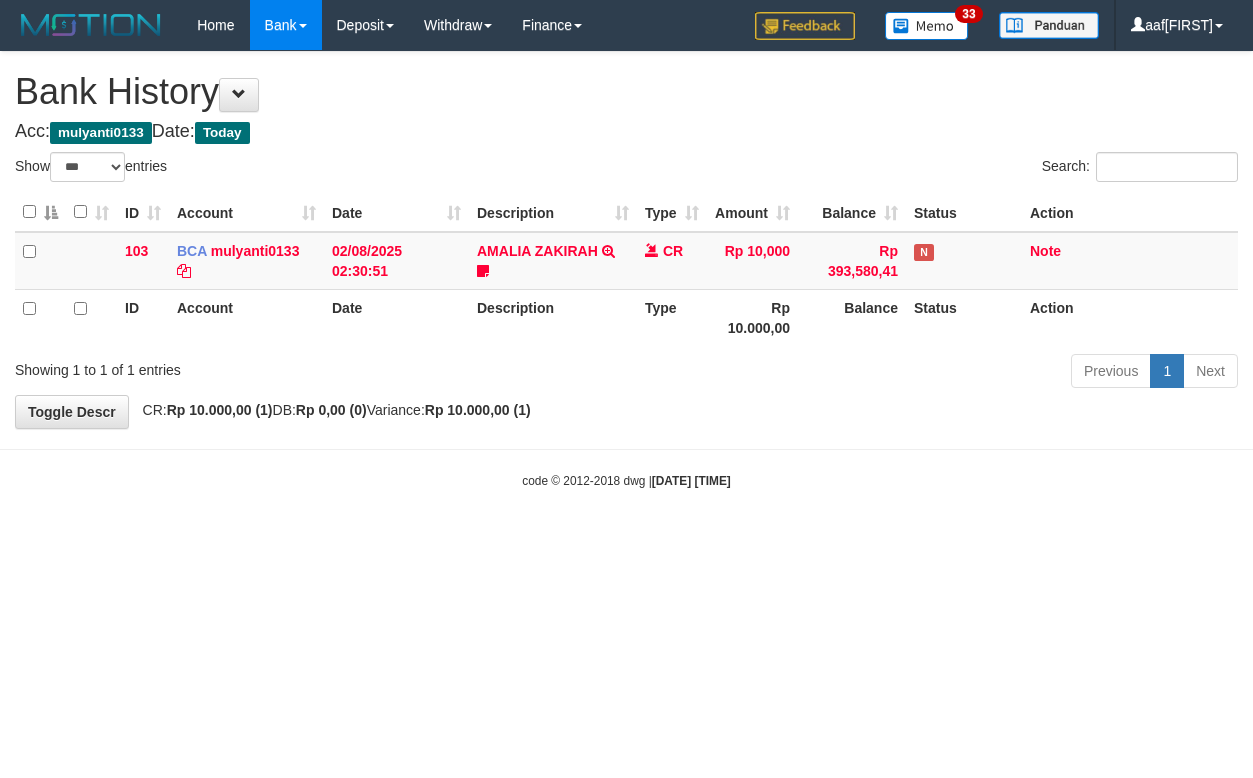 select on "***" 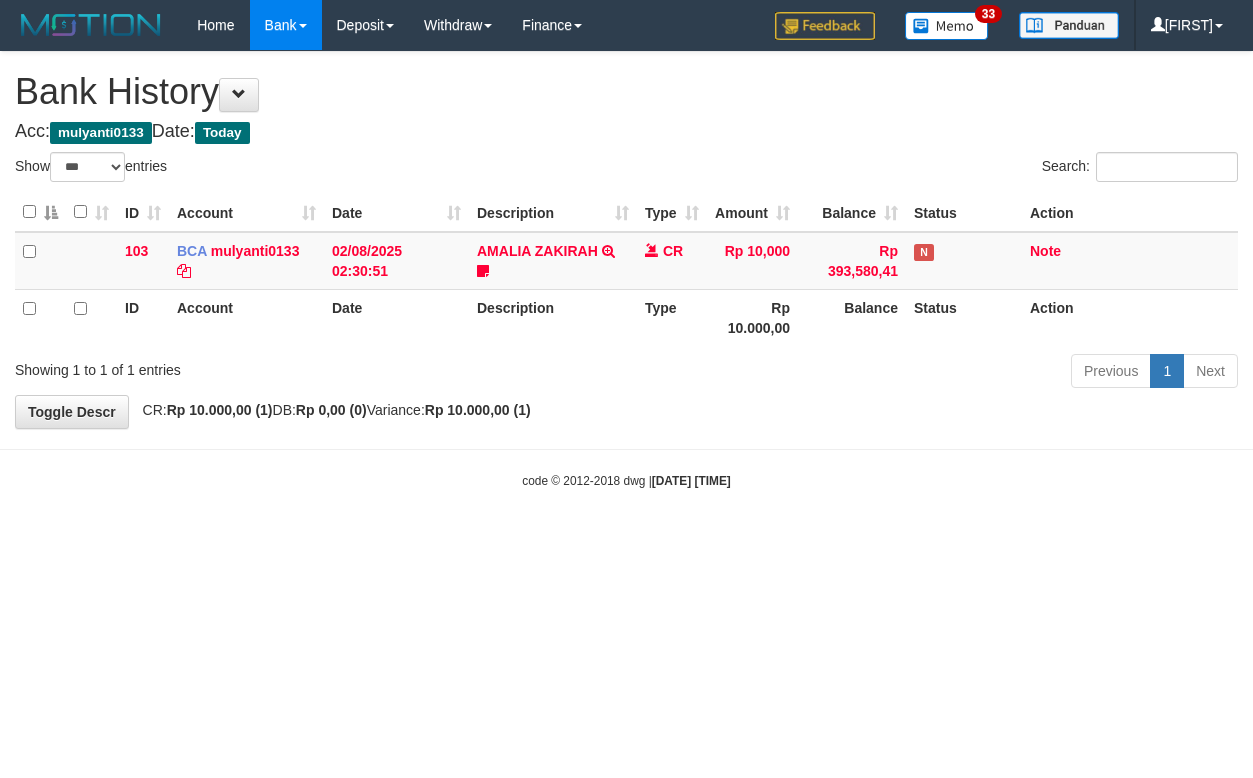 select on "***" 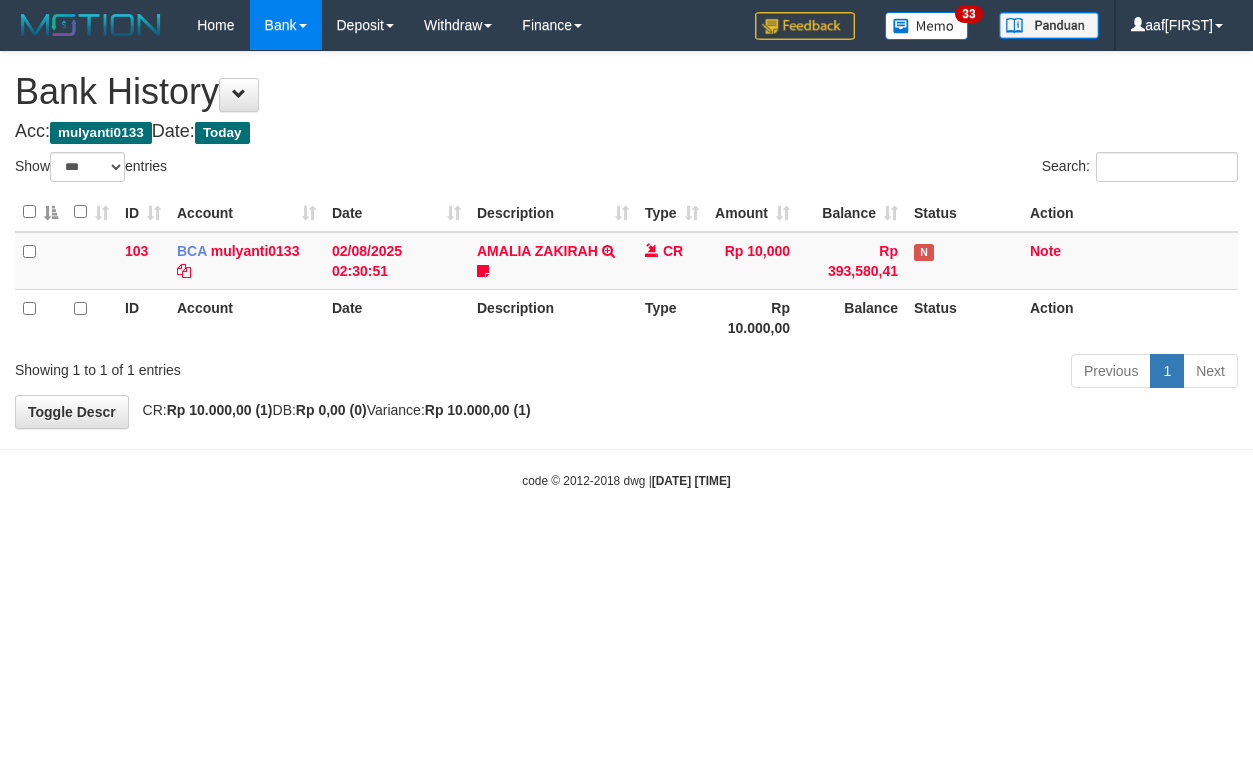 select on "***" 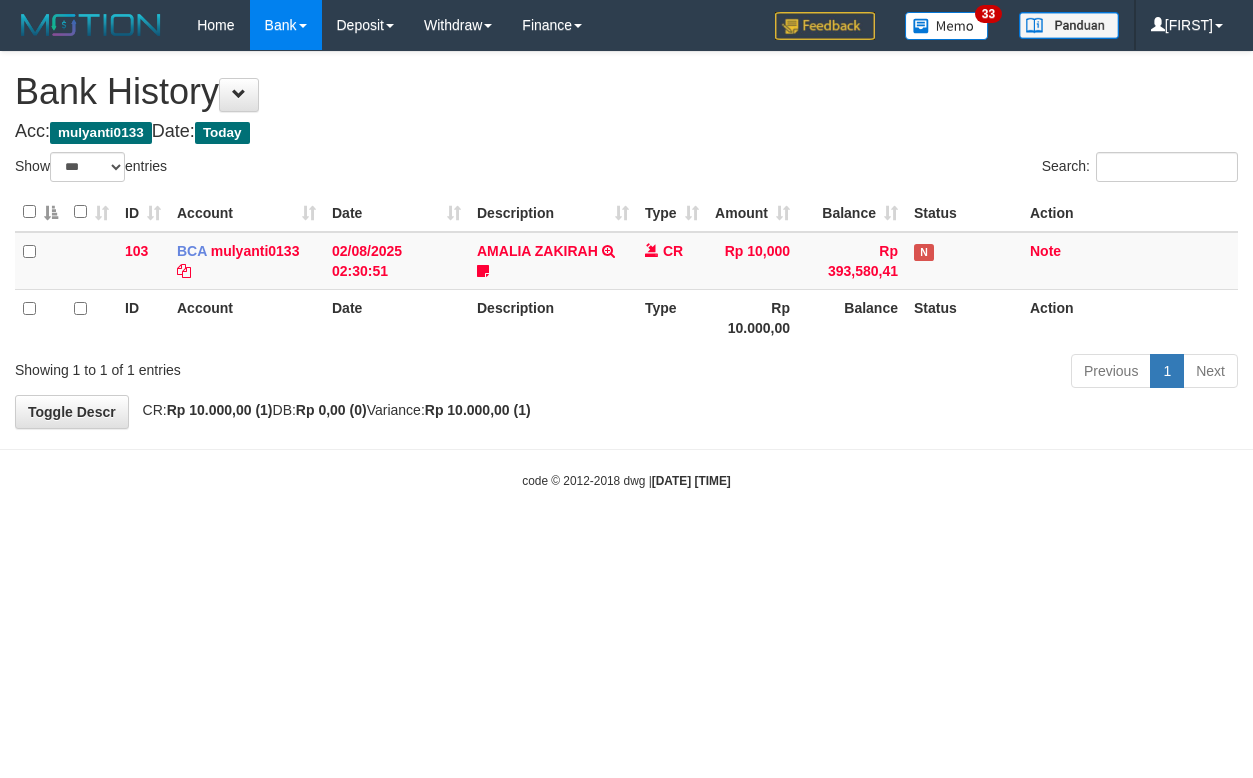 select on "***" 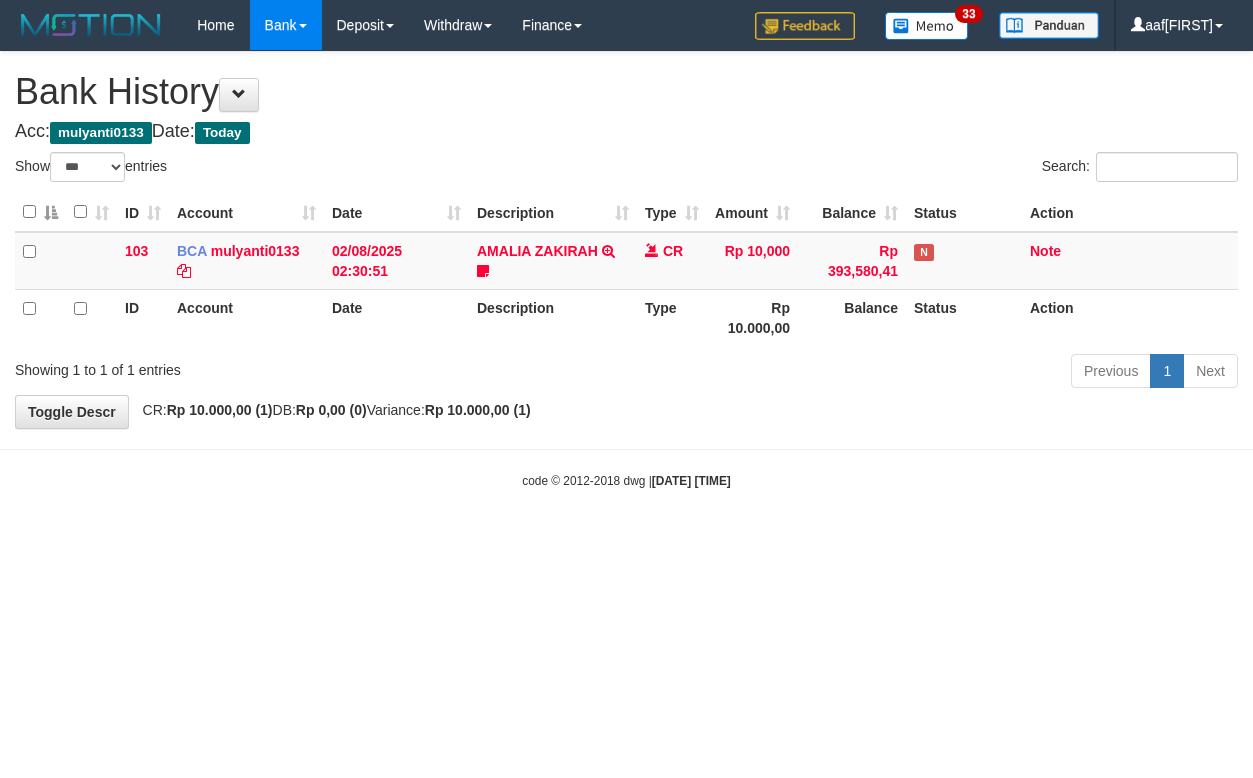 select on "***" 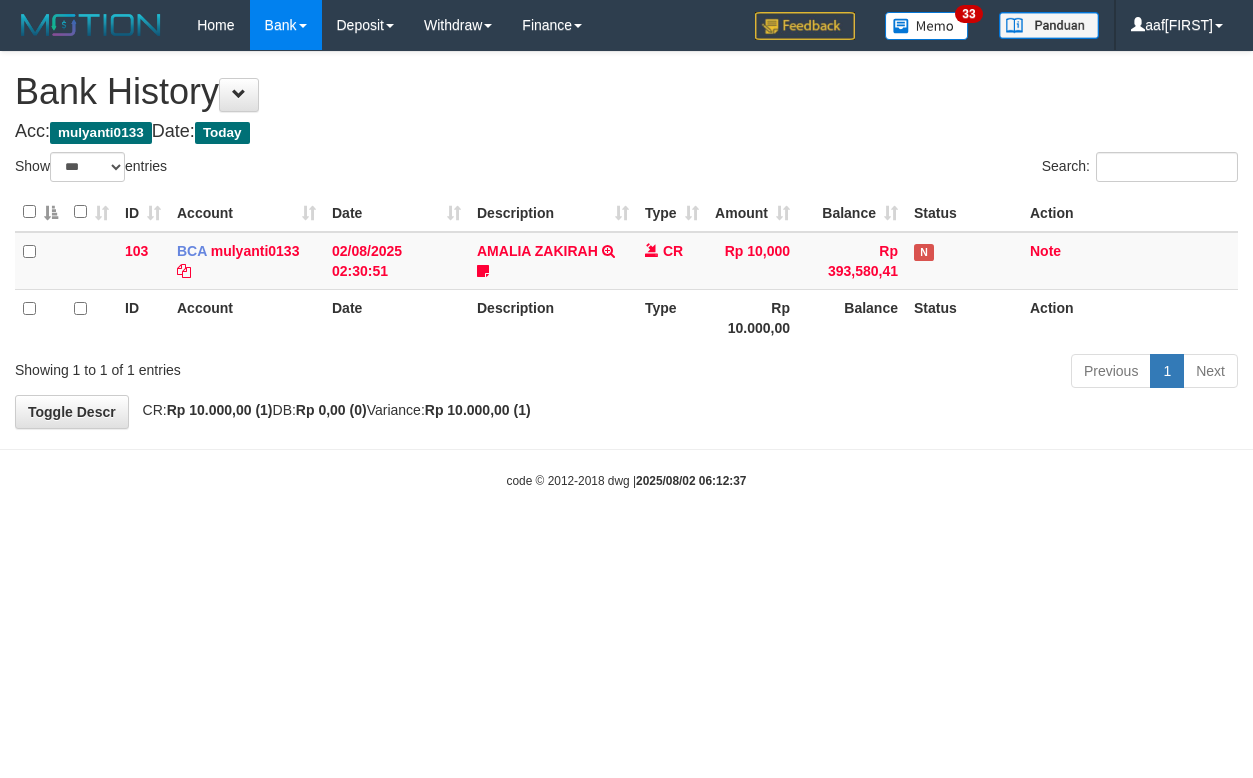 select on "***" 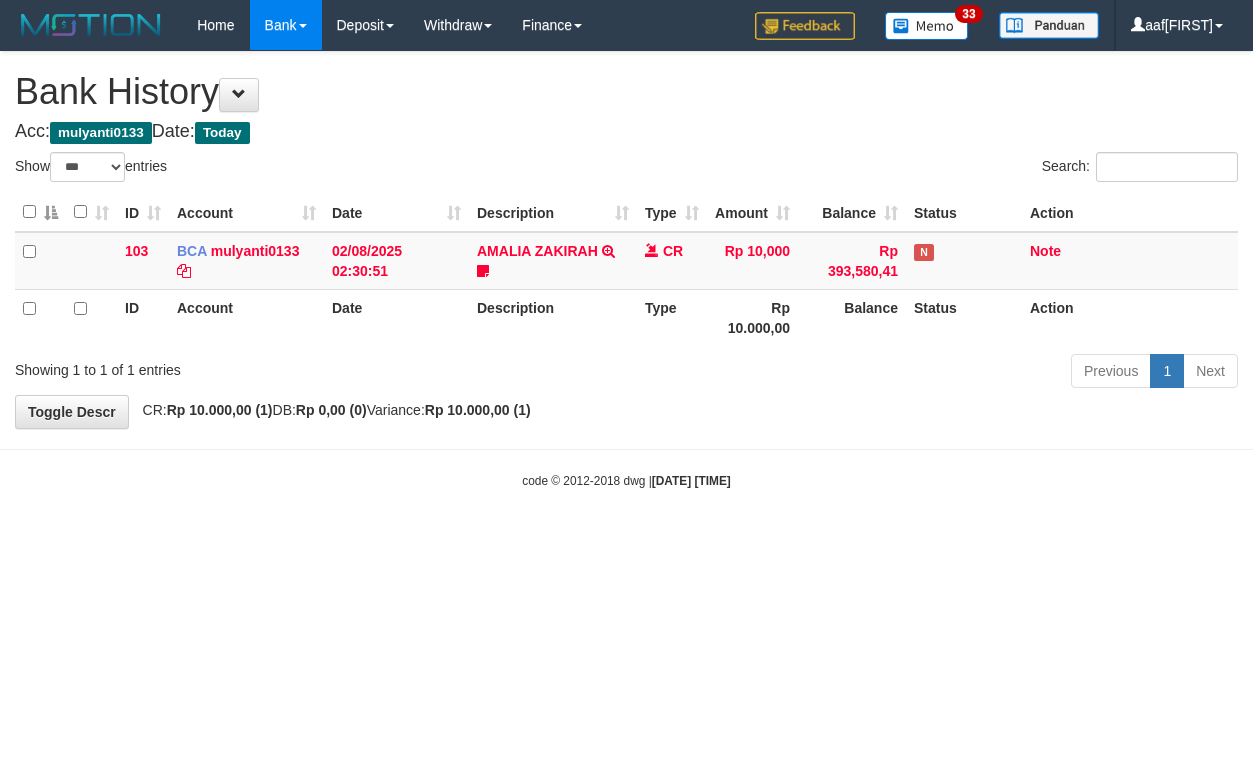 select on "***" 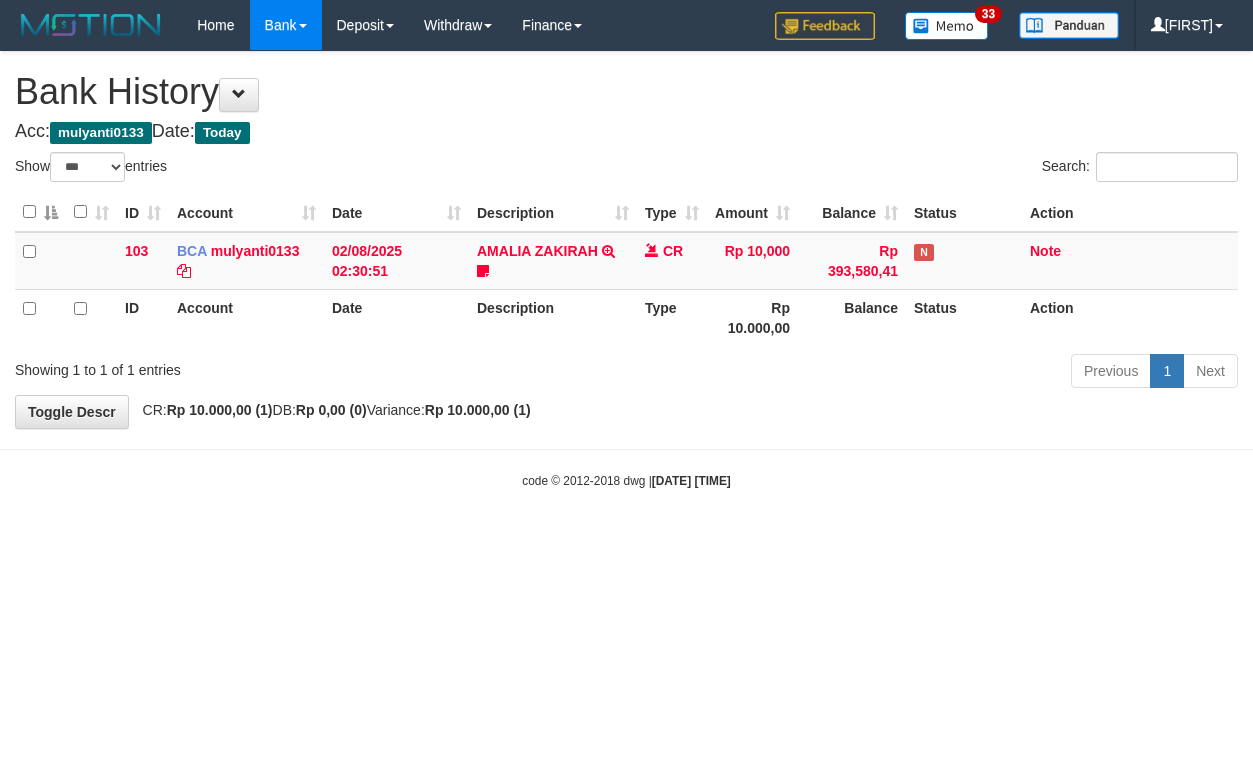 select on "***" 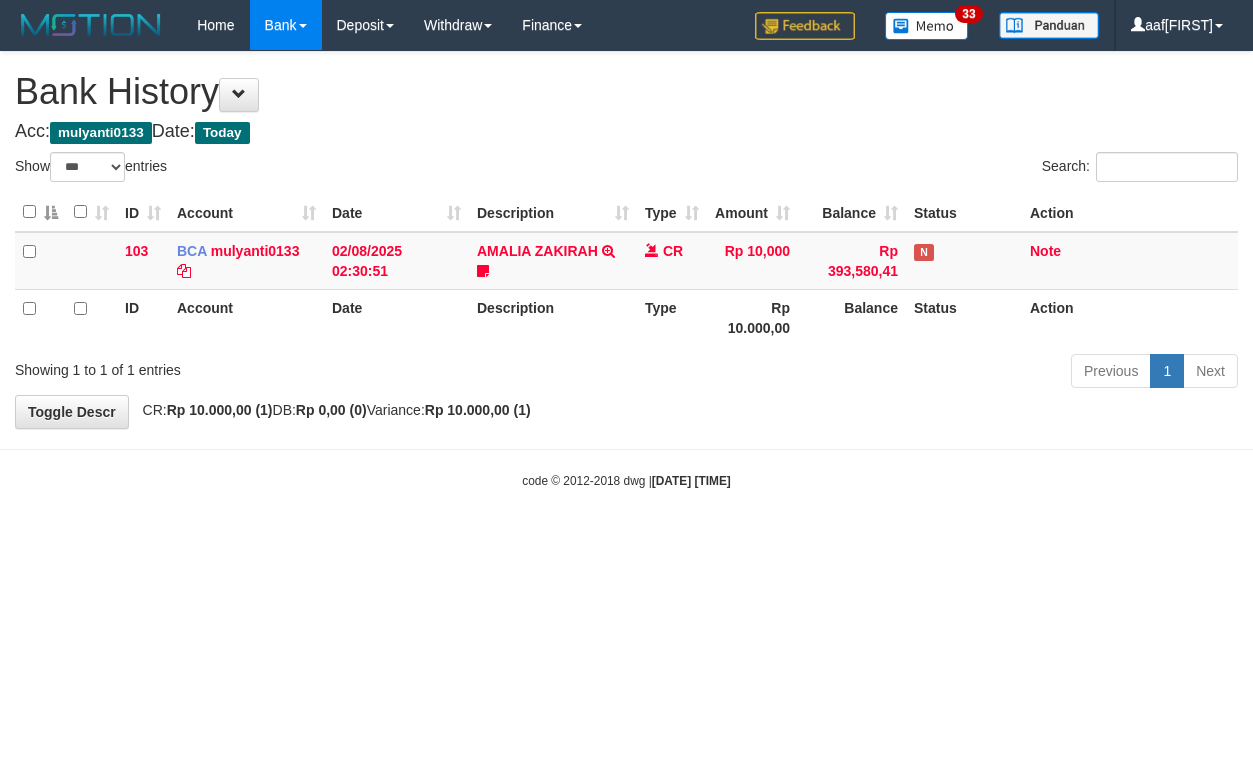 select on "***" 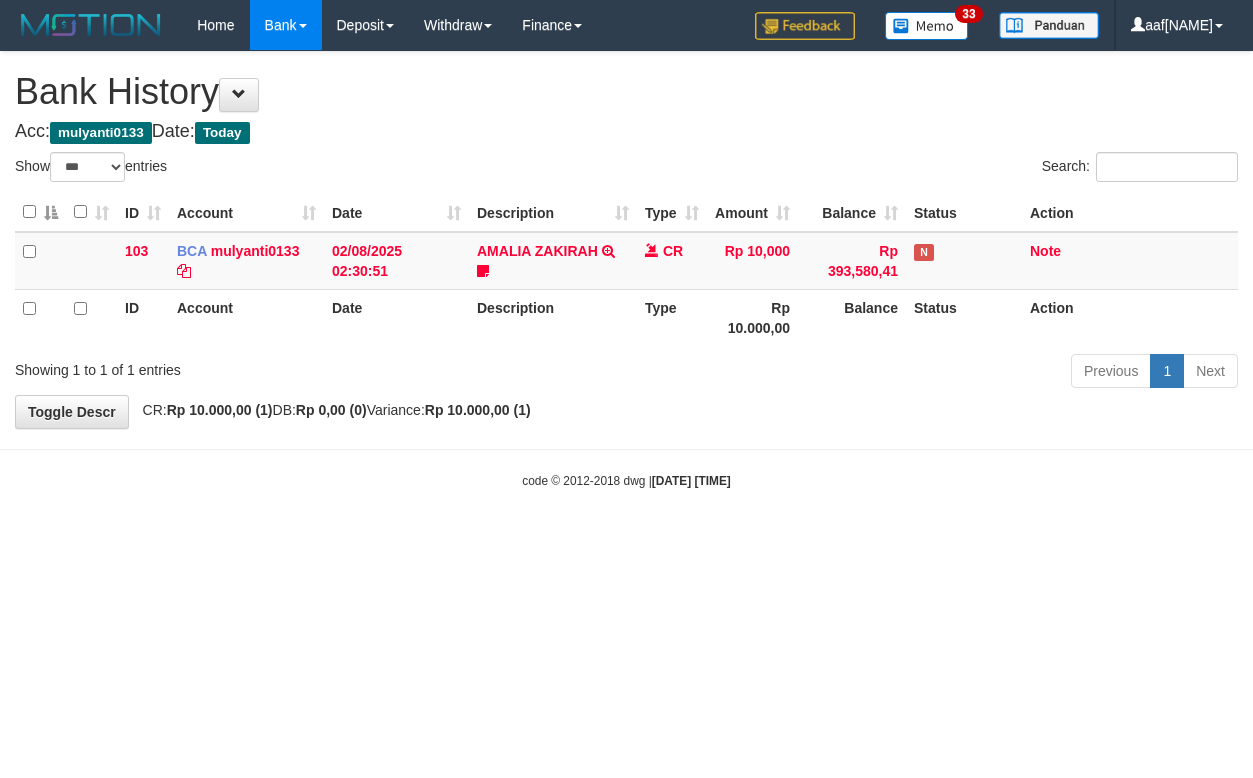 select on "***" 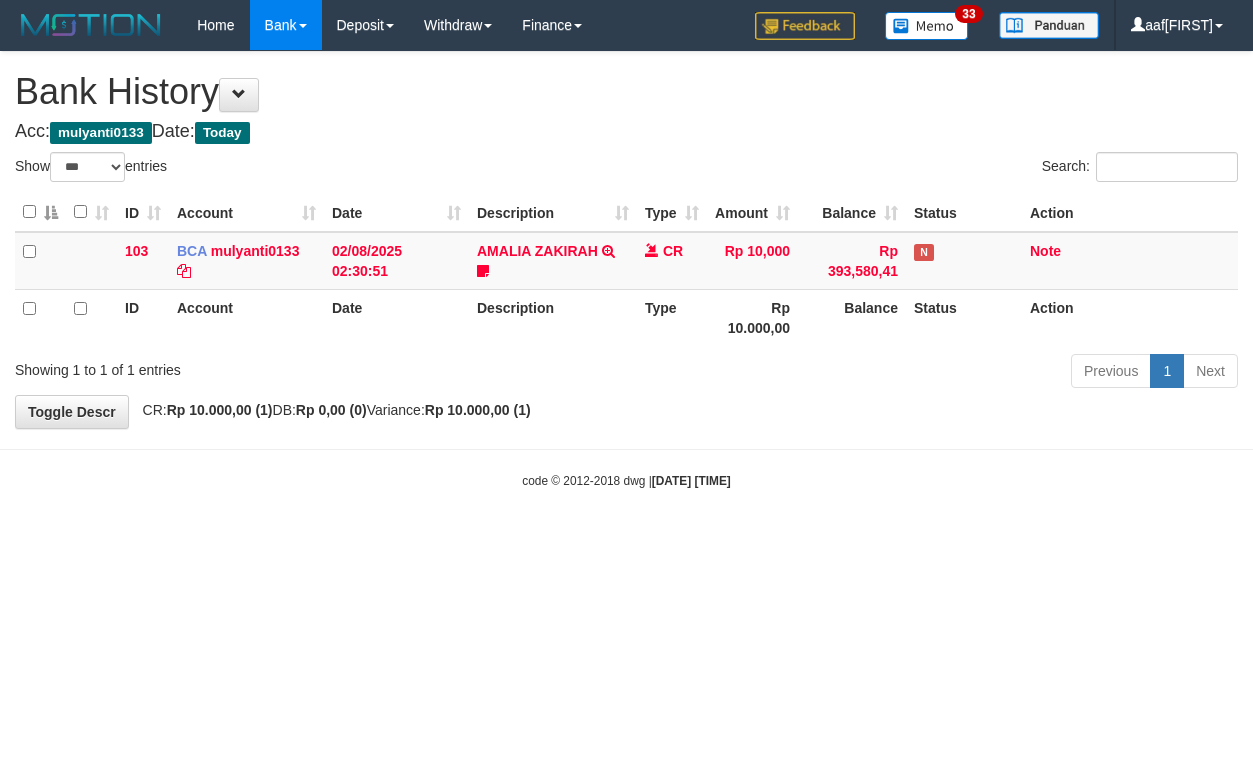 select on "***" 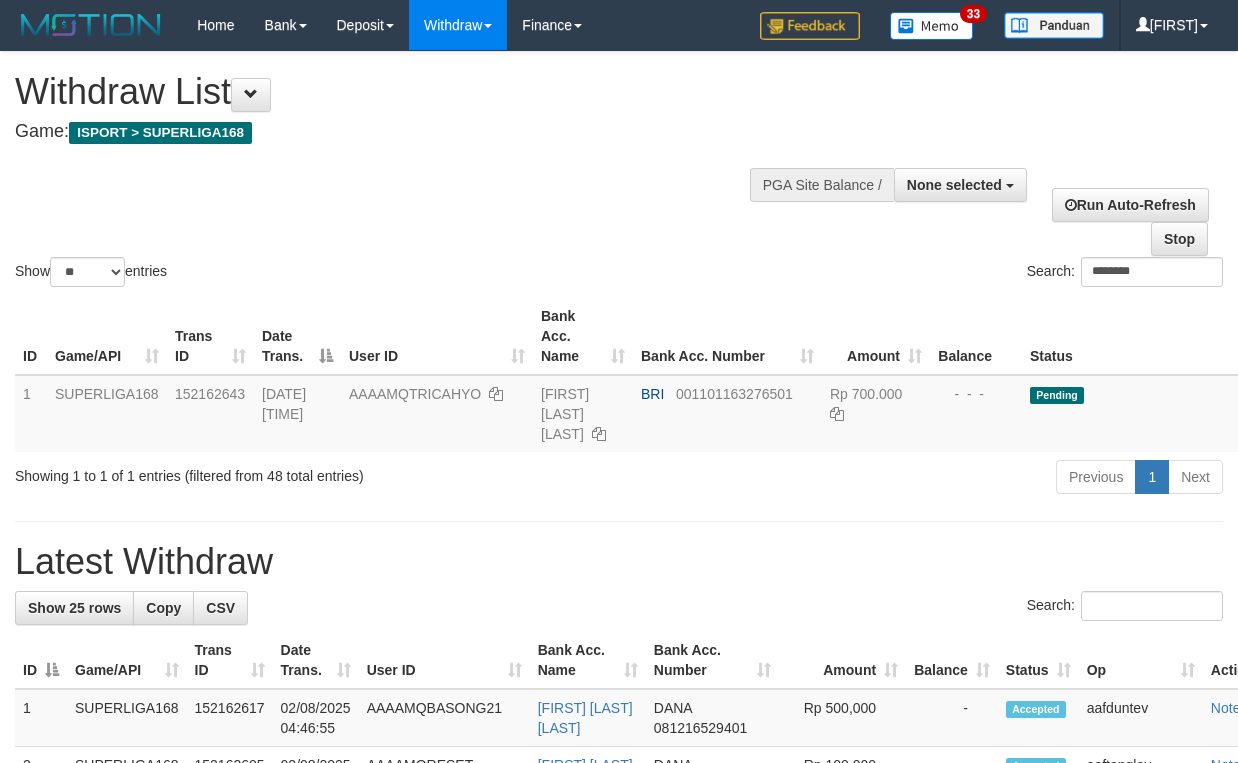 select 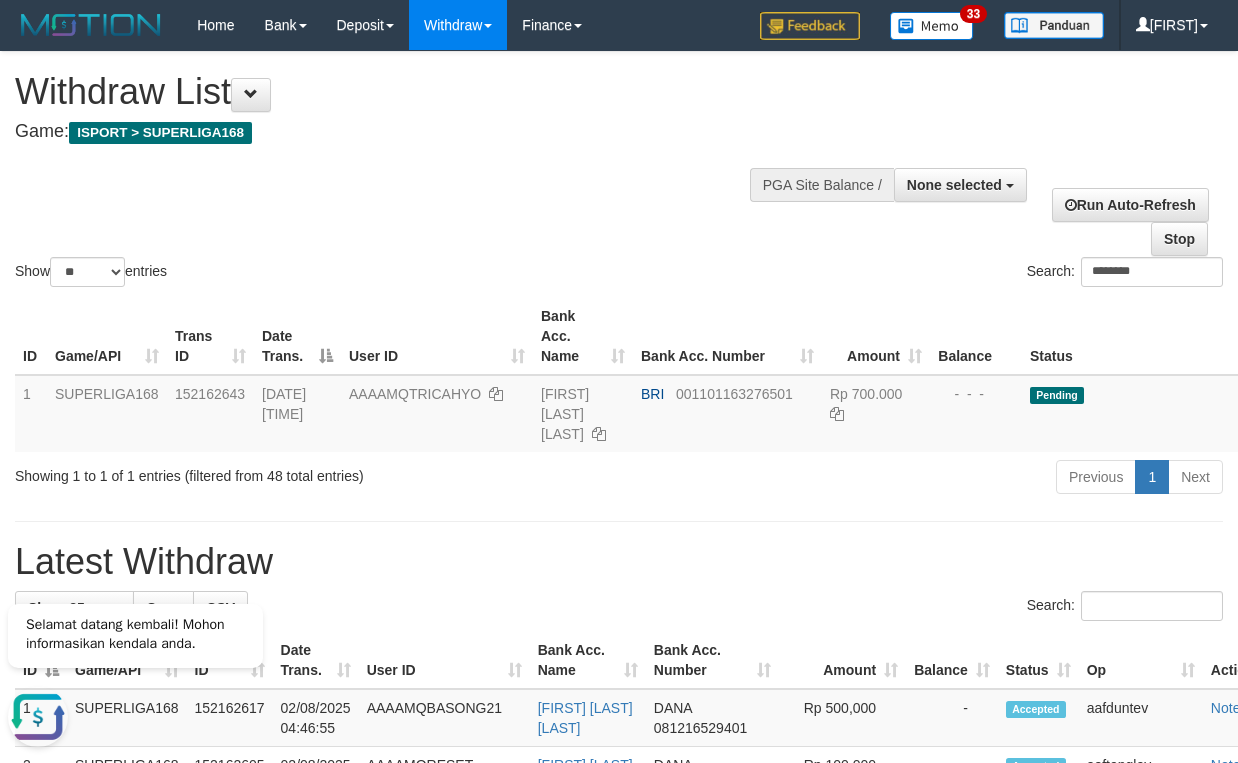 scroll, scrollTop: 0, scrollLeft: 0, axis: both 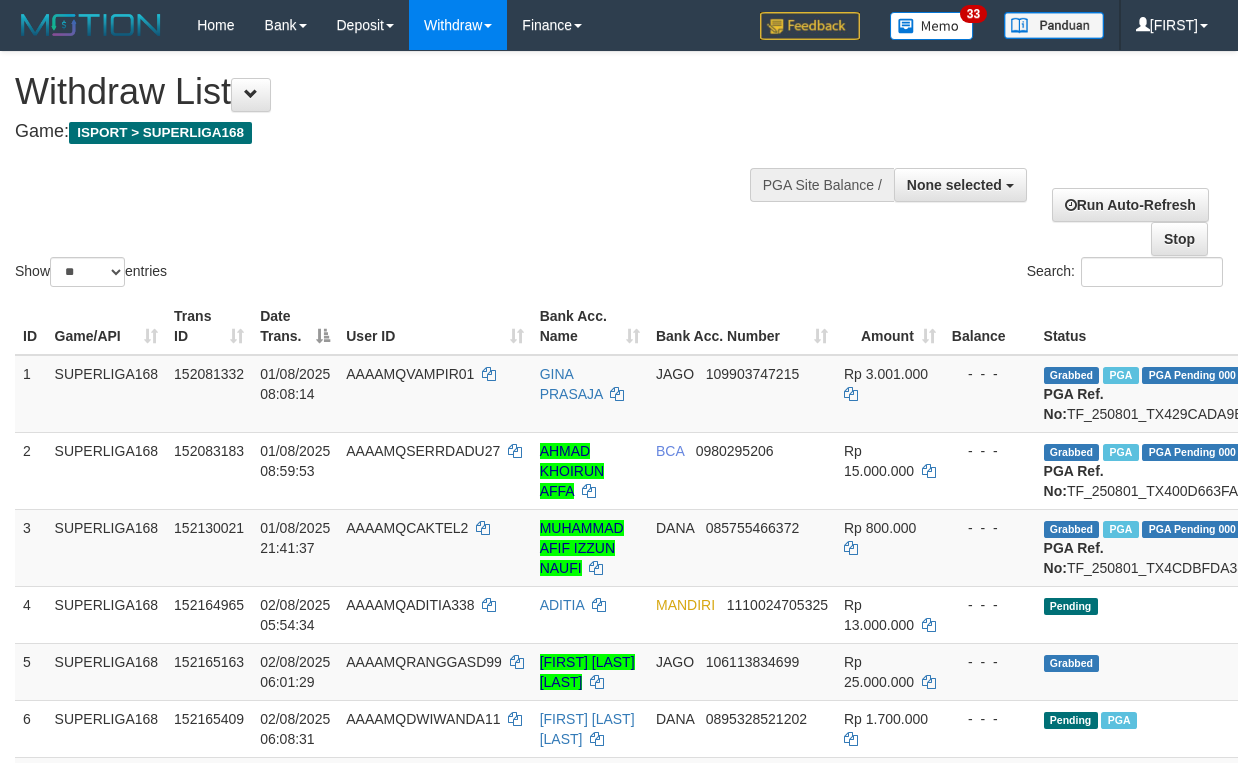 select 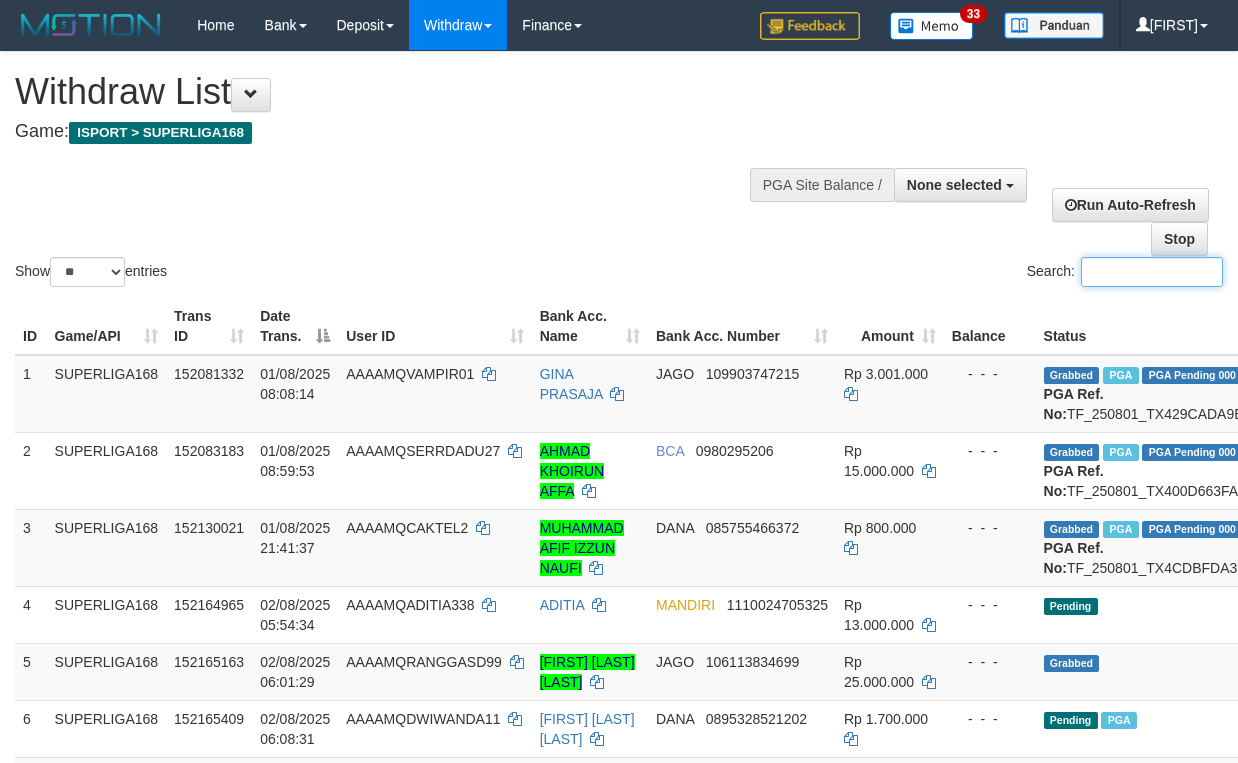 click on "Search:" at bounding box center [1152, 272] 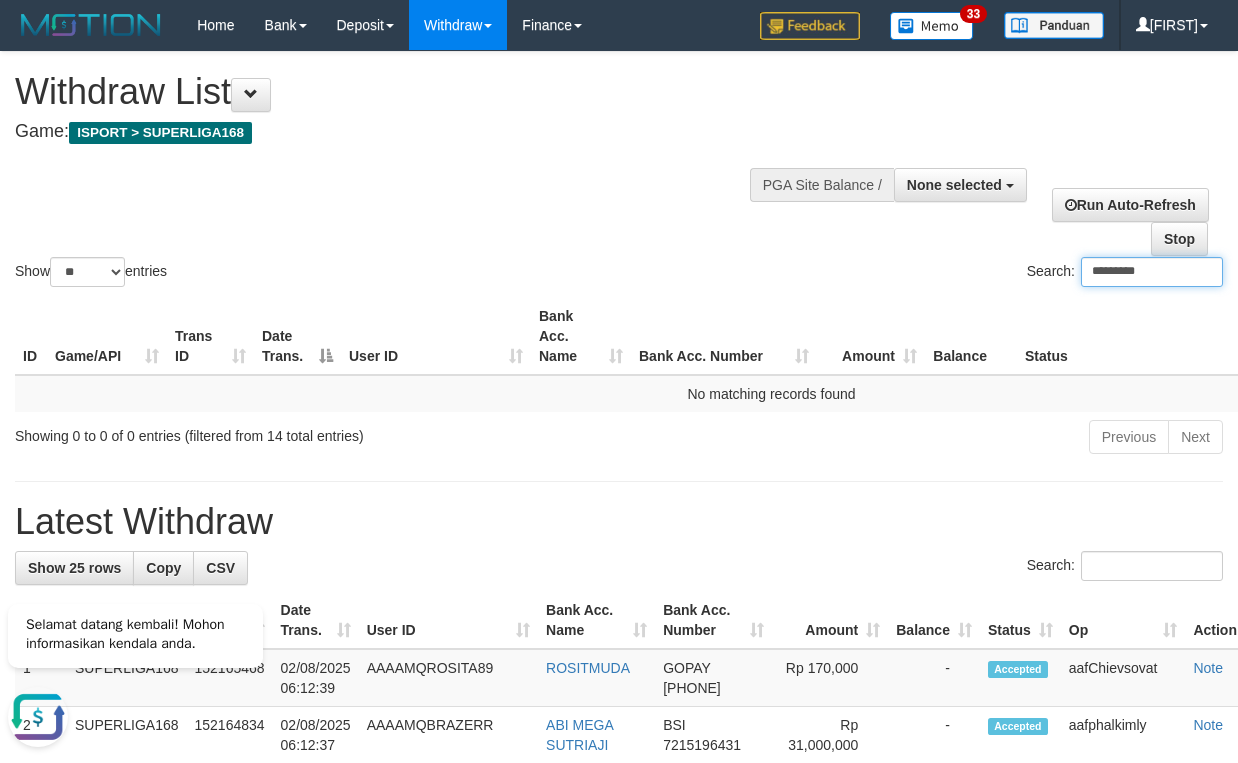 scroll, scrollTop: 0, scrollLeft: 0, axis: both 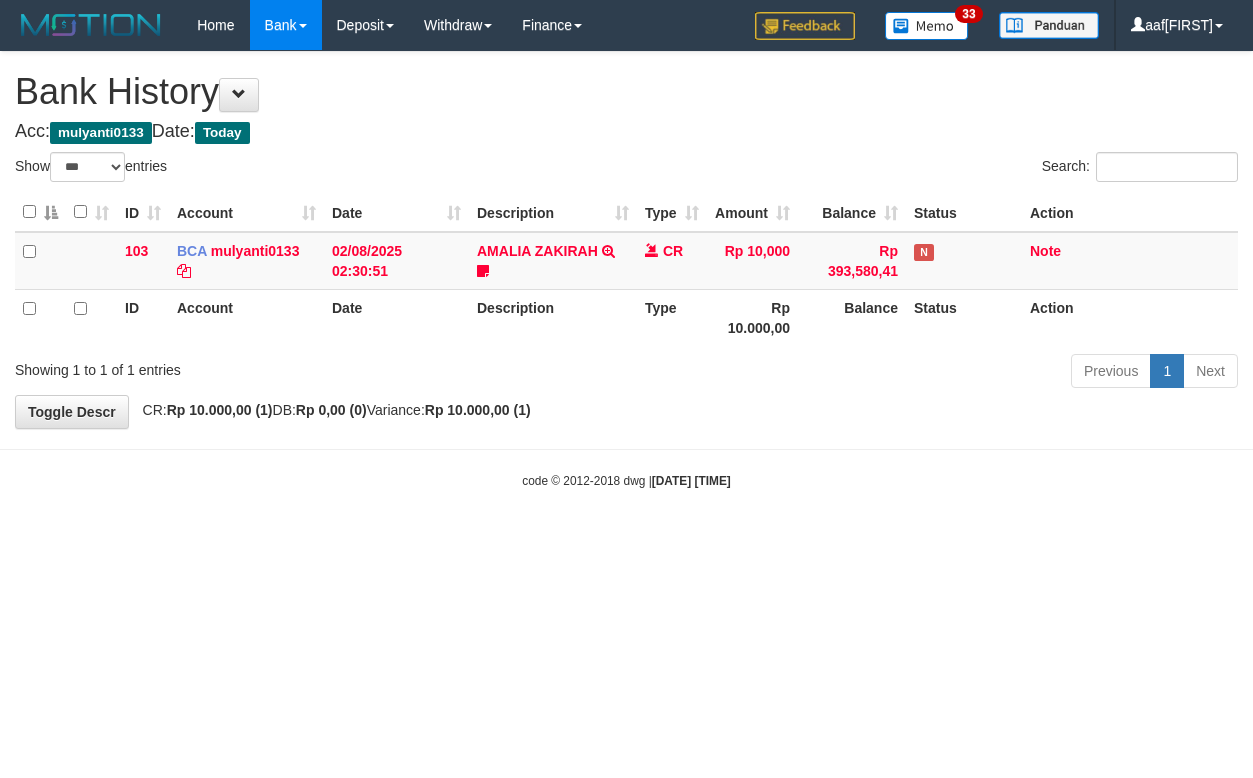 select on "***" 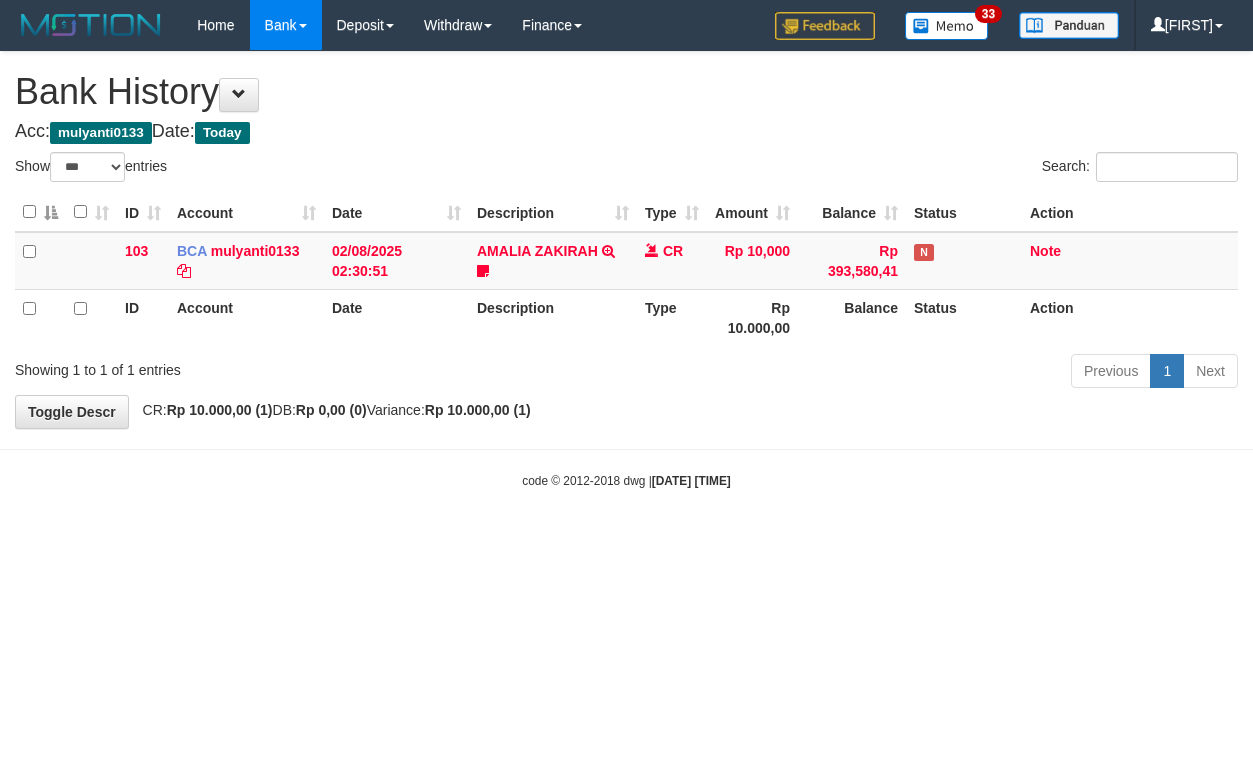 select on "***" 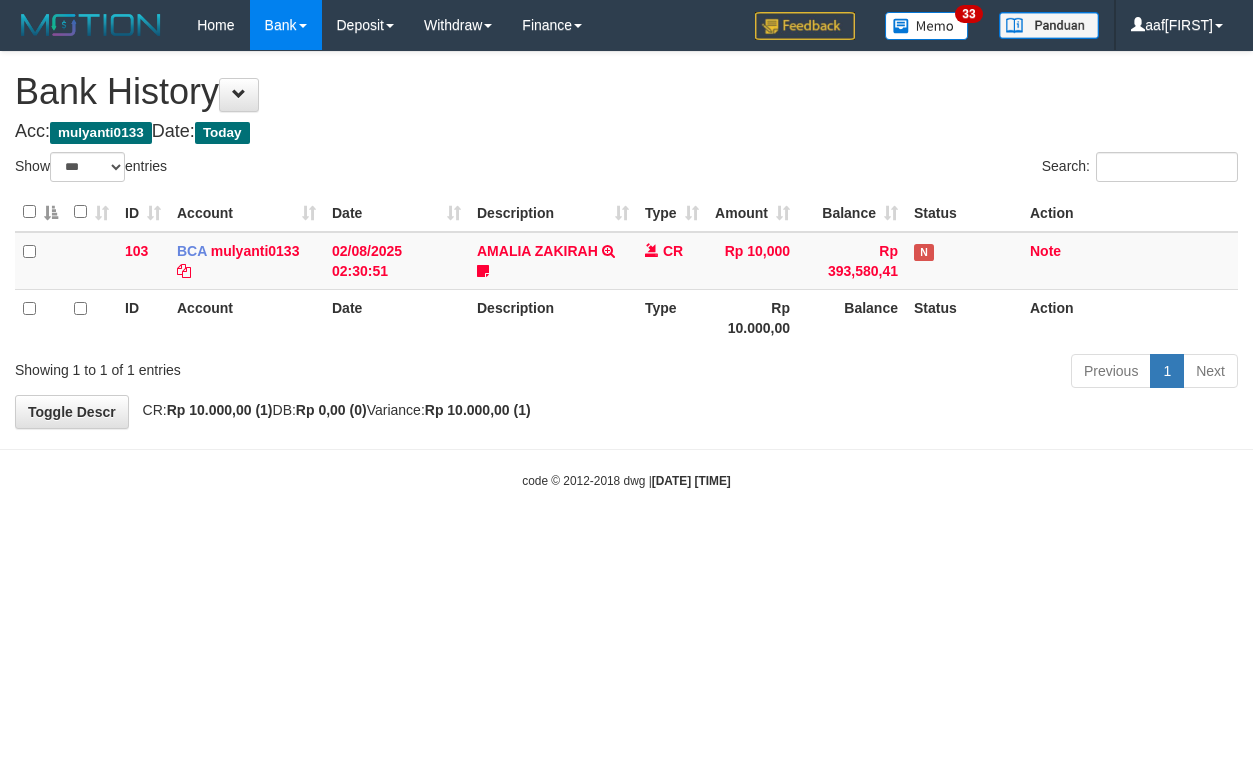 select on "***" 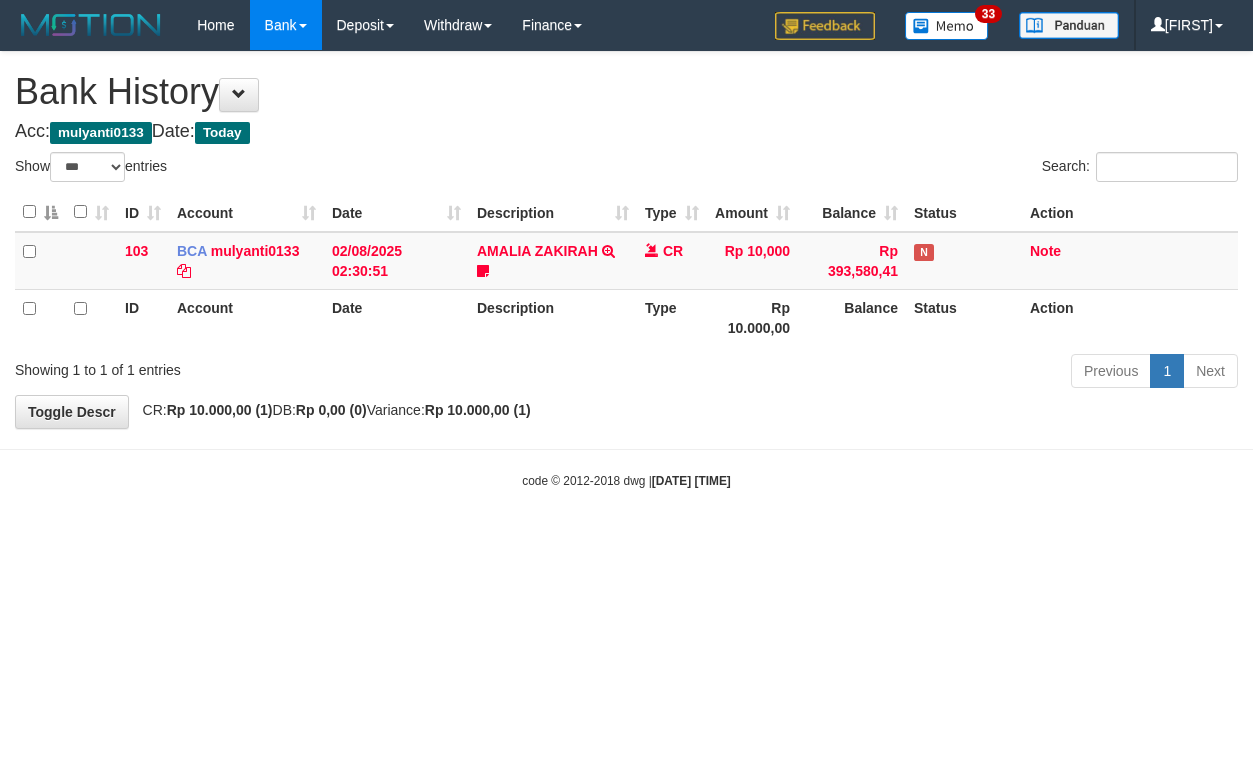 select on "***" 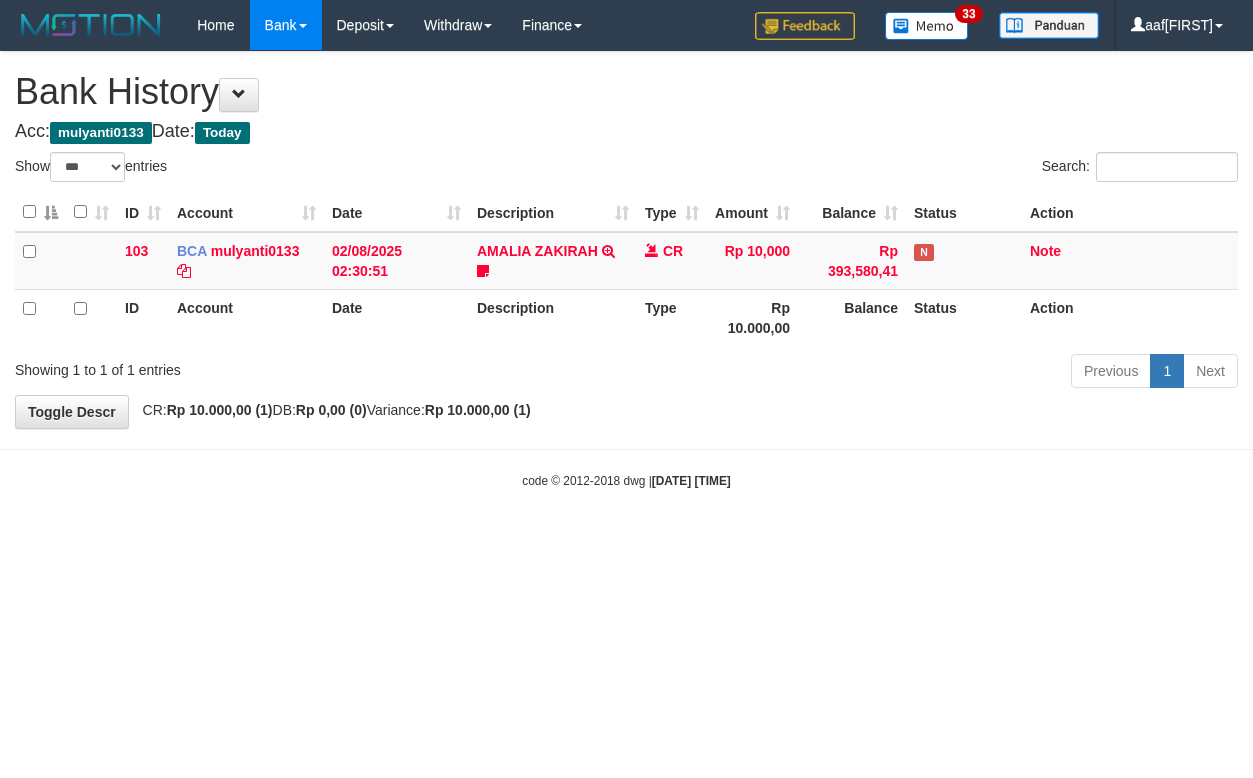select on "***" 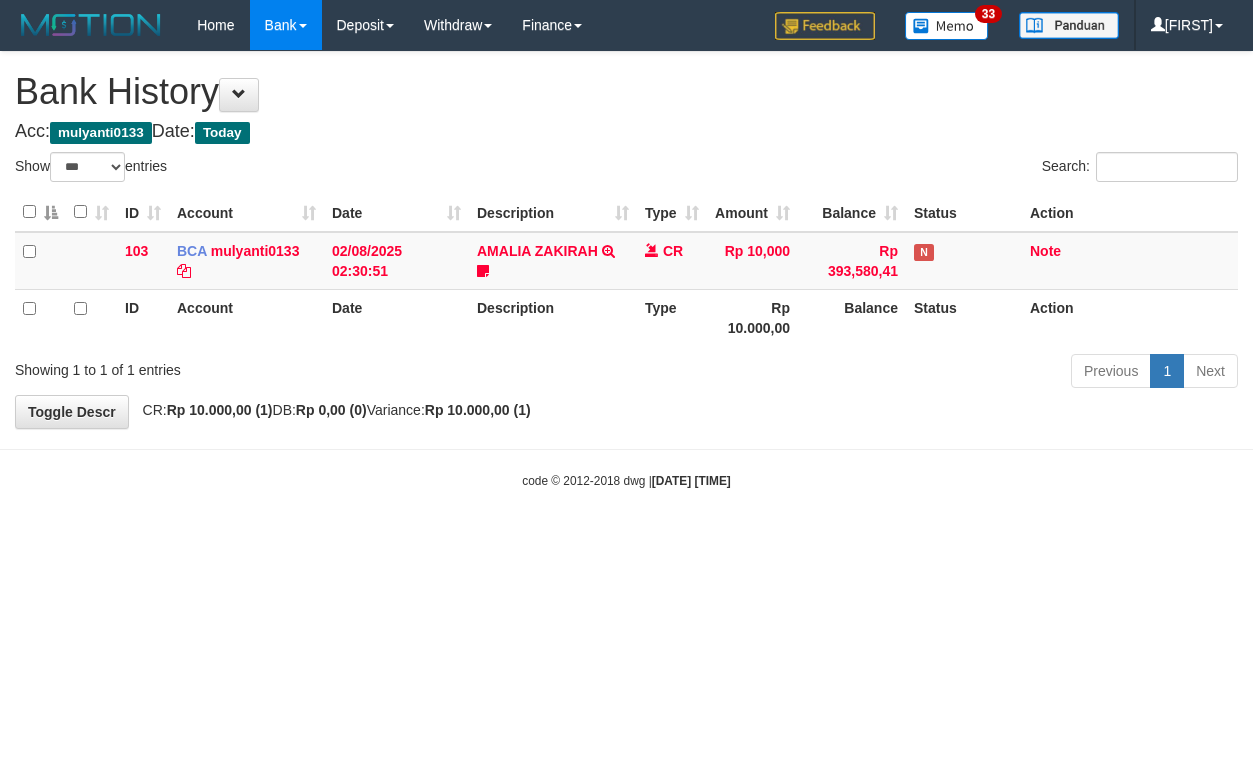 select on "***" 